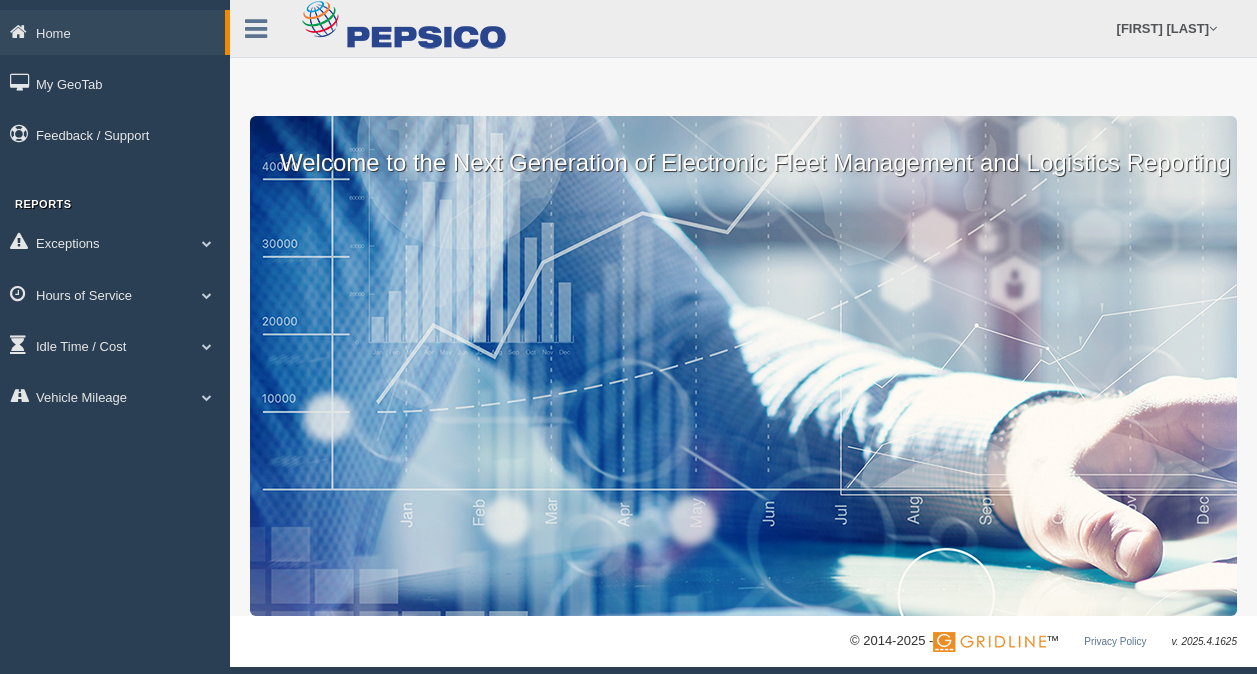 scroll, scrollTop: 0, scrollLeft: 0, axis: both 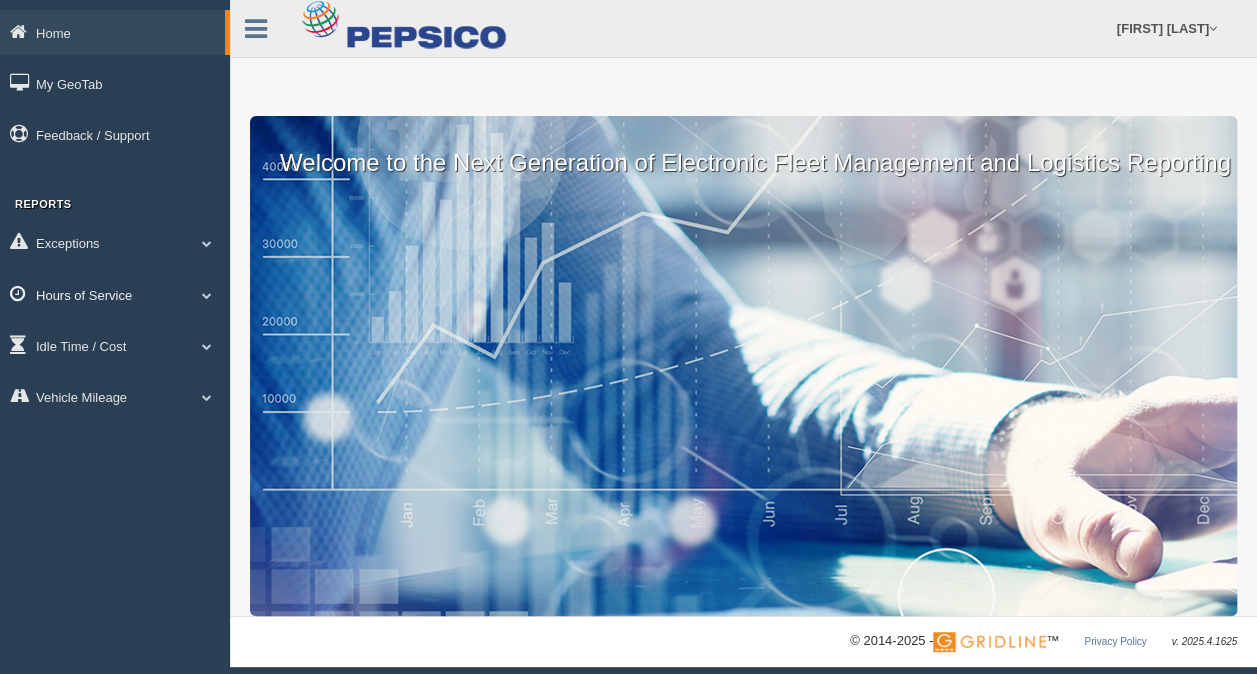 click at bounding box center [207, 295] 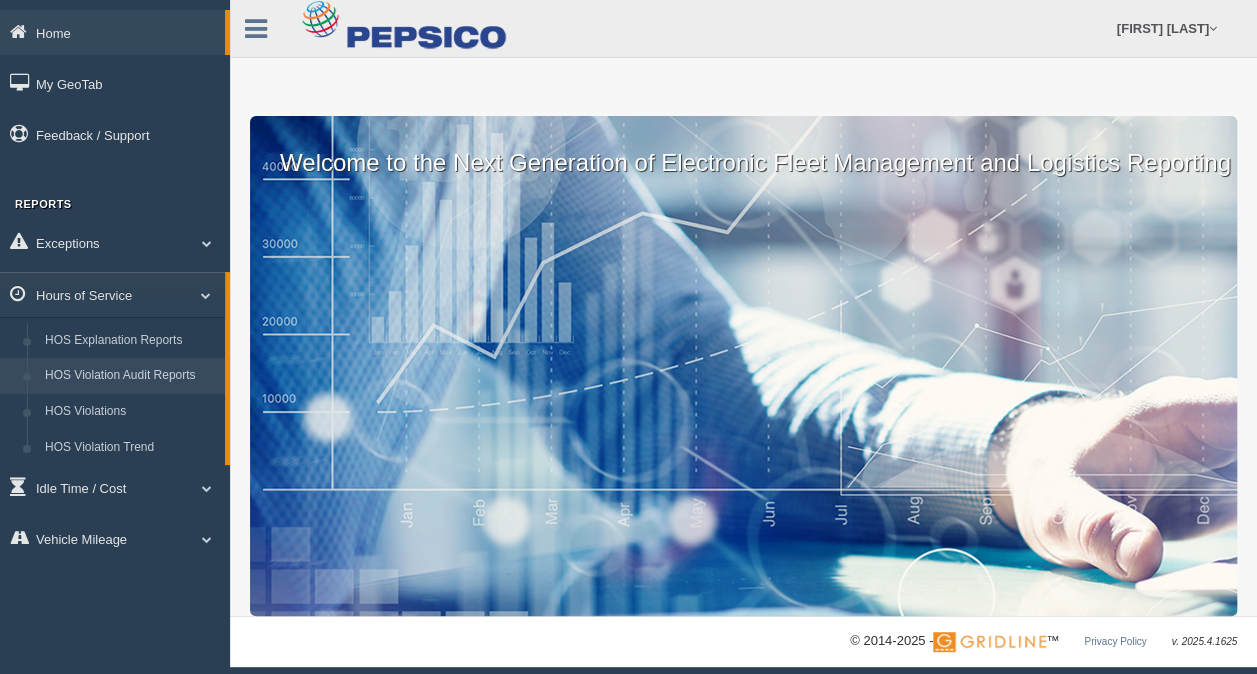 click on "HOS Violation Audit Reports" at bounding box center [130, 376] 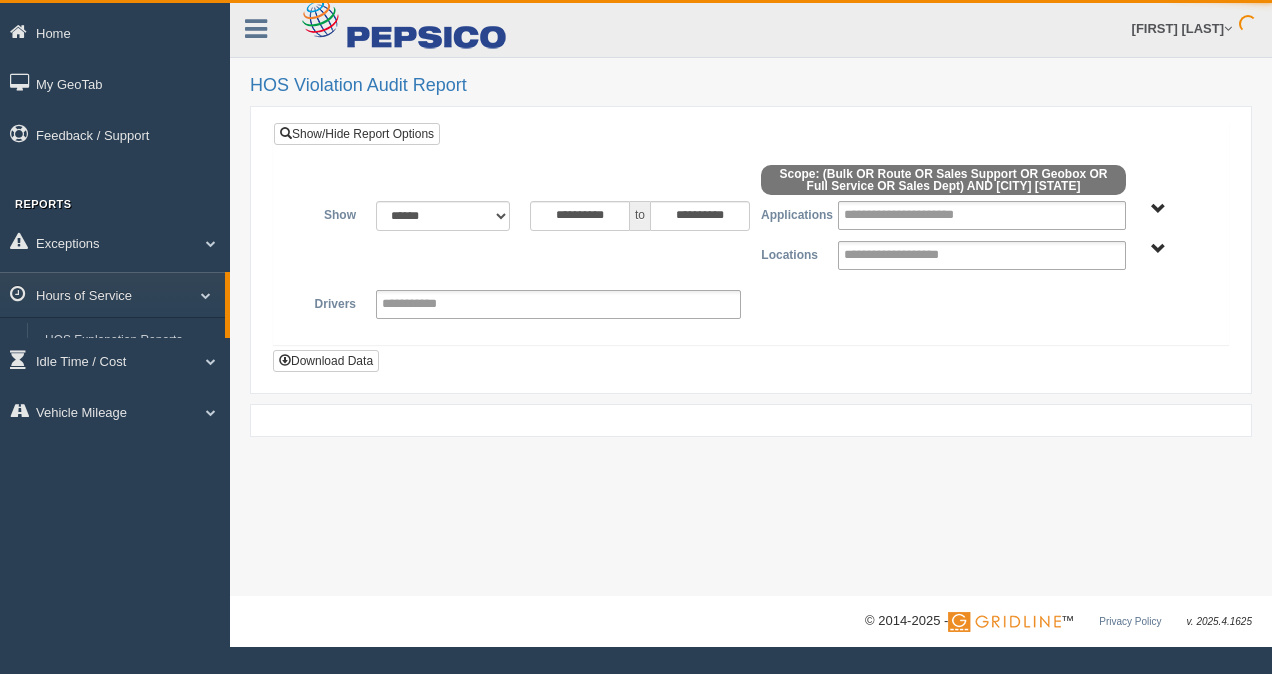 scroll, scrollTop: 0, scrollLeft: 0, axis: both 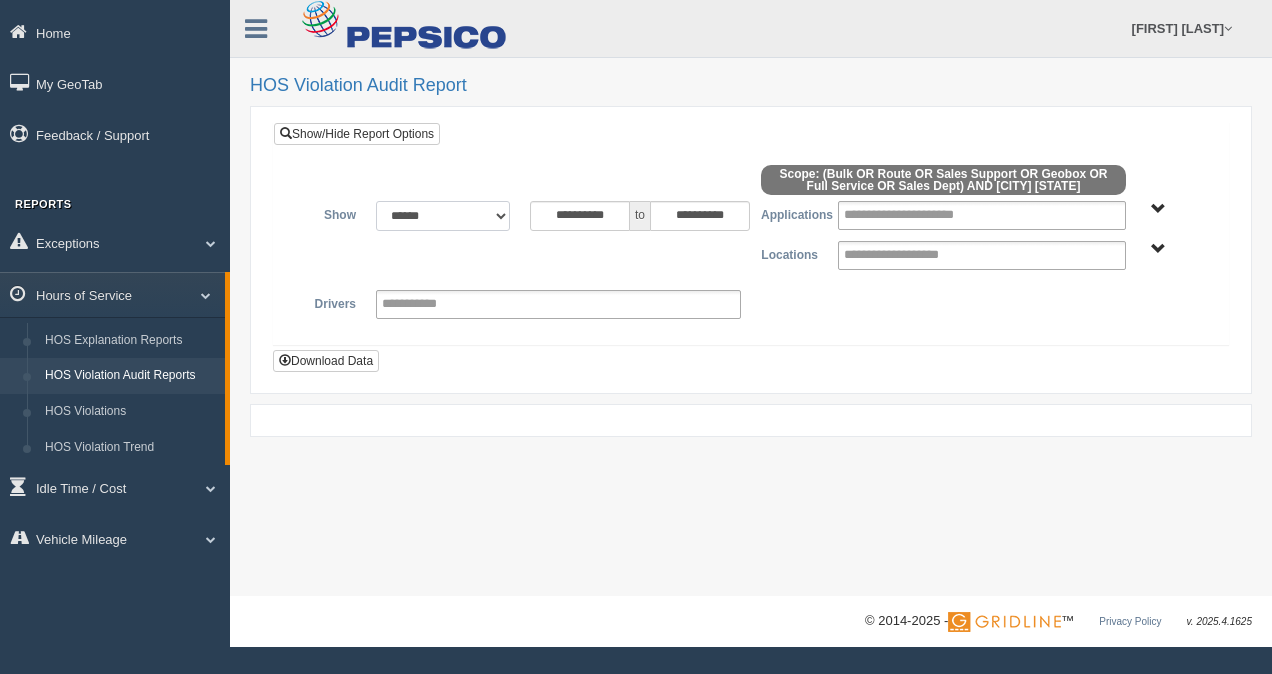 click on "**********" at bounding box center [443, 216] 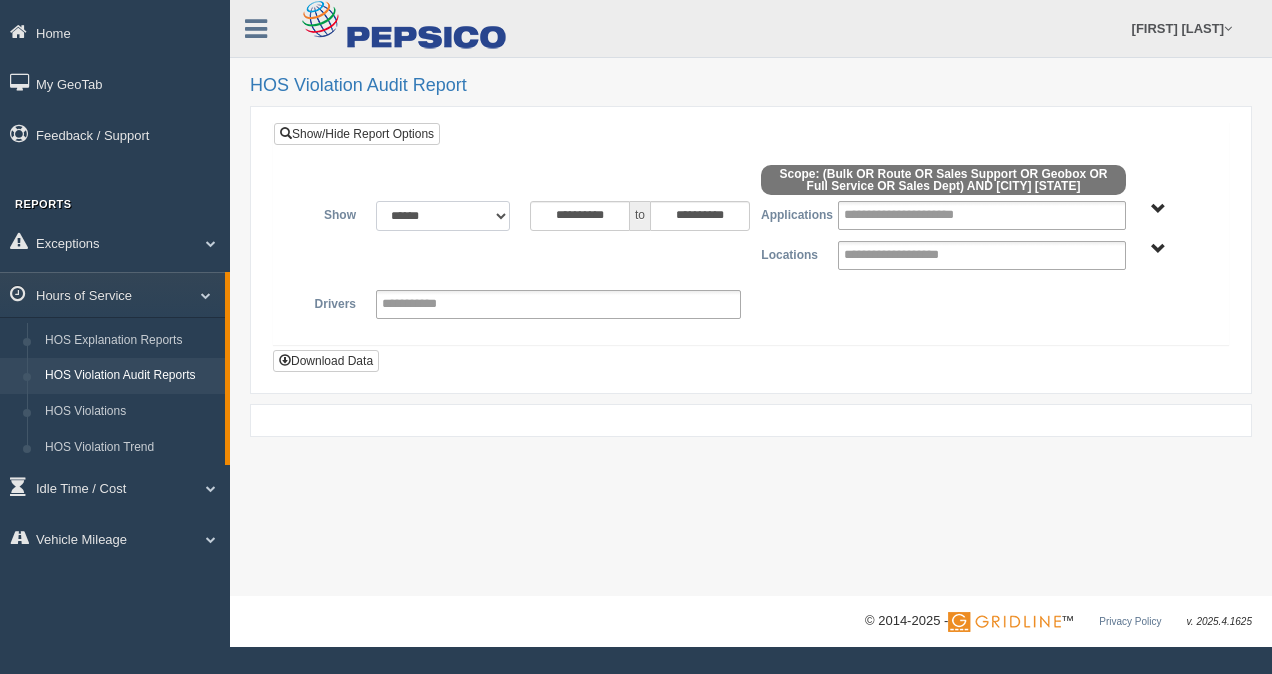 click on "**********" at bounding box center (443, 216) 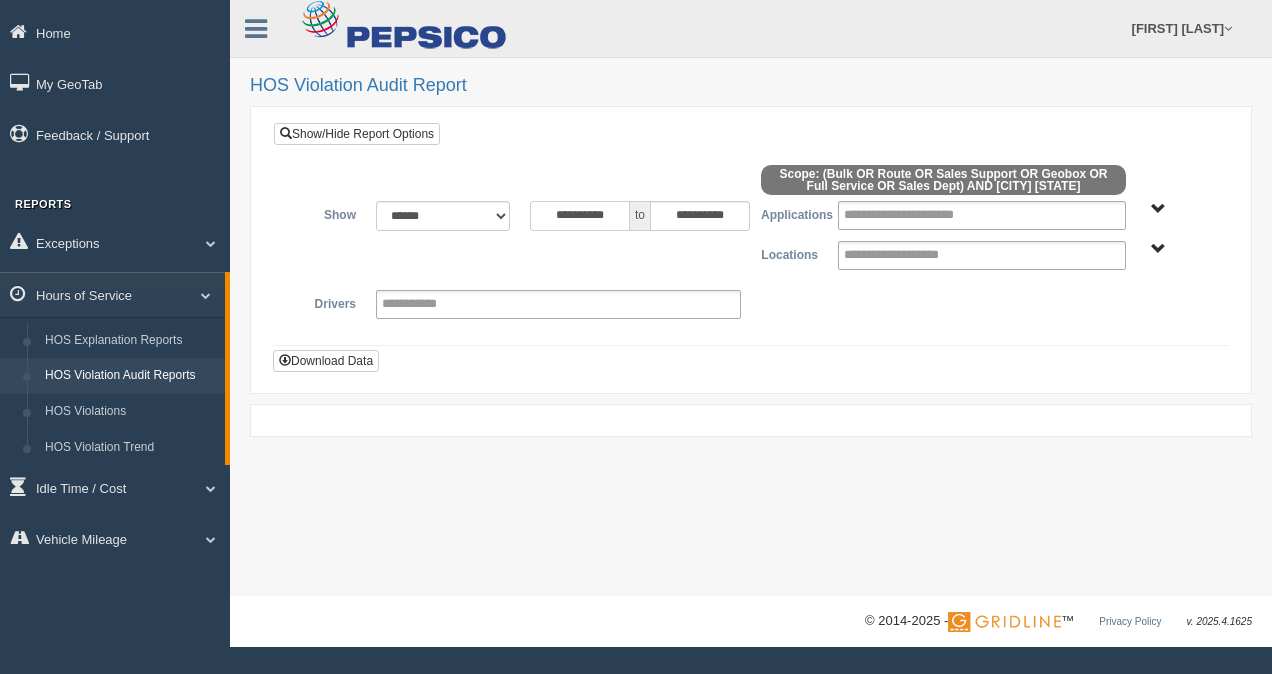 click on "**********" at bounding box center [580, 216] 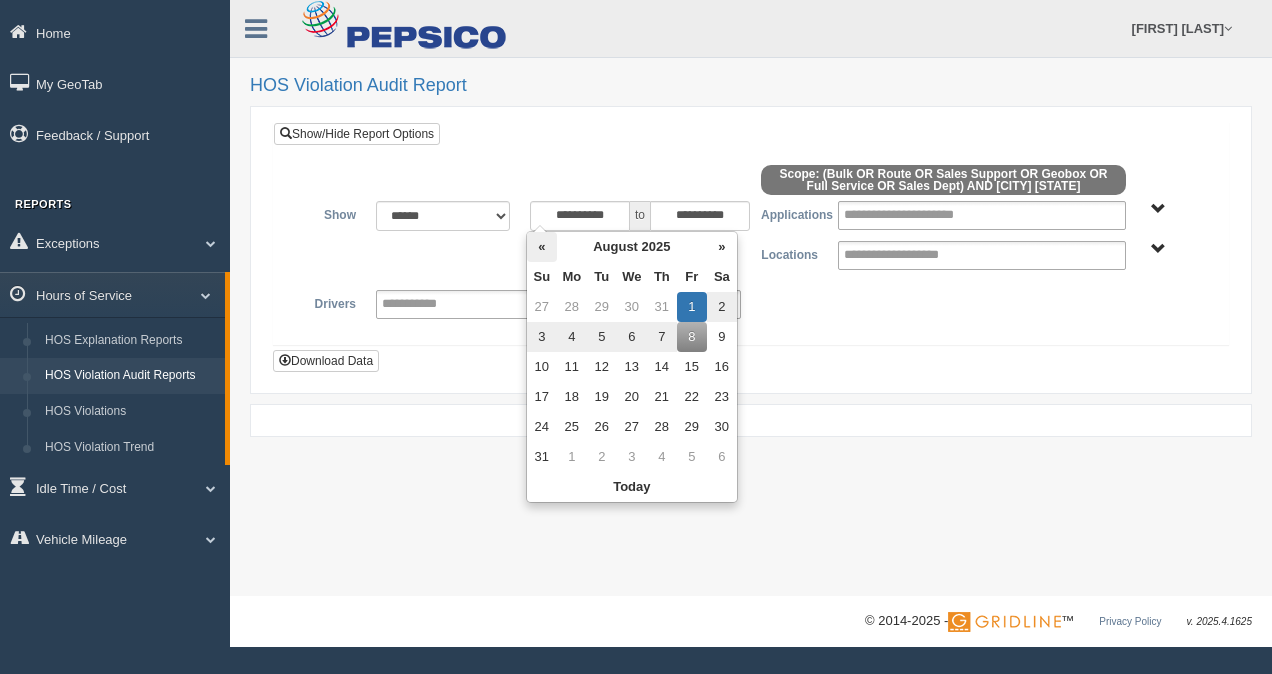click on "«" at bounding box center [542, 247] 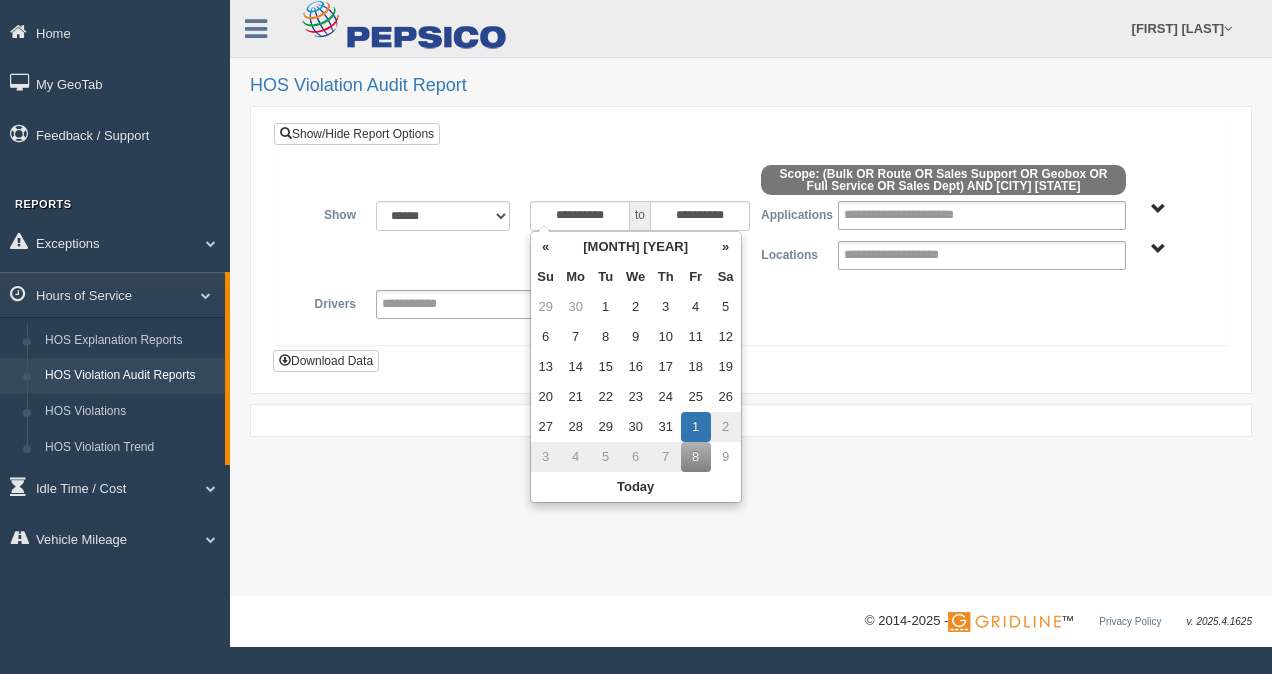 click on "«" at bounding box center [546, 247] 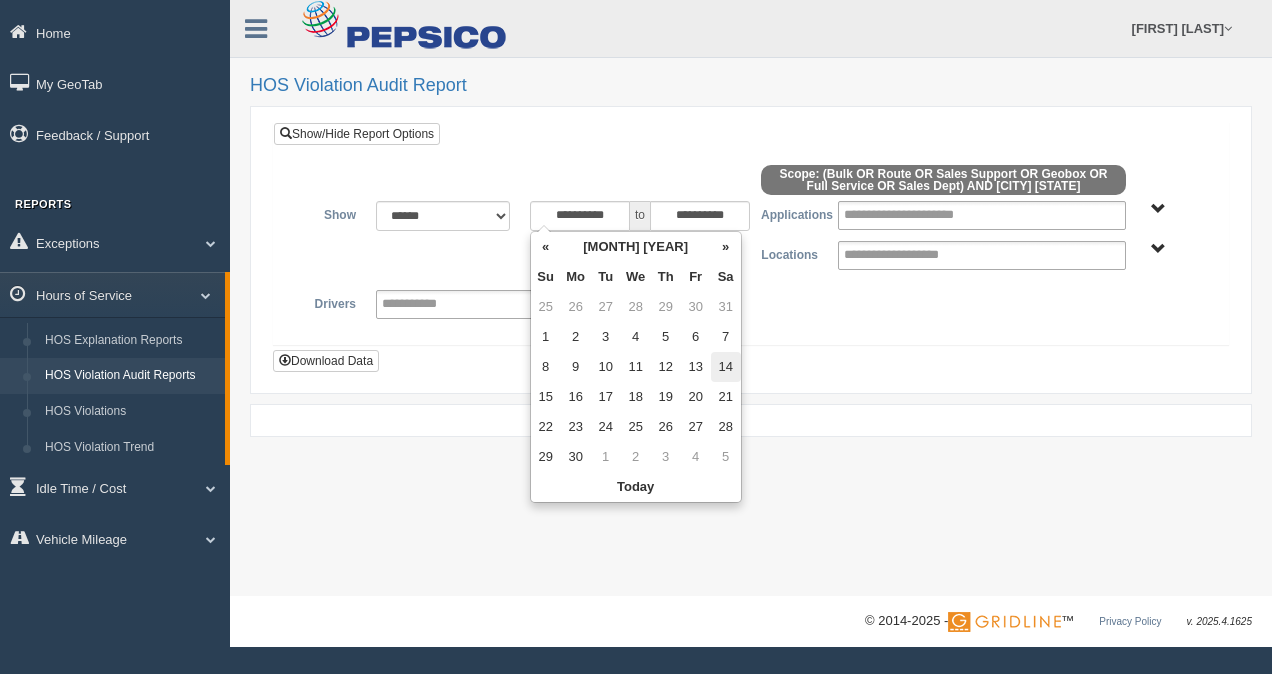 click on "14" at bounding box center (726, 367) 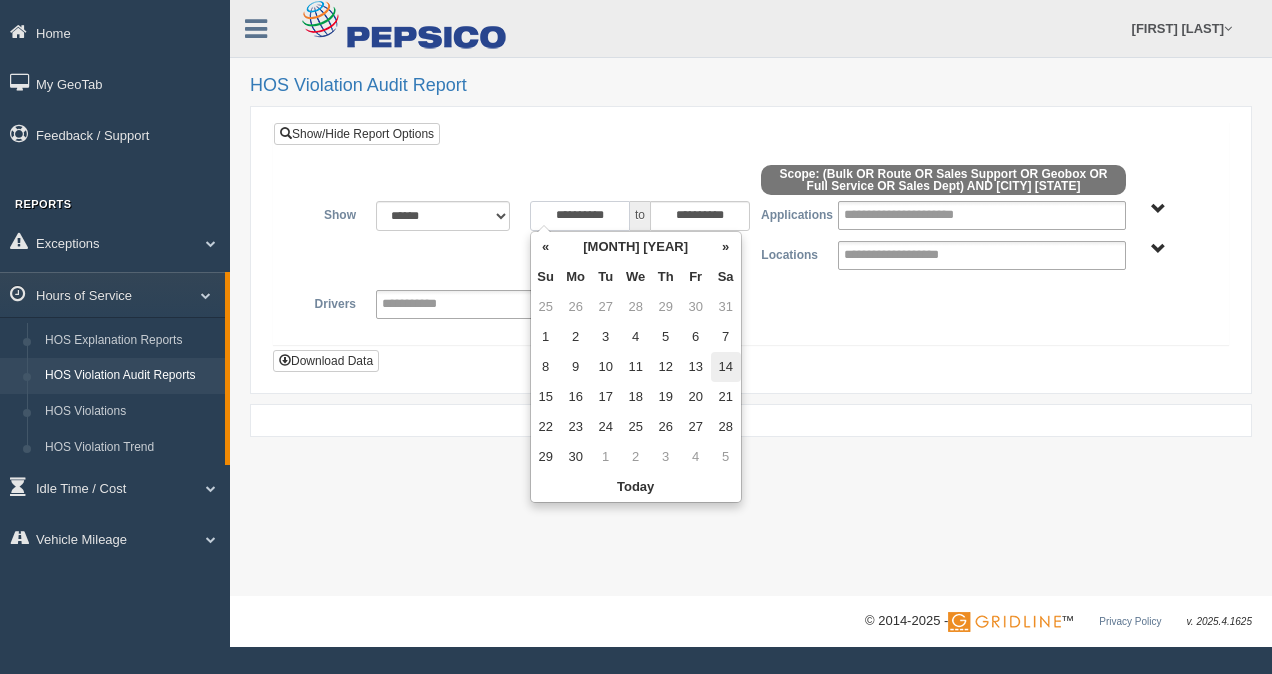 type on "**********" 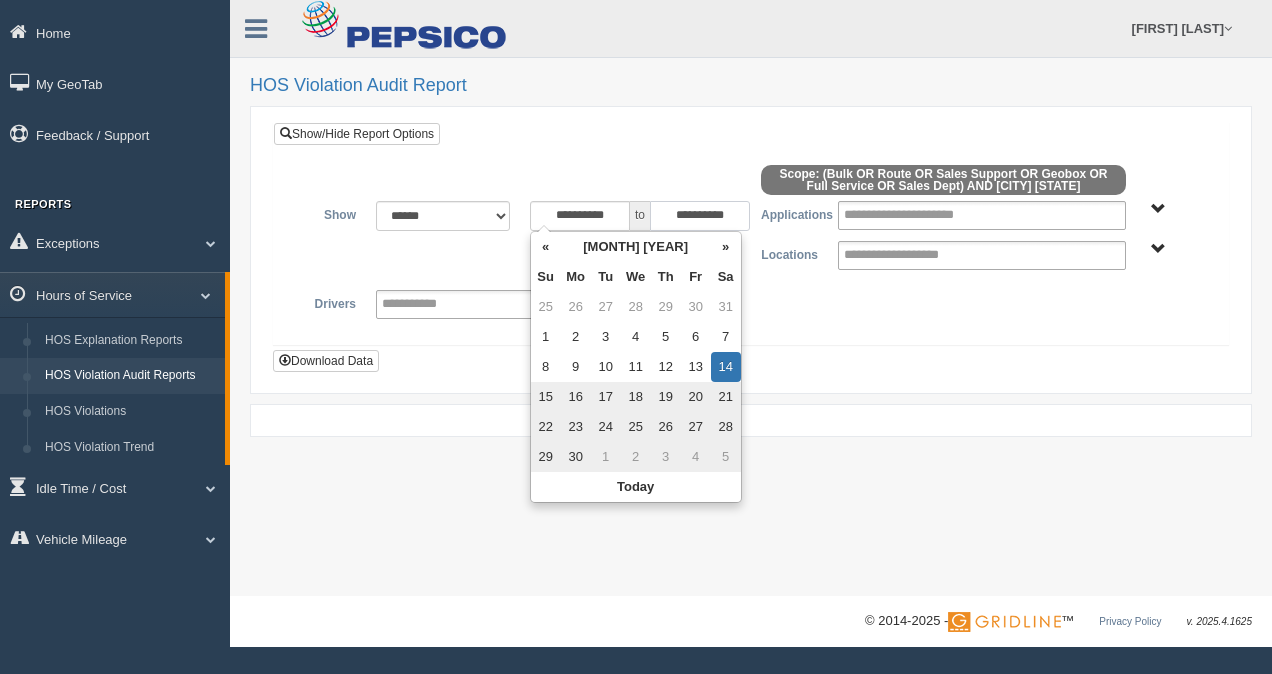 click on "**********" at bounding box center (700, 216) 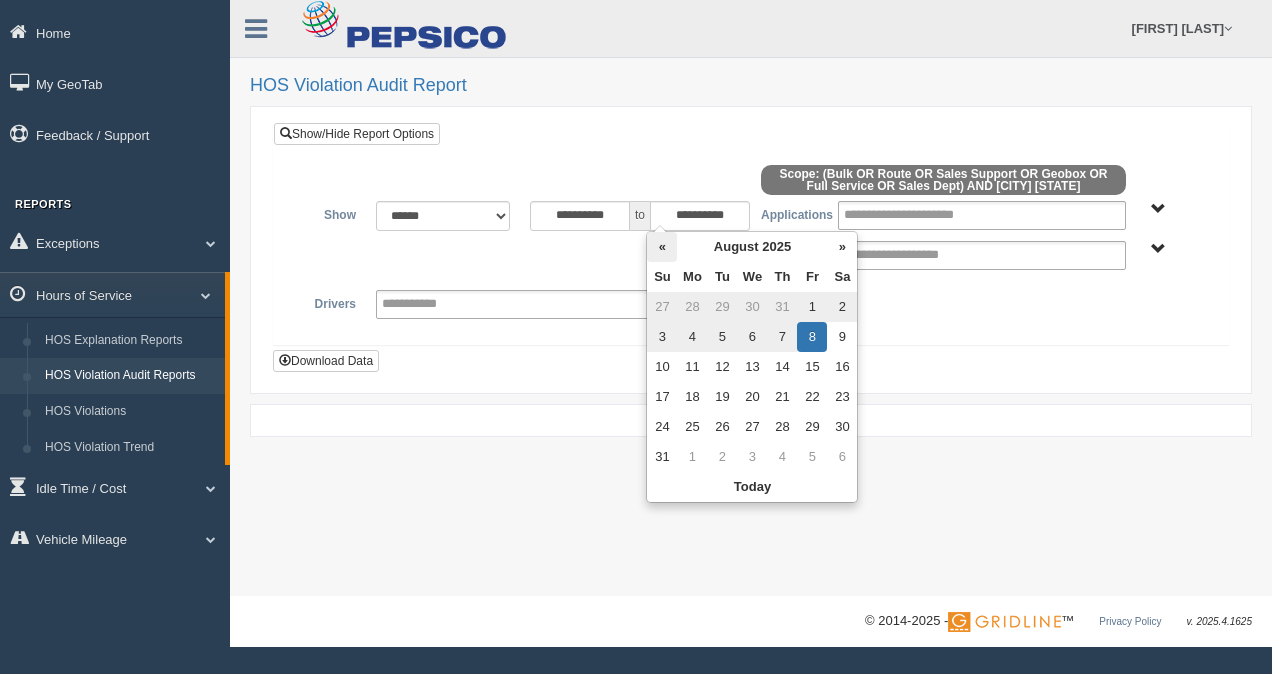 click on "«" at bounding box center [662, 247] 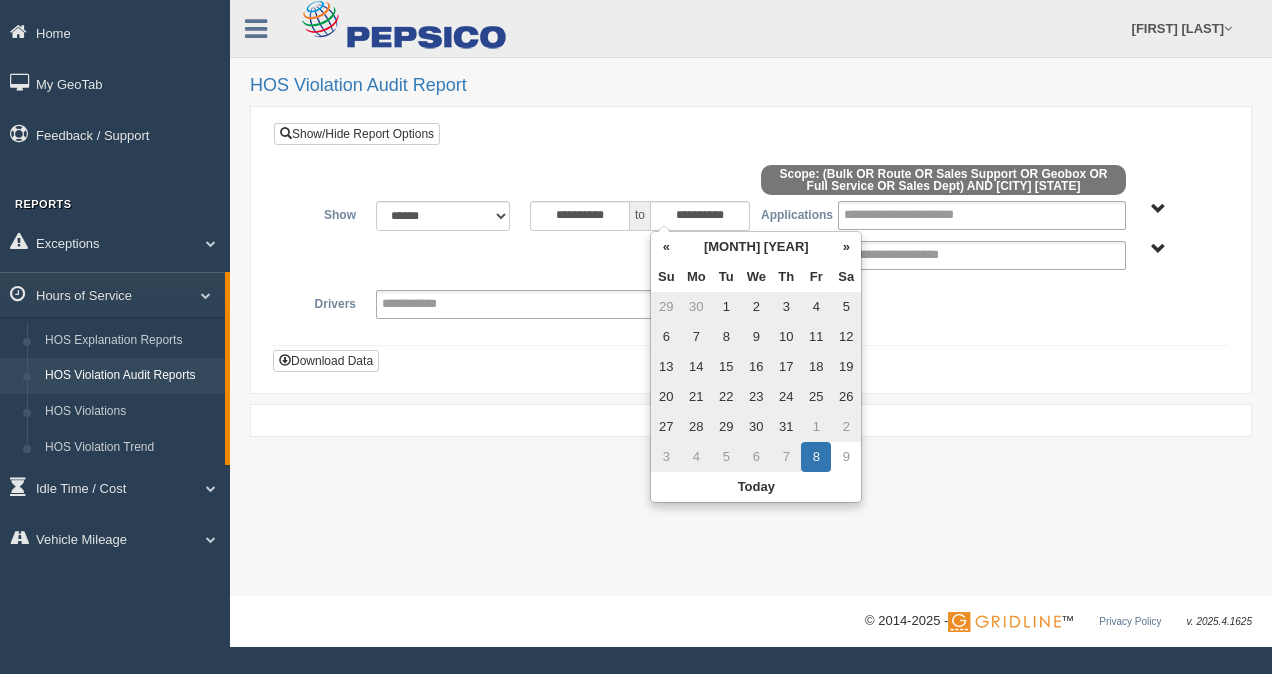 click on "«" at bounding box center [666, 247] 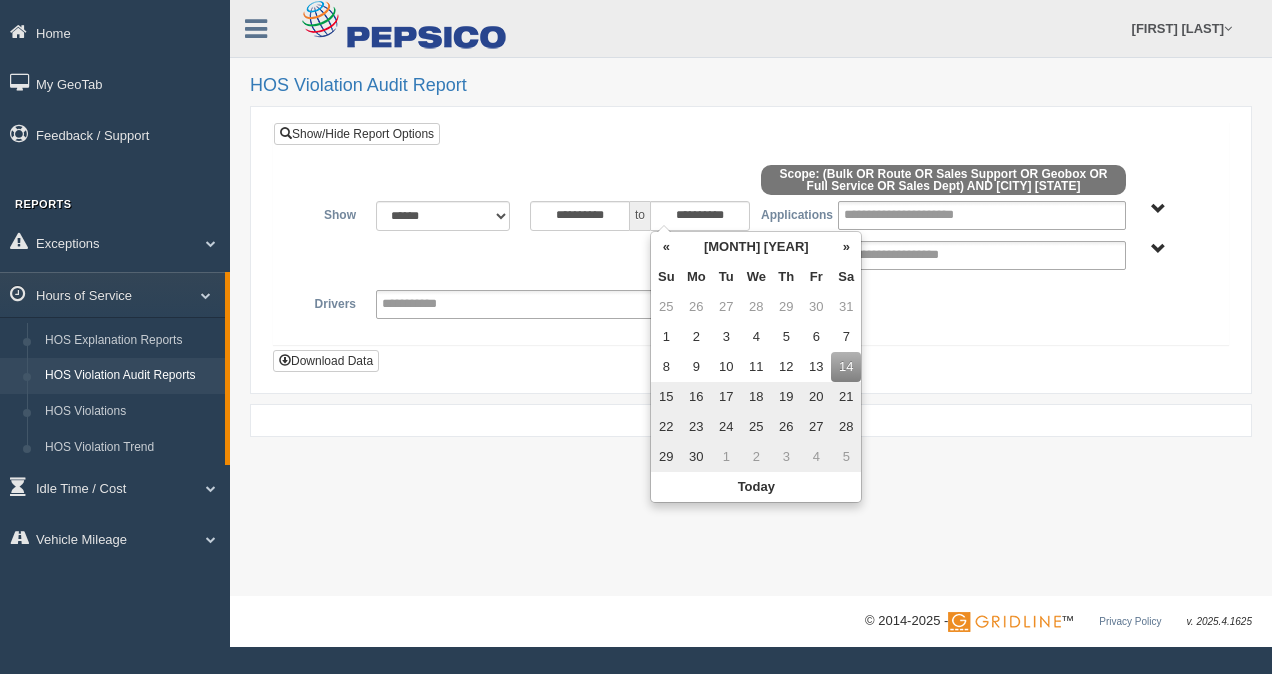 click on "22" at bounding box center (666, 427) 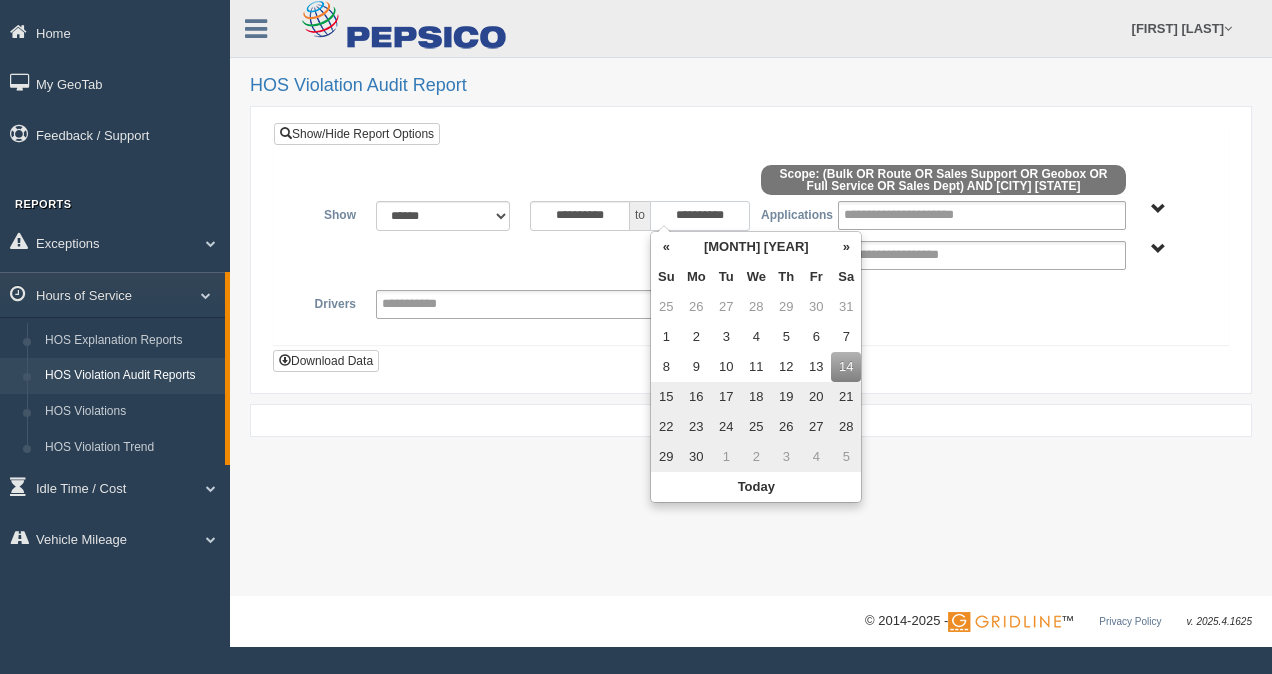type on "**********" 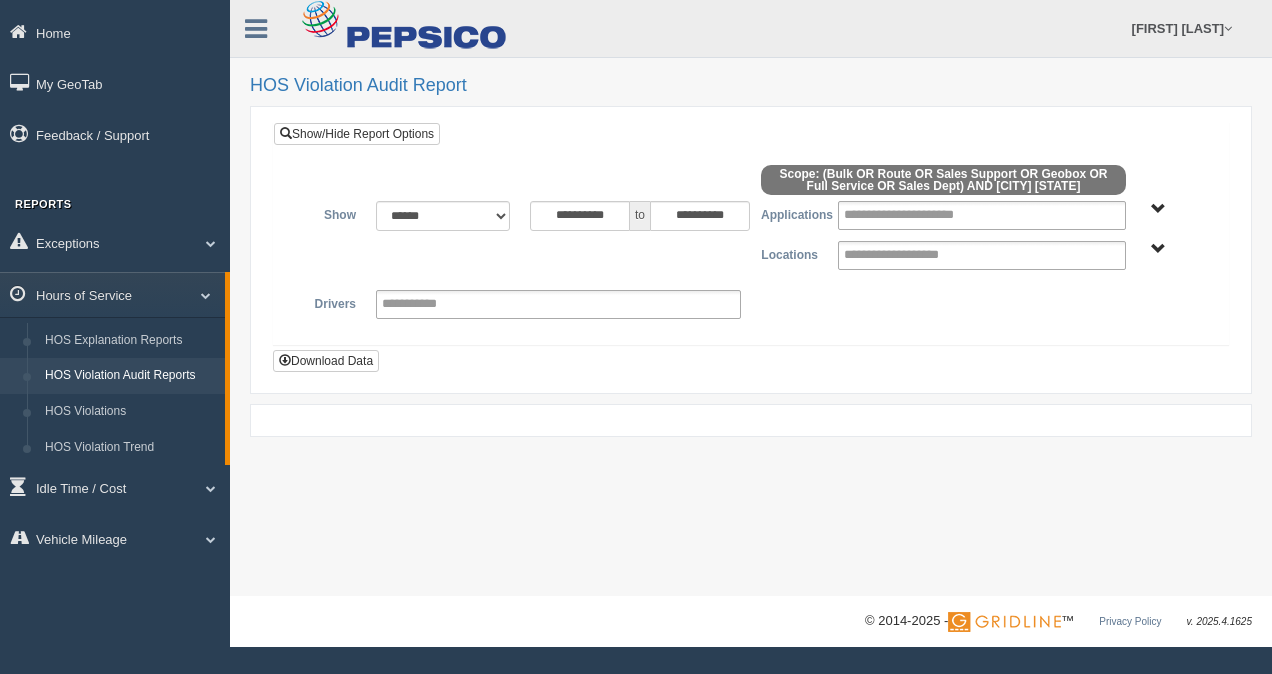 click at bounding box center [751, 420] 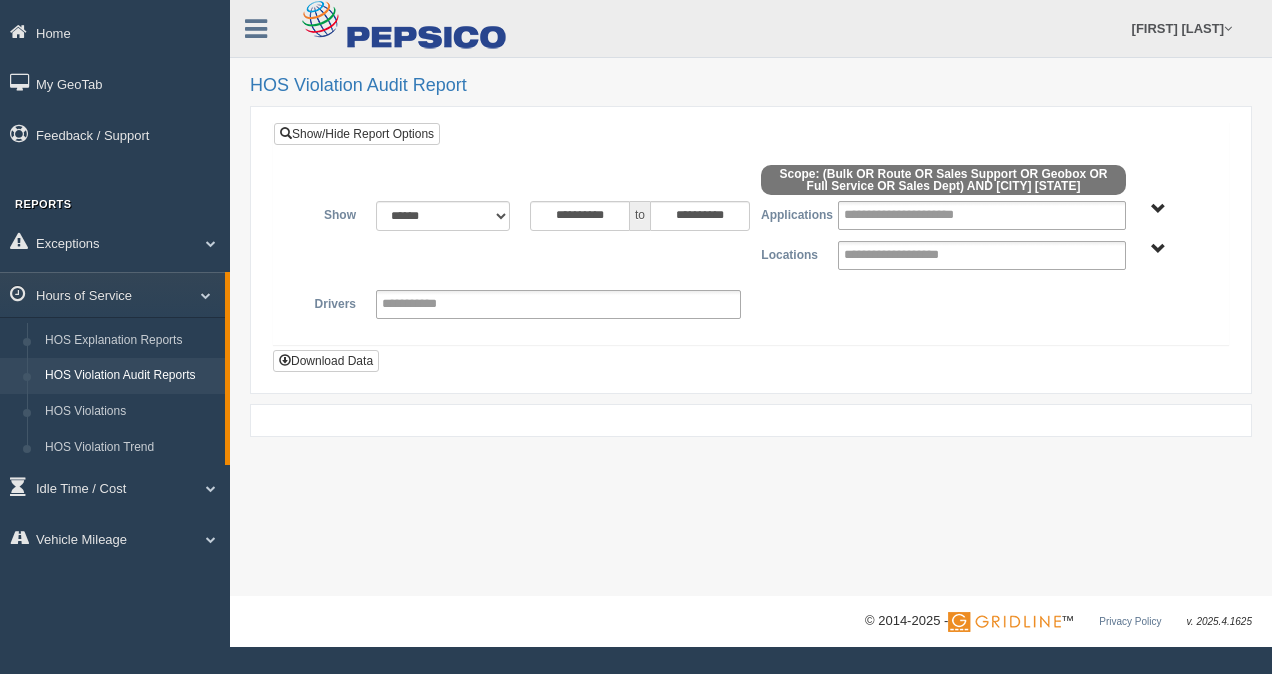 type 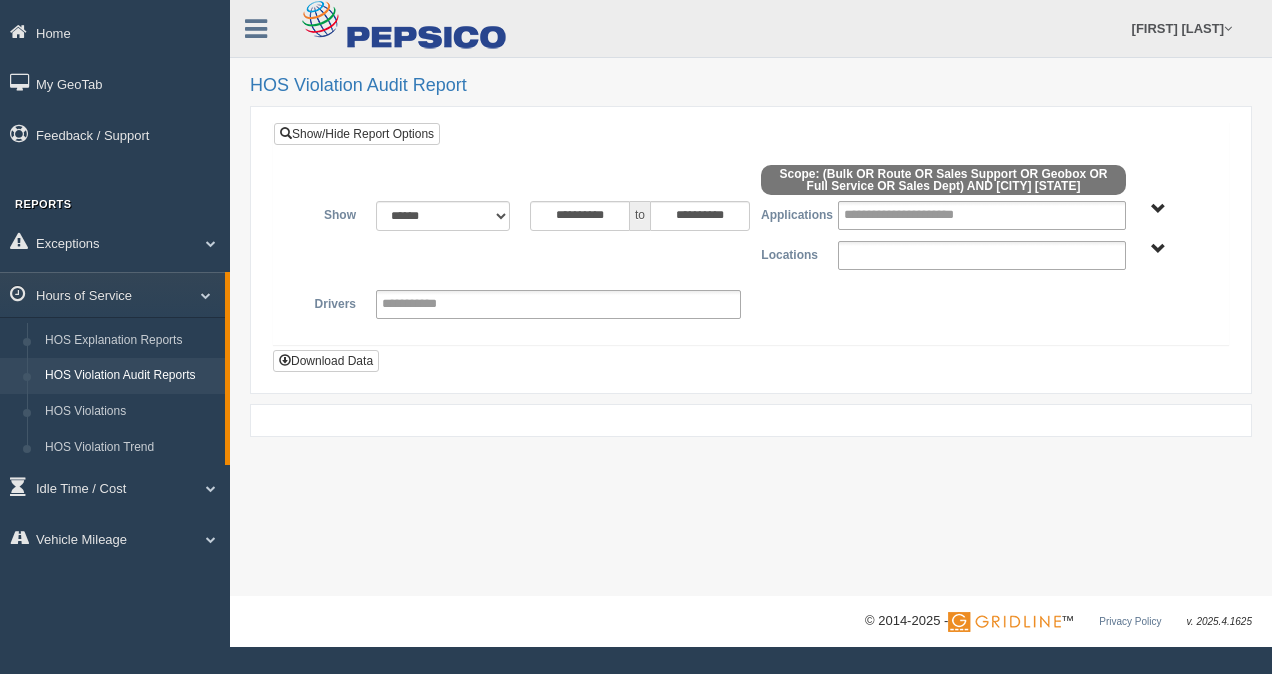 click at bounding box center (913, 255) 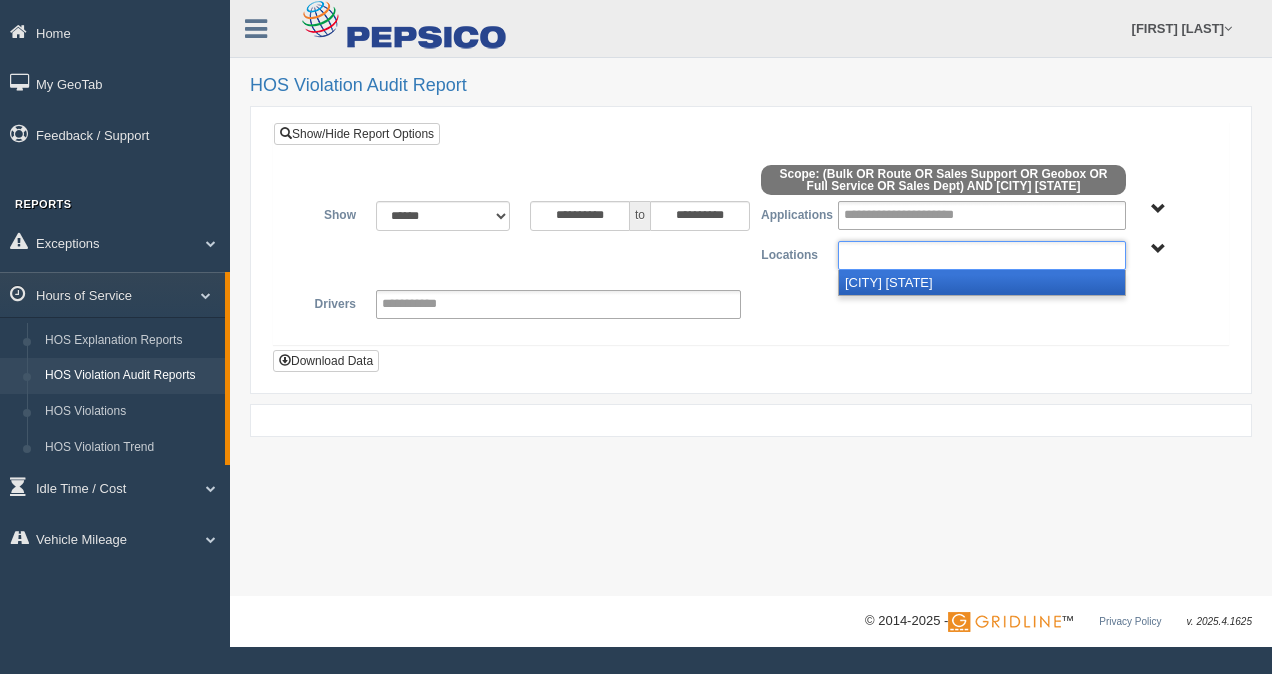 click on "[CITY] [STATE]" at bounding box center [982, 282] 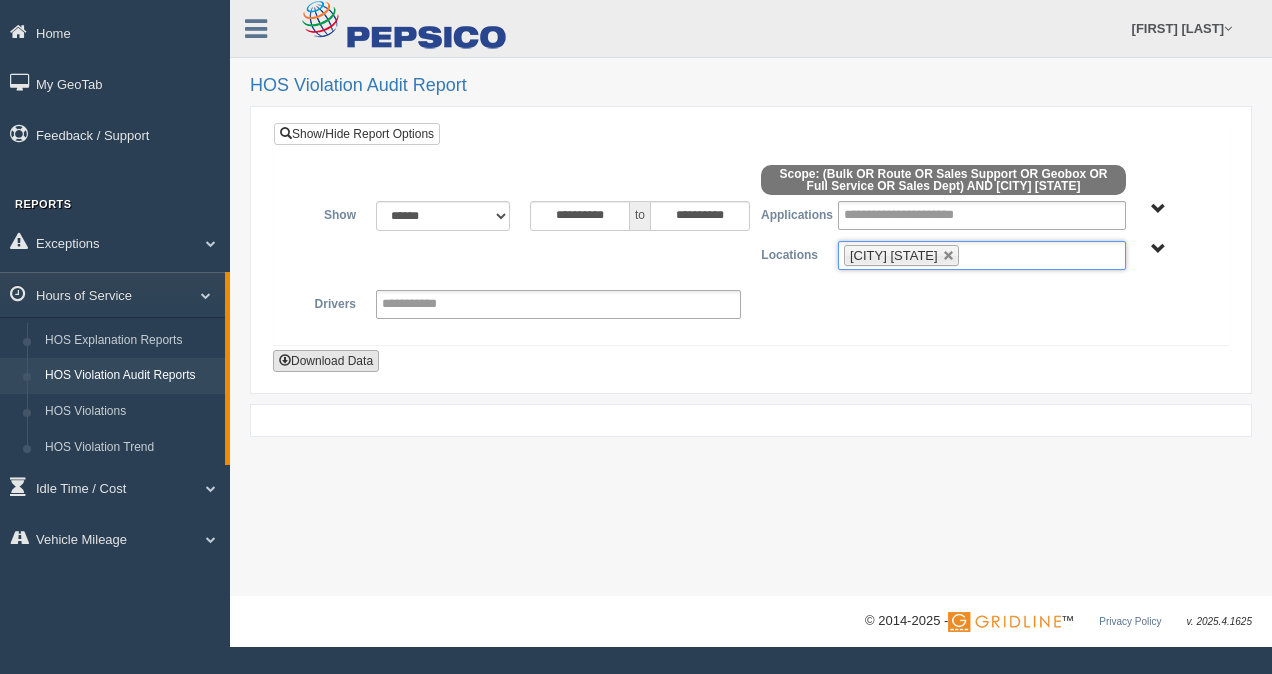 click on "Download Data" at bounding box center (326, 361) 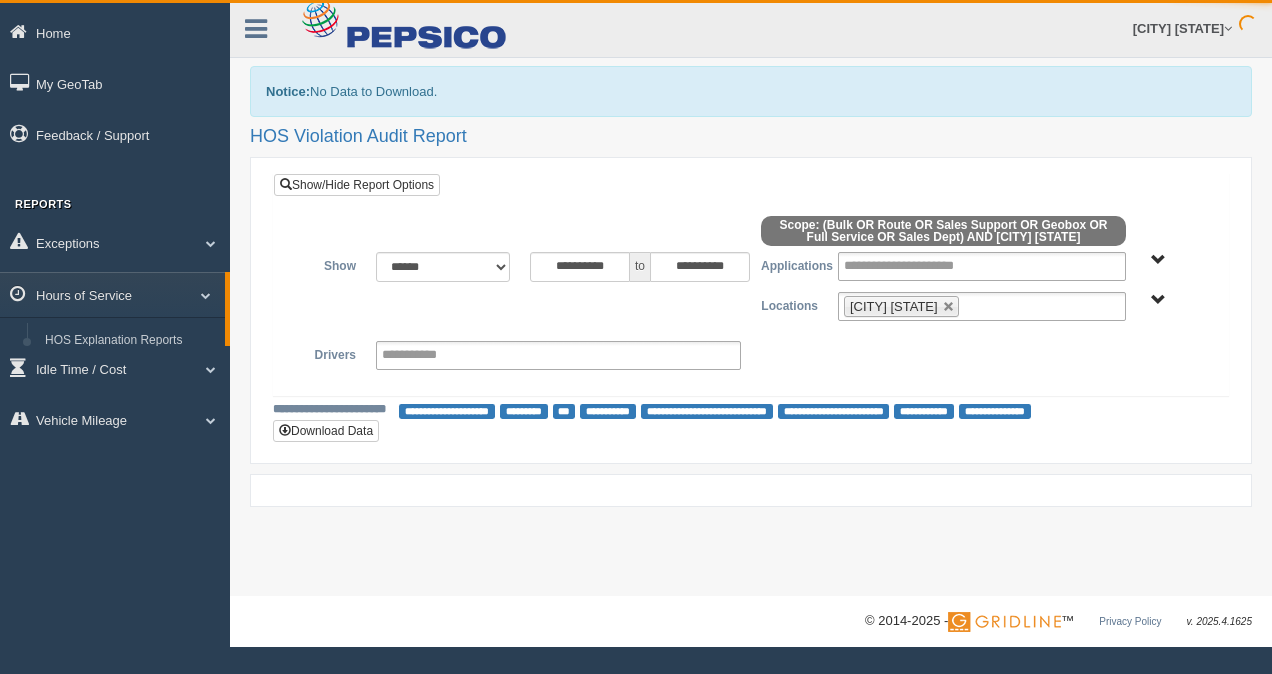 scroll, scrollTop: 0, scrollLeft: 0, axis: both 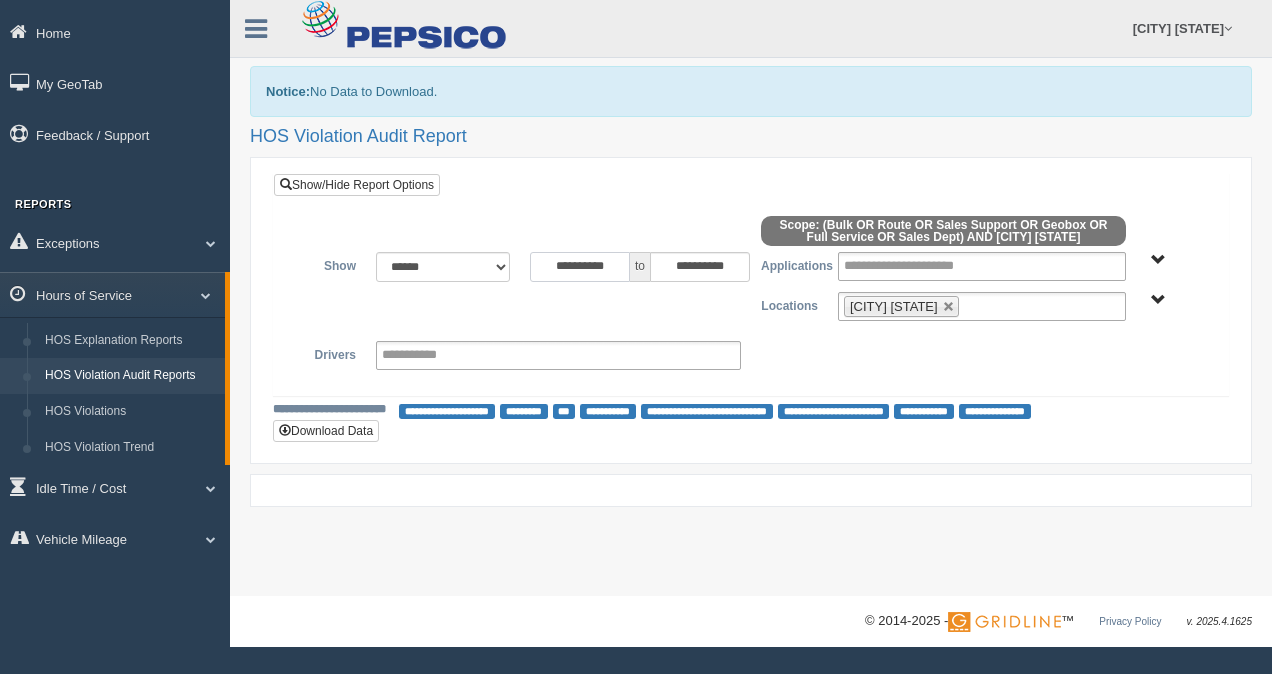 click on "**********" at bounding box center [580, 267] 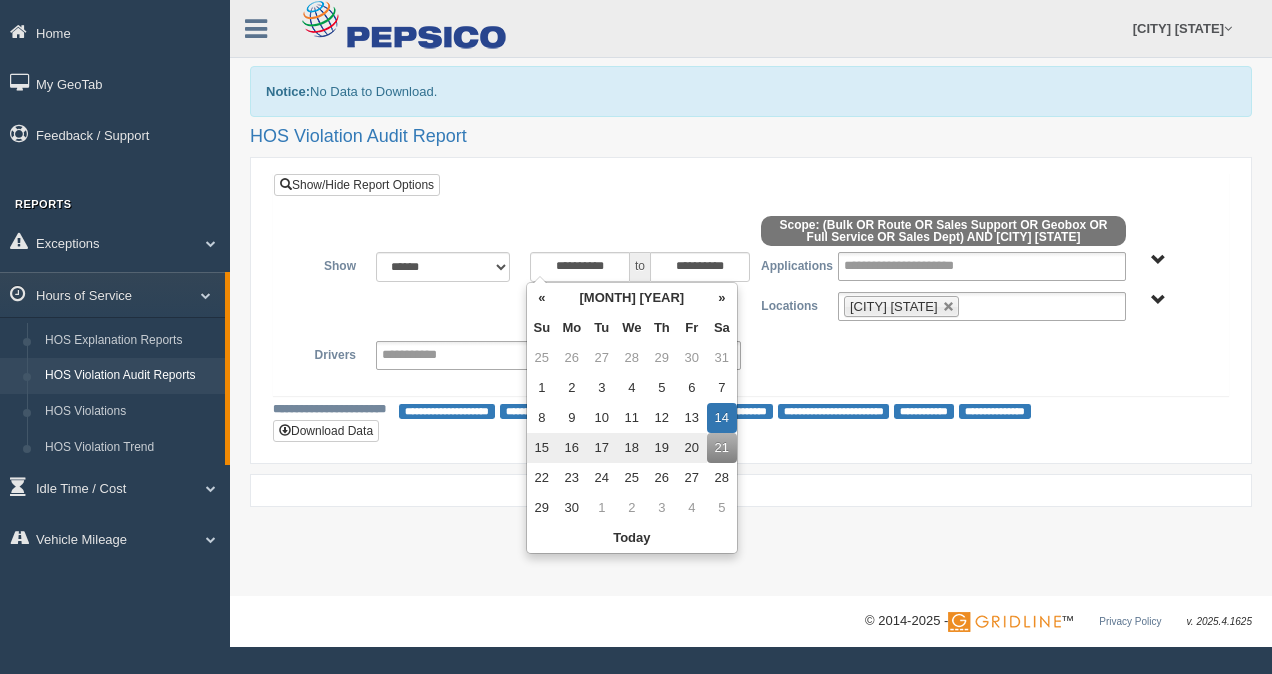 click on "15" at bounding box center [542, 448] 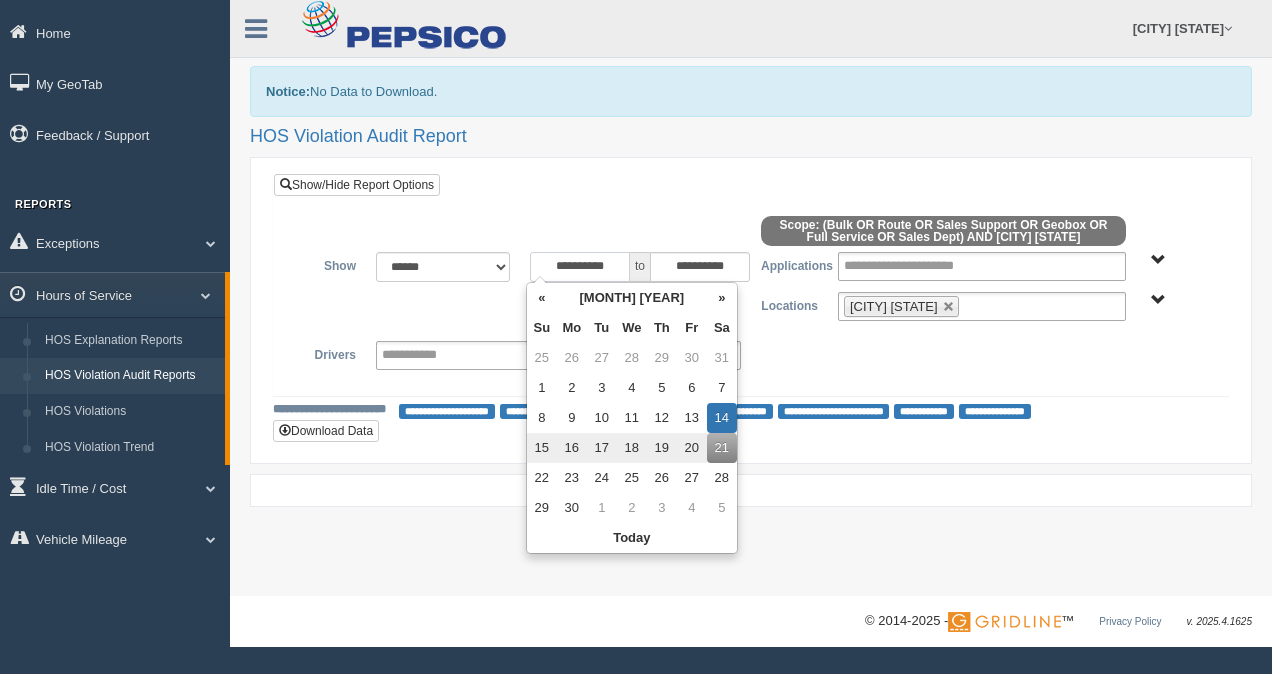 type on "**********" 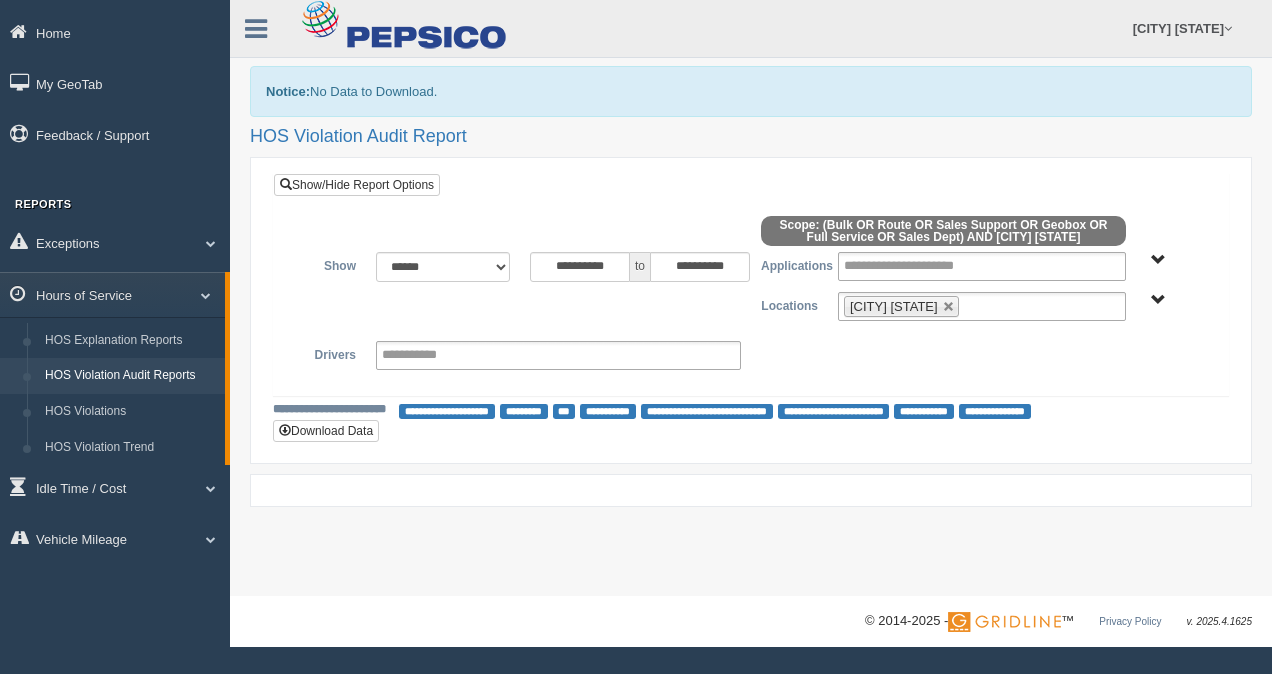 click on "**********" at bounding box center (751, 298) 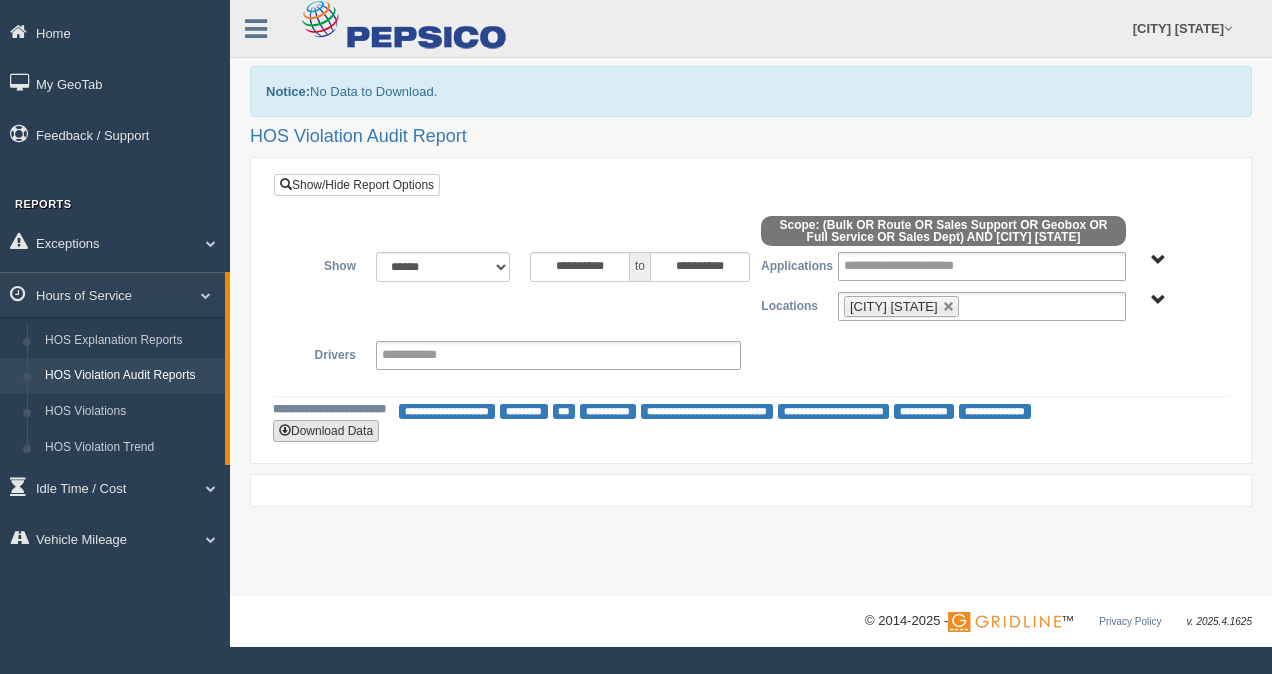 click at bounding box center [285, 430] 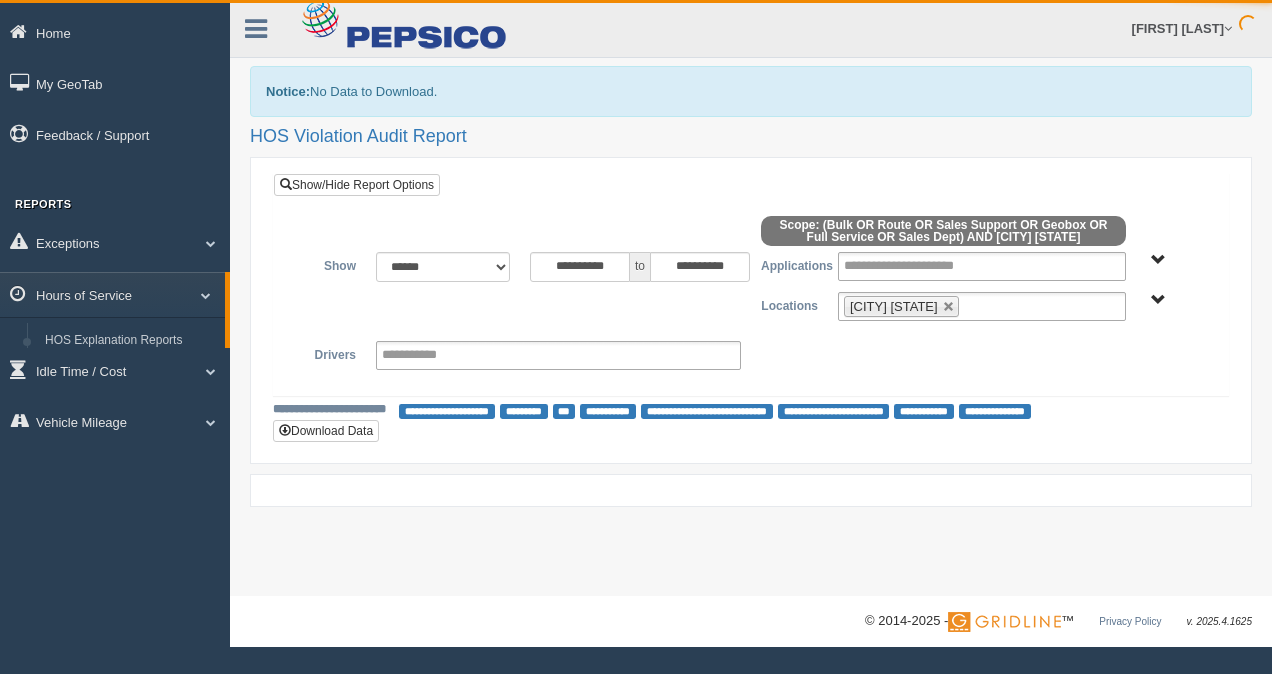scroll, scrollTop: 0, scrollLeft: 0, axis: both 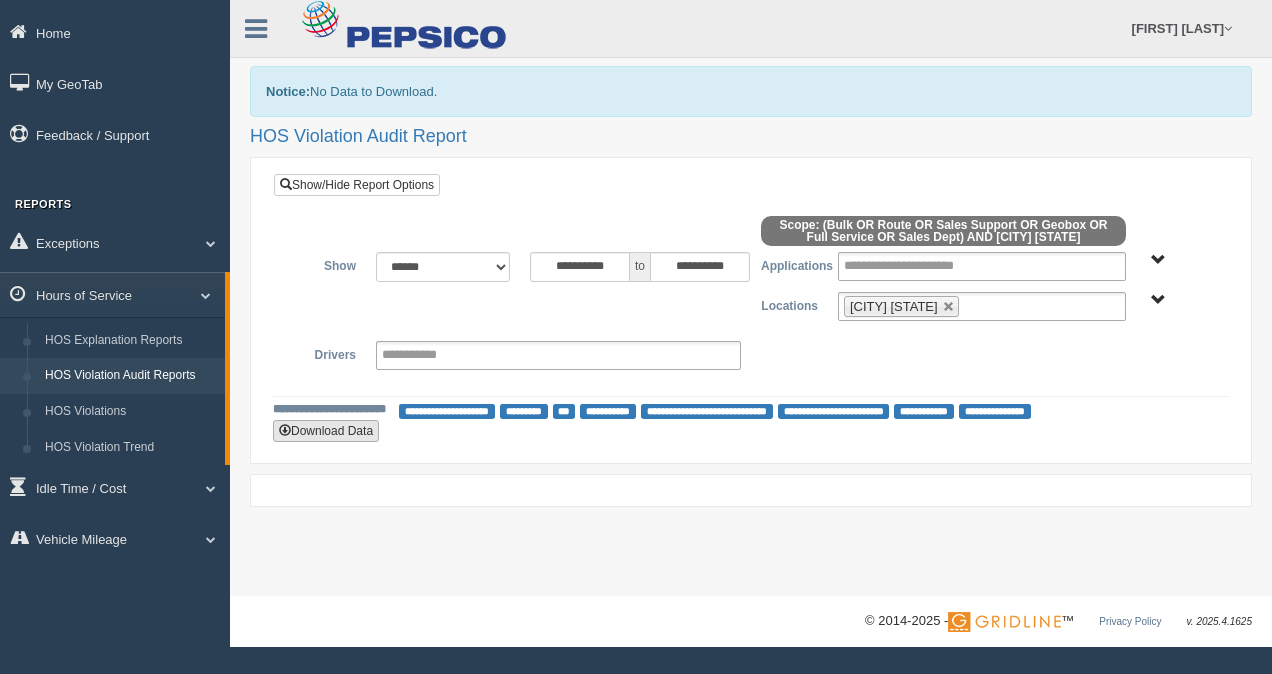 click on "Download Data" at bounding box center (326, 431) 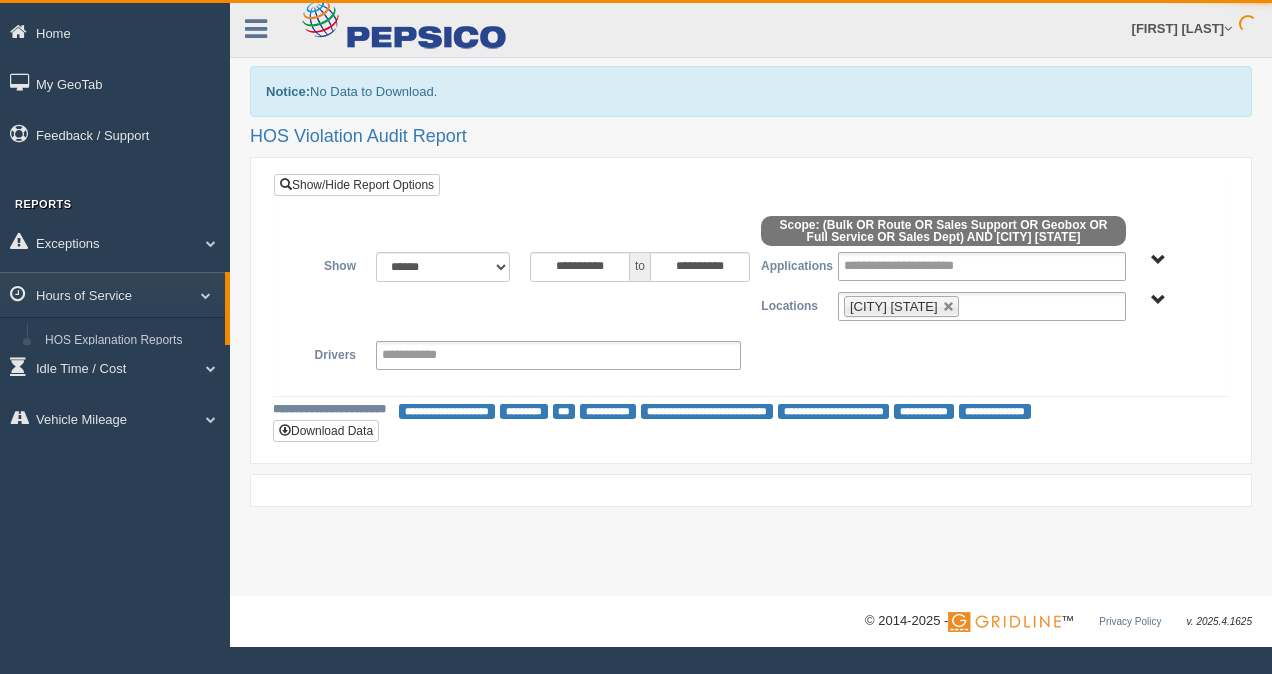 scroll, scrollTop: 0, scrollLeft: 0, axis: both 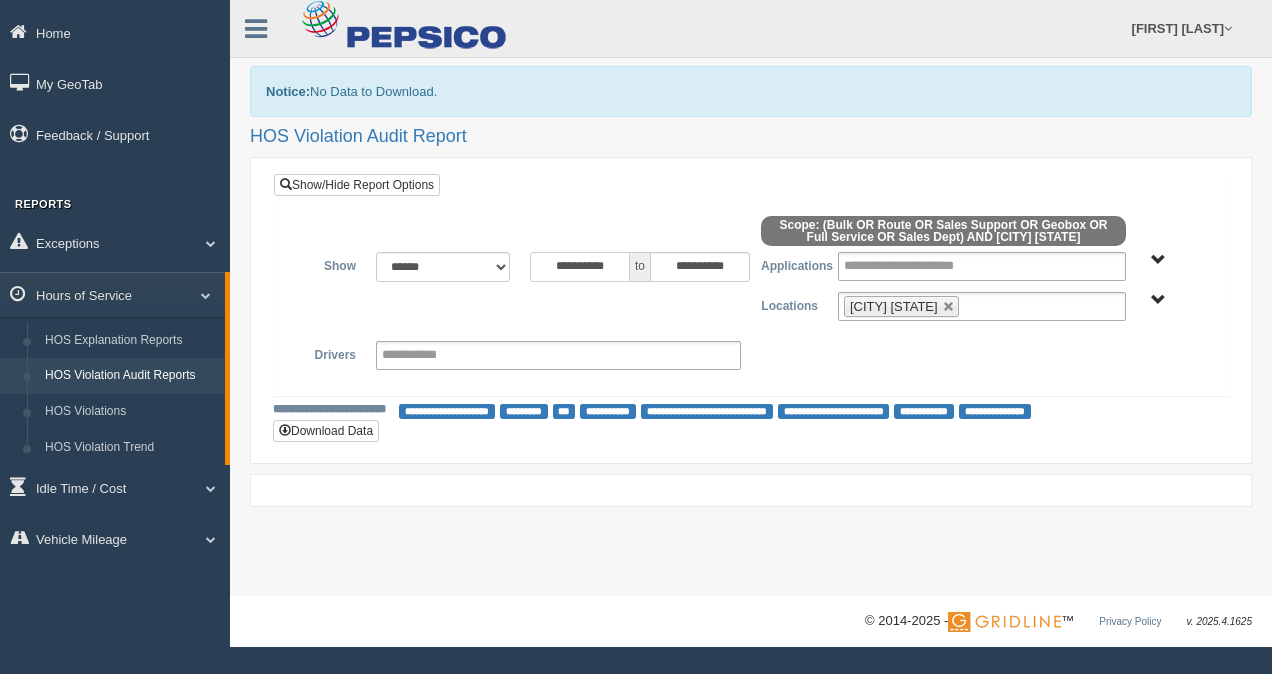 click on "**********" at bounding box center [580, 267] 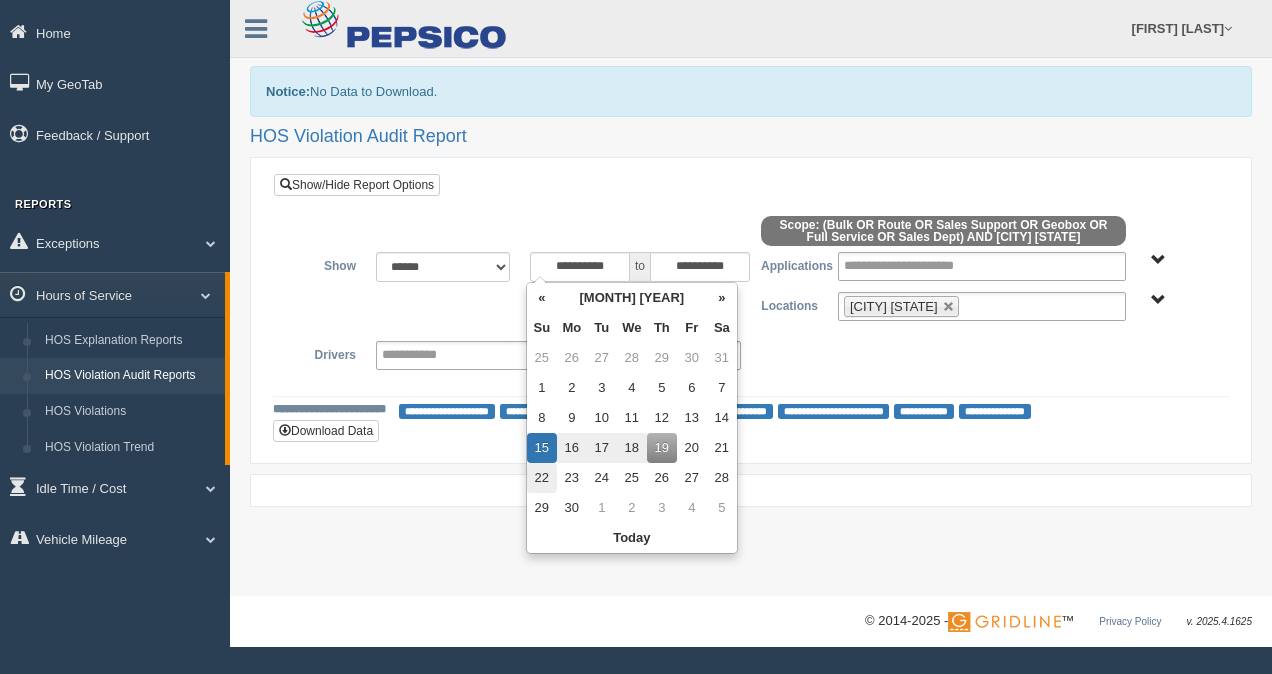 click on "22" at bounding box center (542, 478) 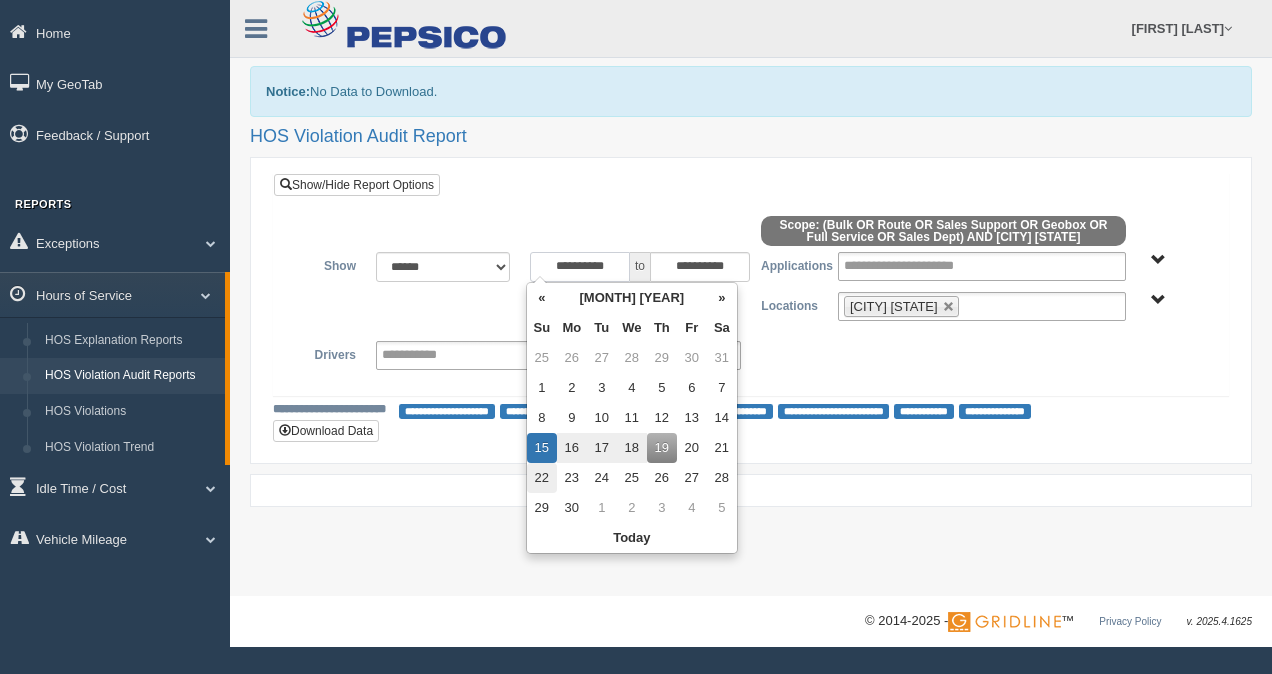 type on "**********" 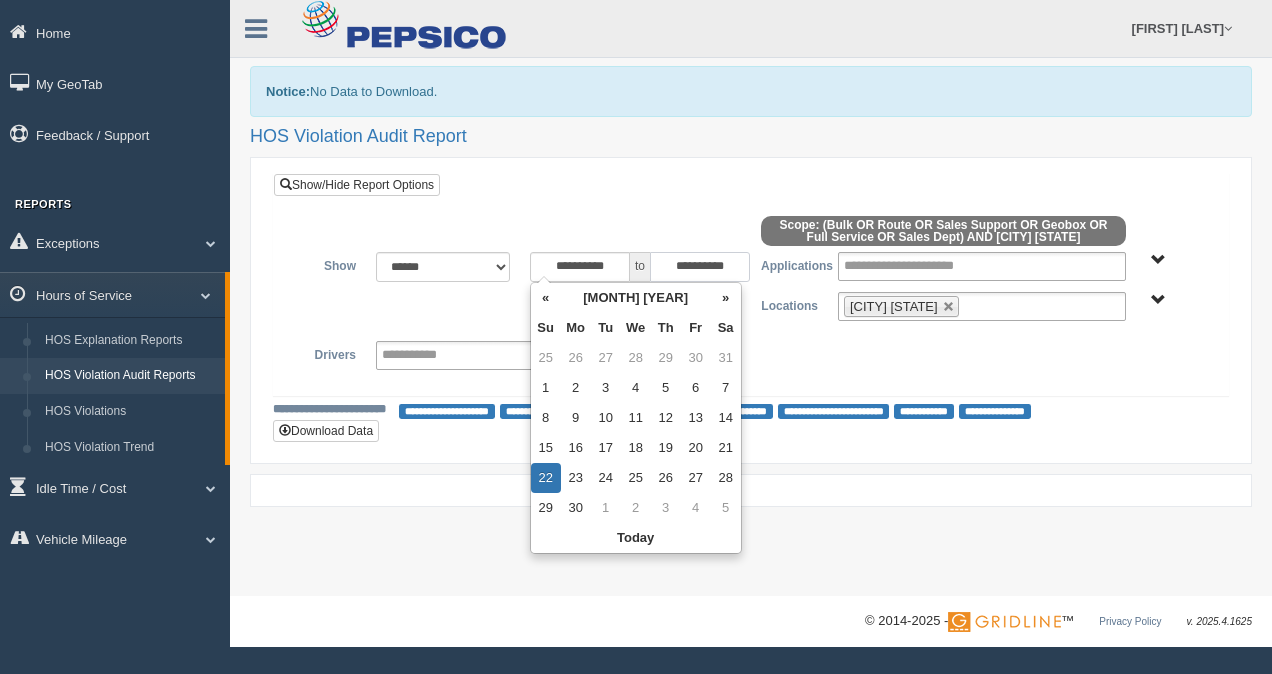 click on "**********" at bounding box center (700, 267) 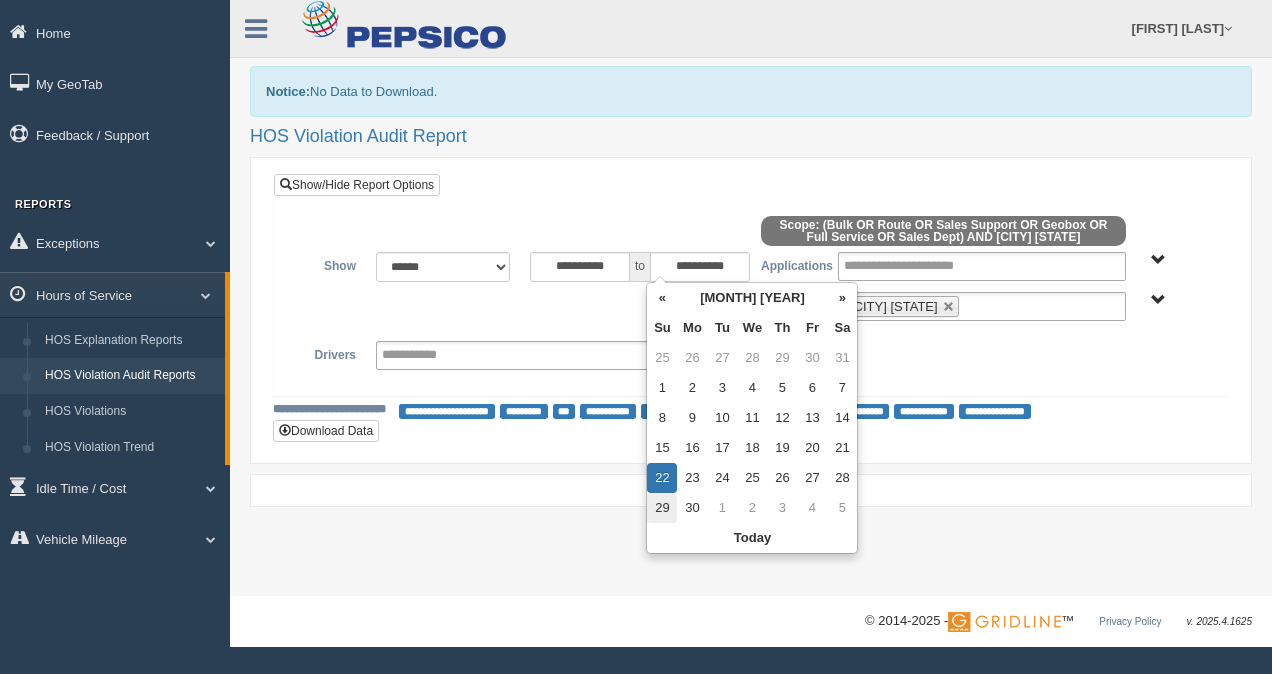 click on "29" at bounding box center (662, 508) 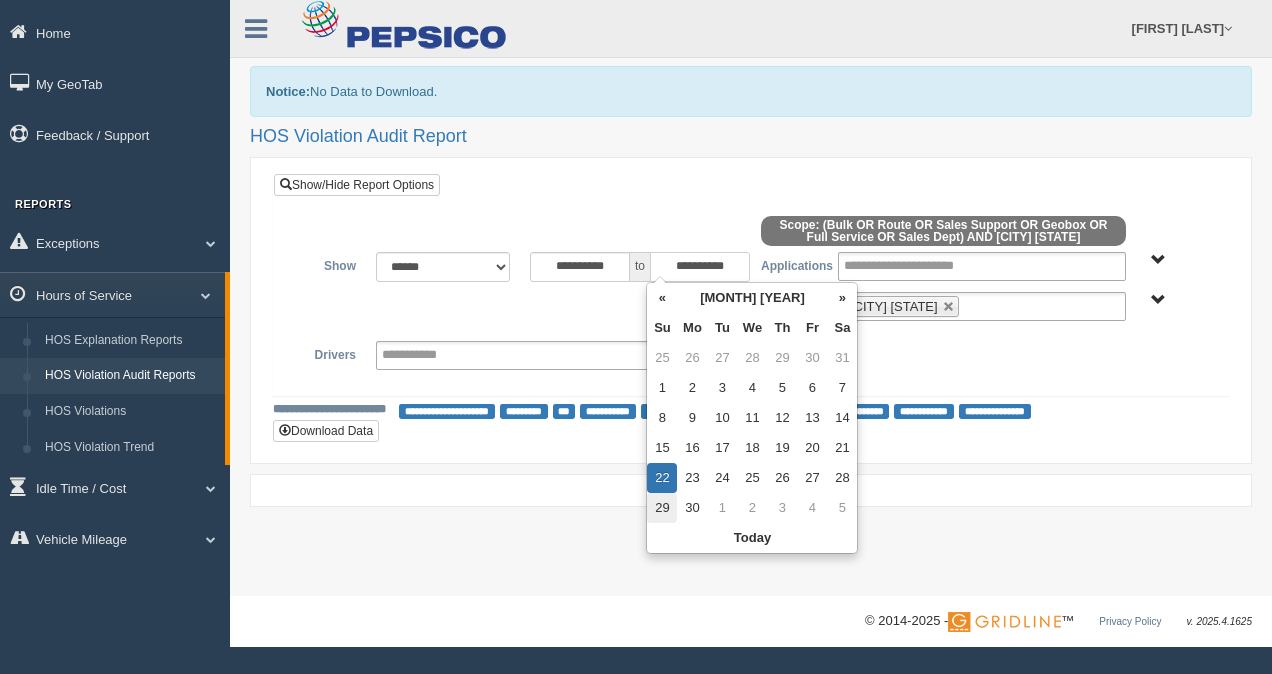 type on "**********" 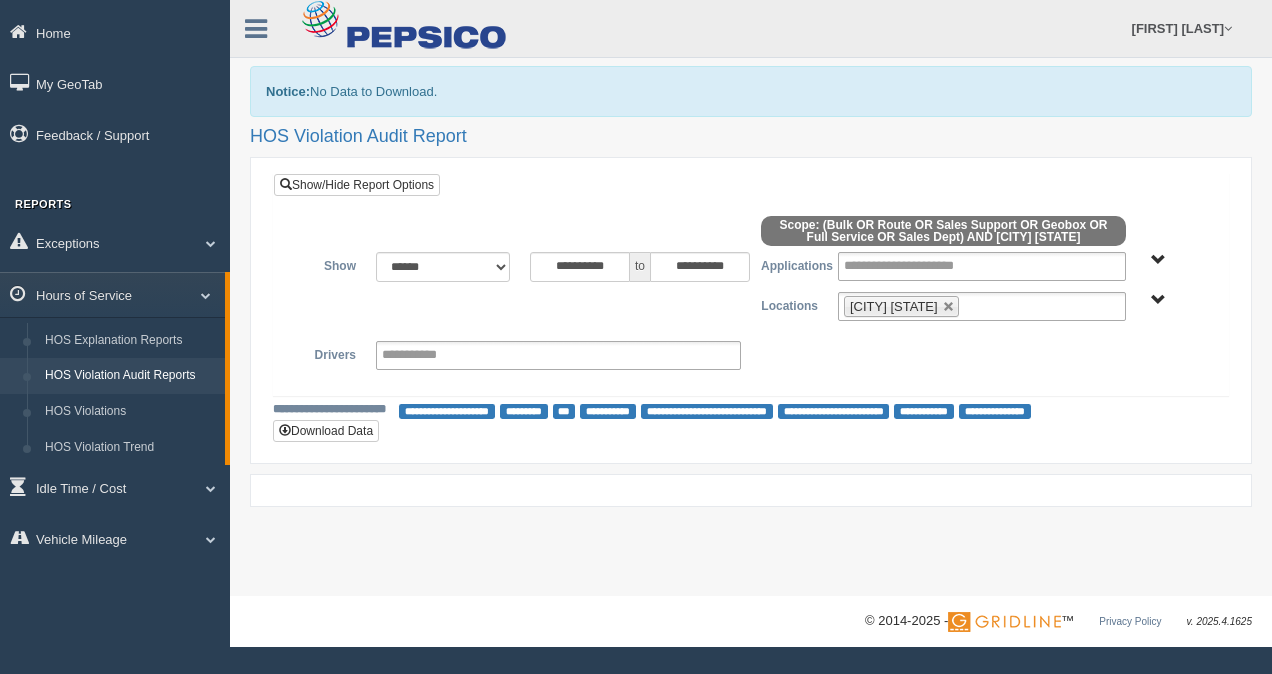 click on "**********" at bounding box center [751, 298] 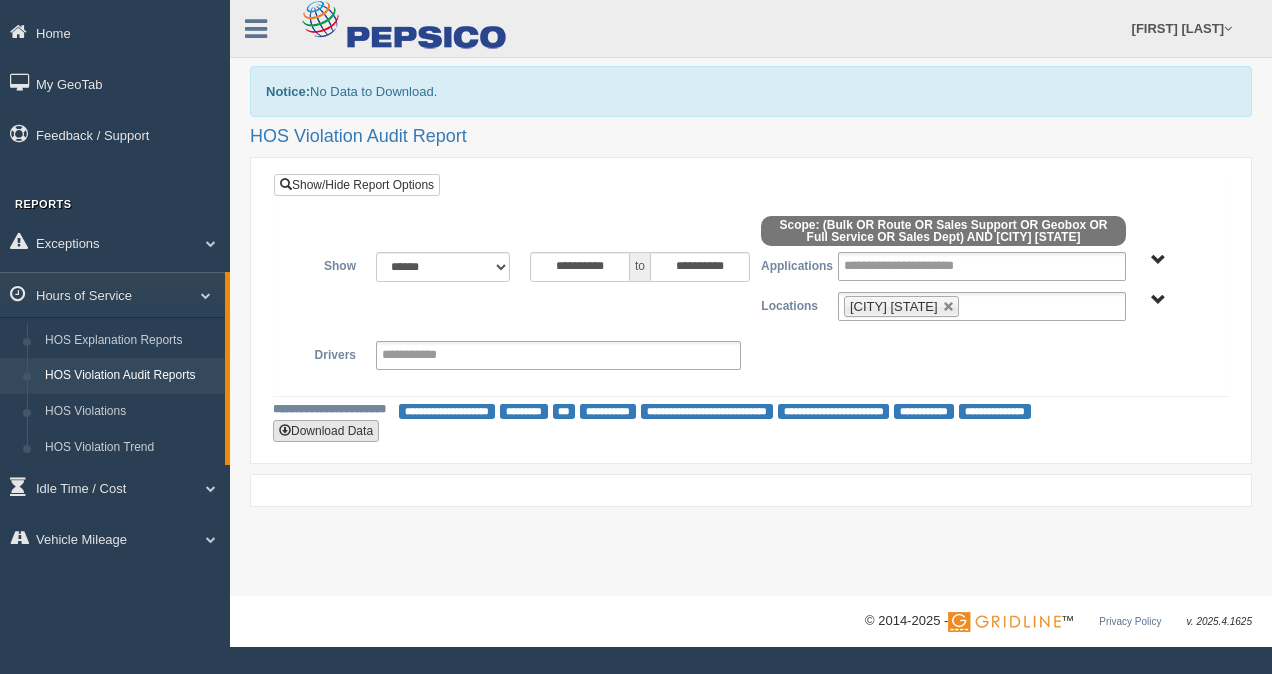 click on "Download Data" at bounding box center [326, 431] 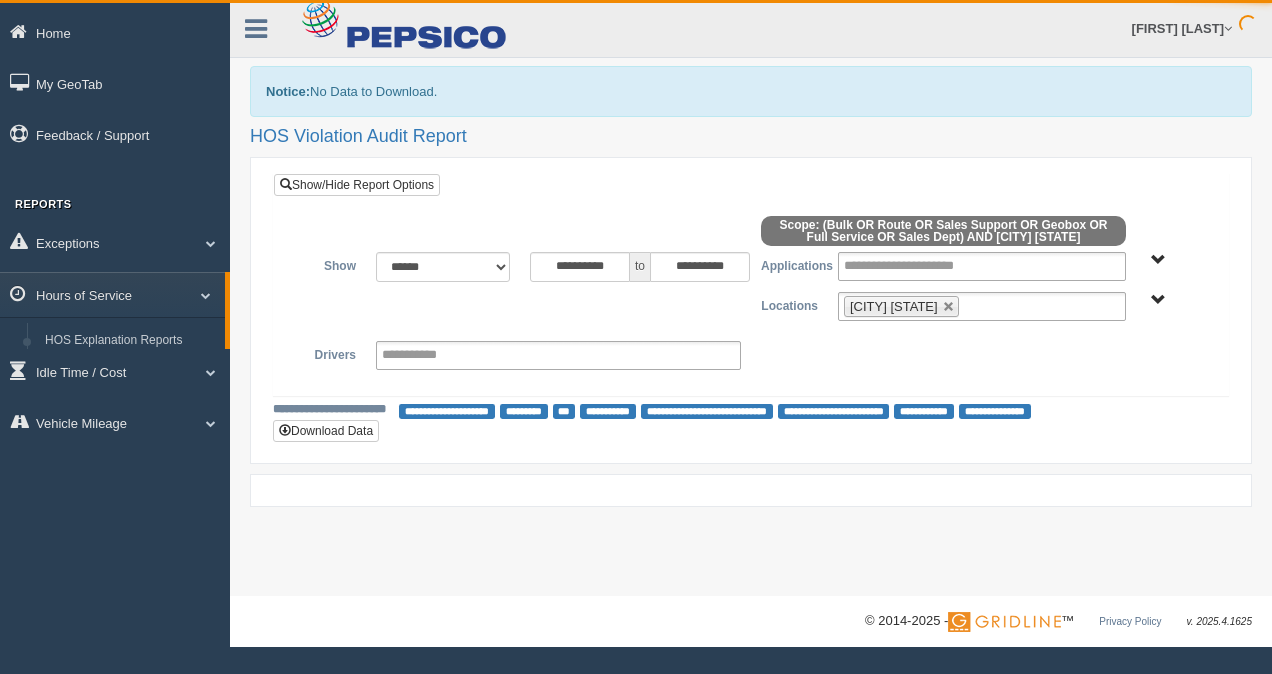 scroll, scrollTop: 0, scrollLeft: 0, axis: both 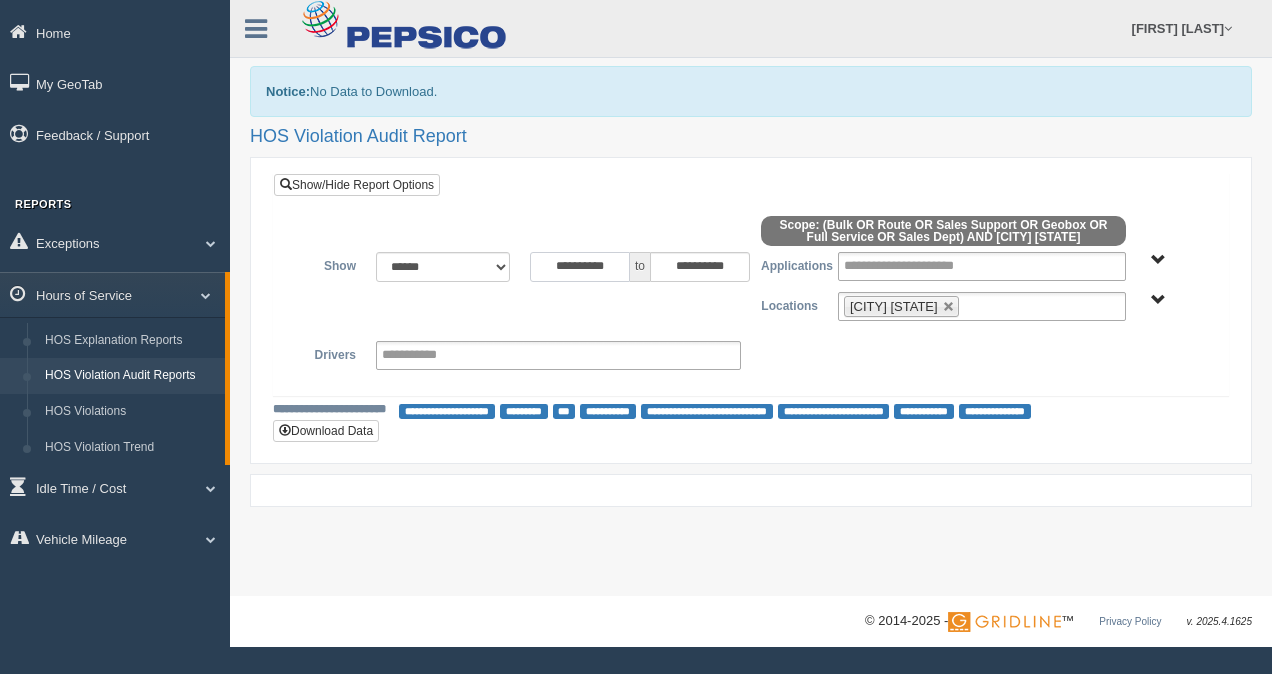 click on "**********" at bounding box center (580, 267) 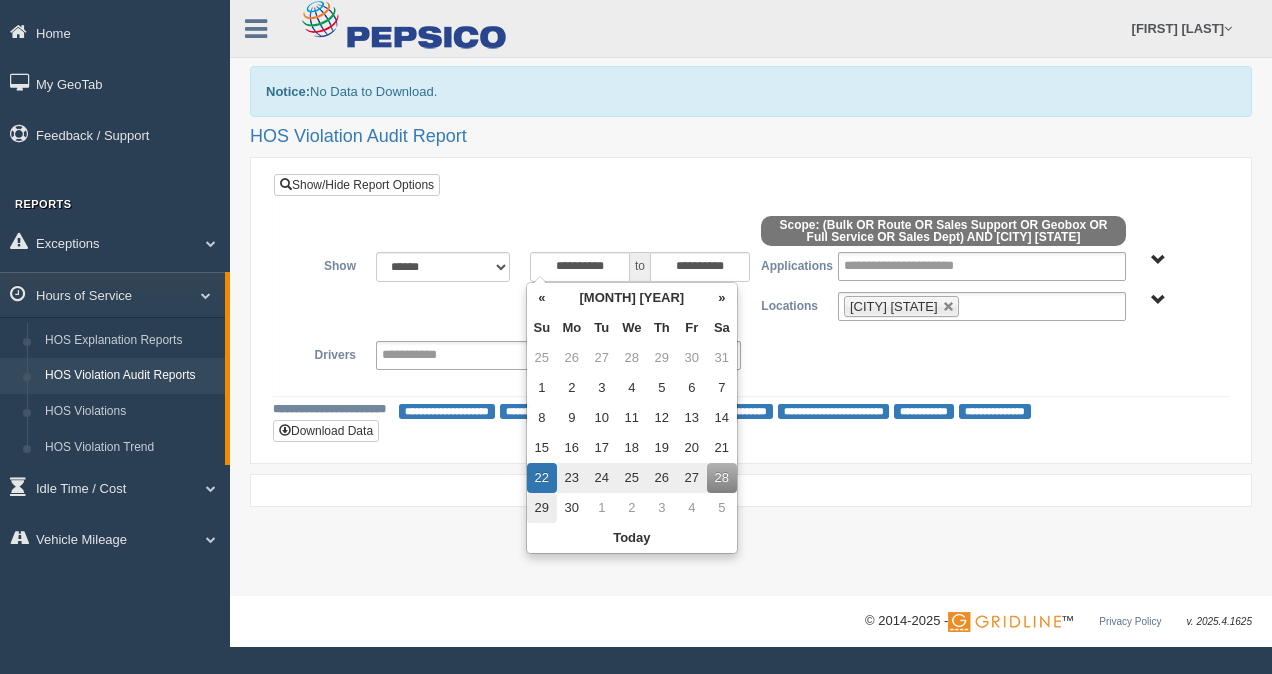 click on "29" at bounding box center [542, 508] 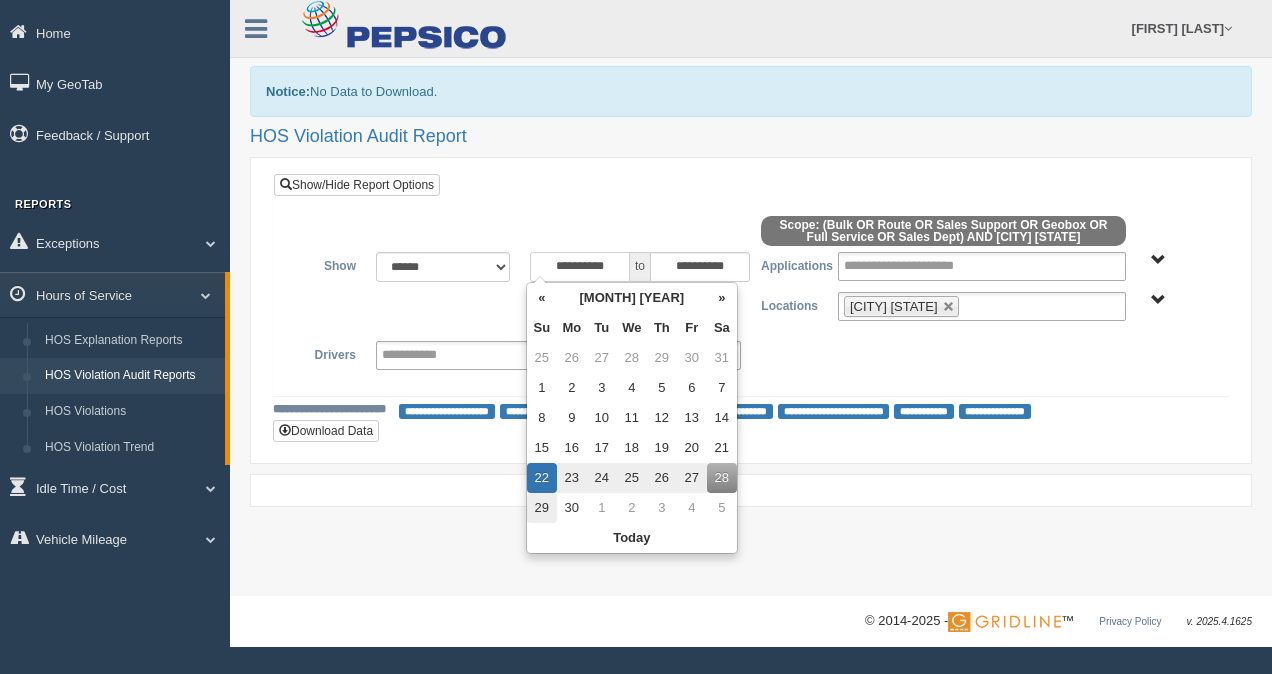 type on "**********" 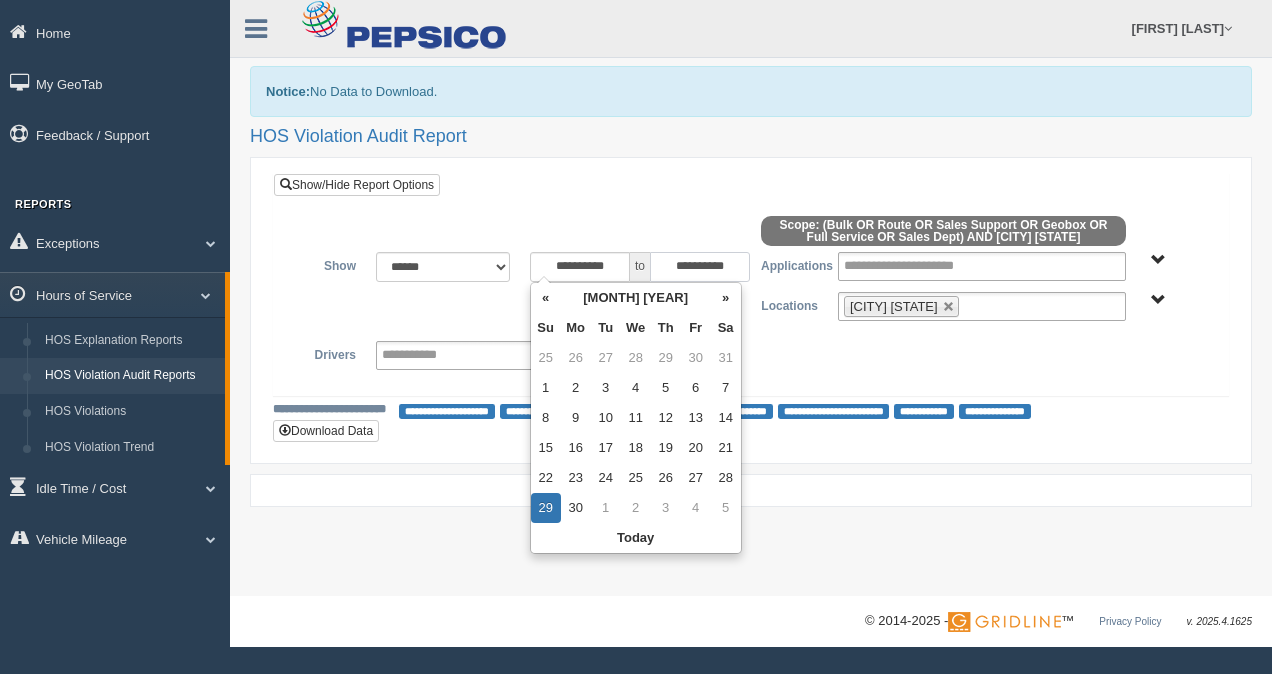 click on "**********" at bounding box center (700, 267) 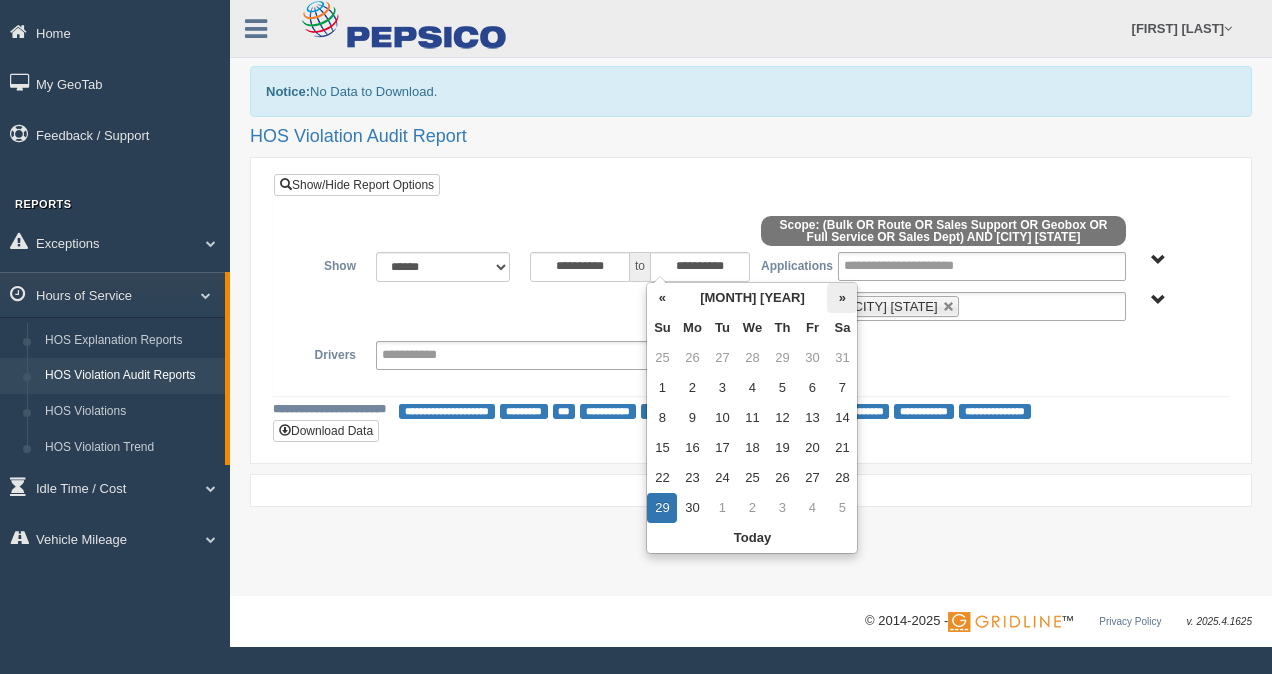 click on "»" at bounding box center (842, 298) 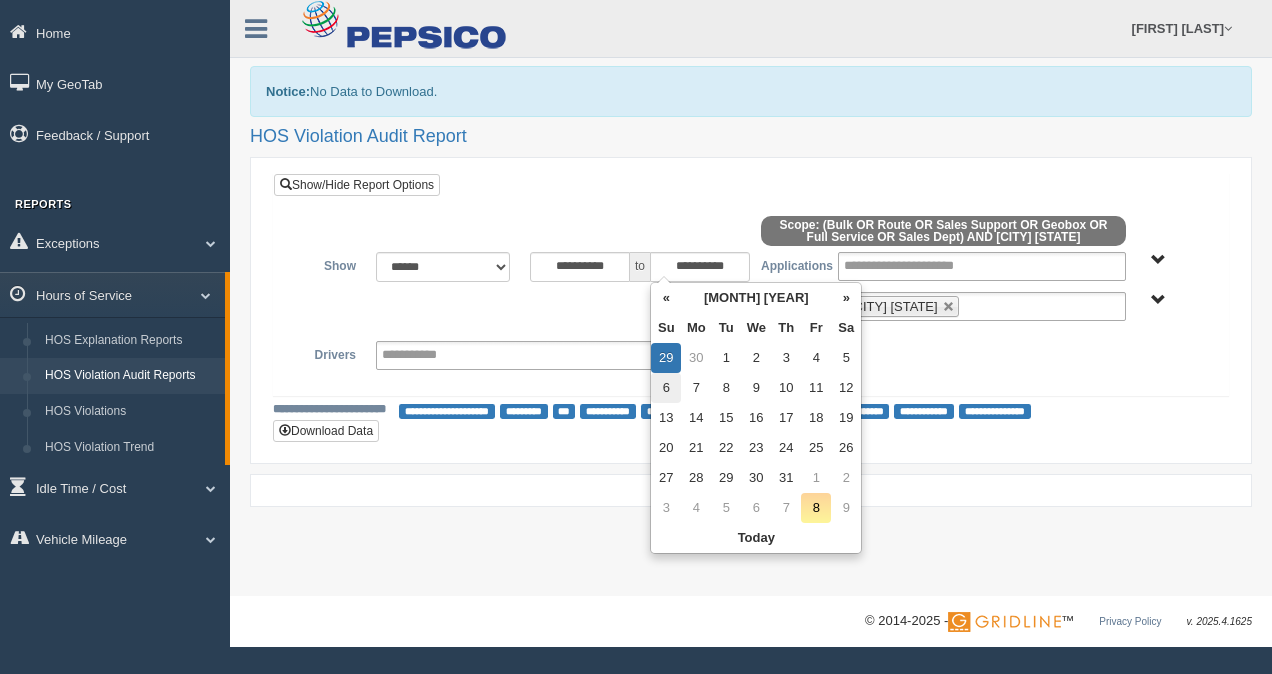 click on "6" at bounding box center [666, 388] 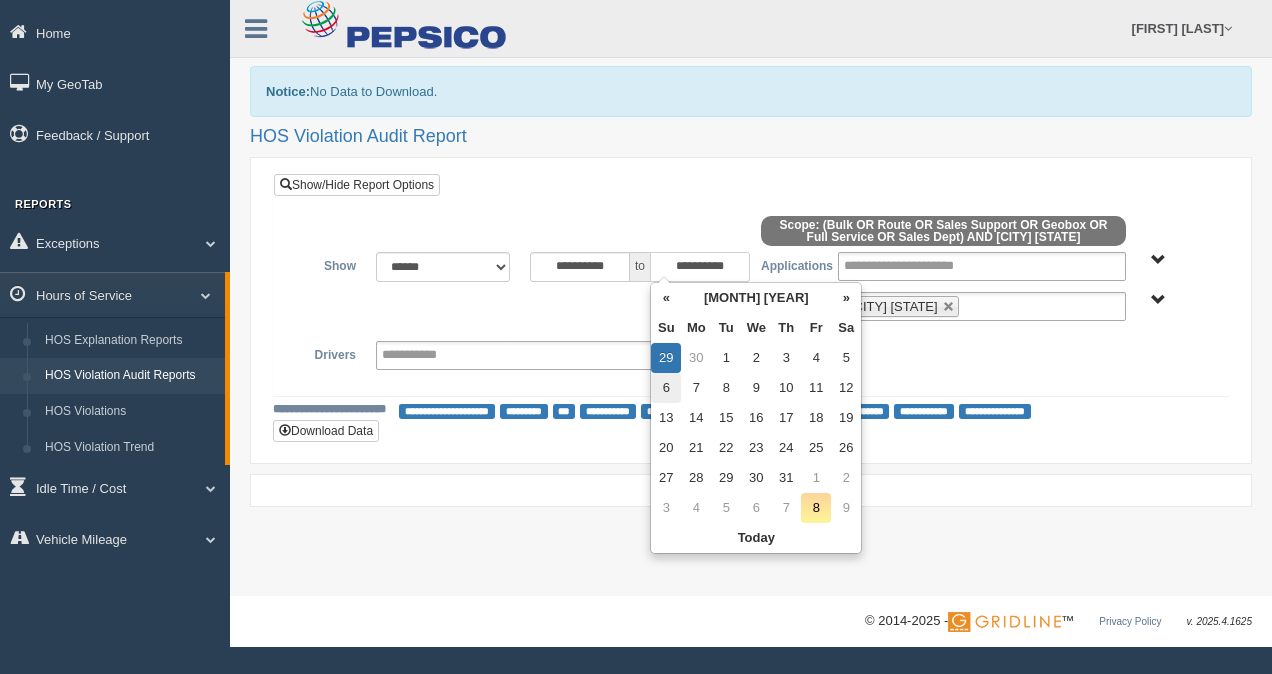 type on "**********" 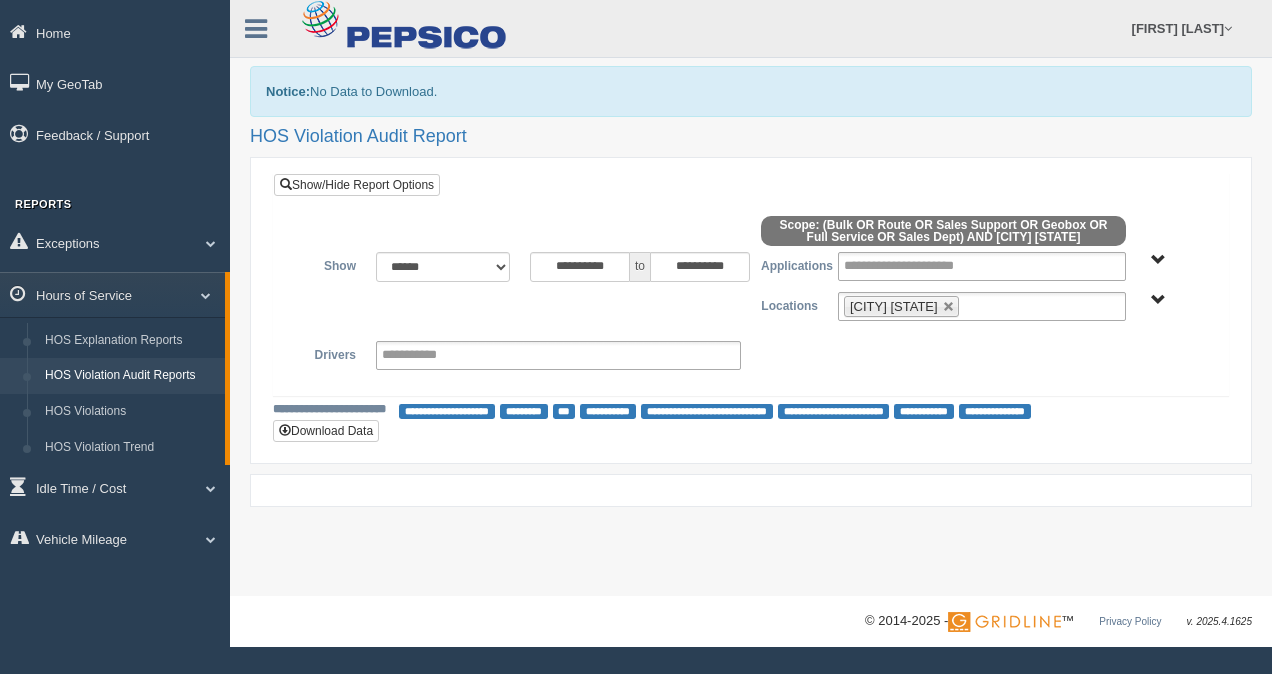 click on "**********" at bounding box center [751, 291] 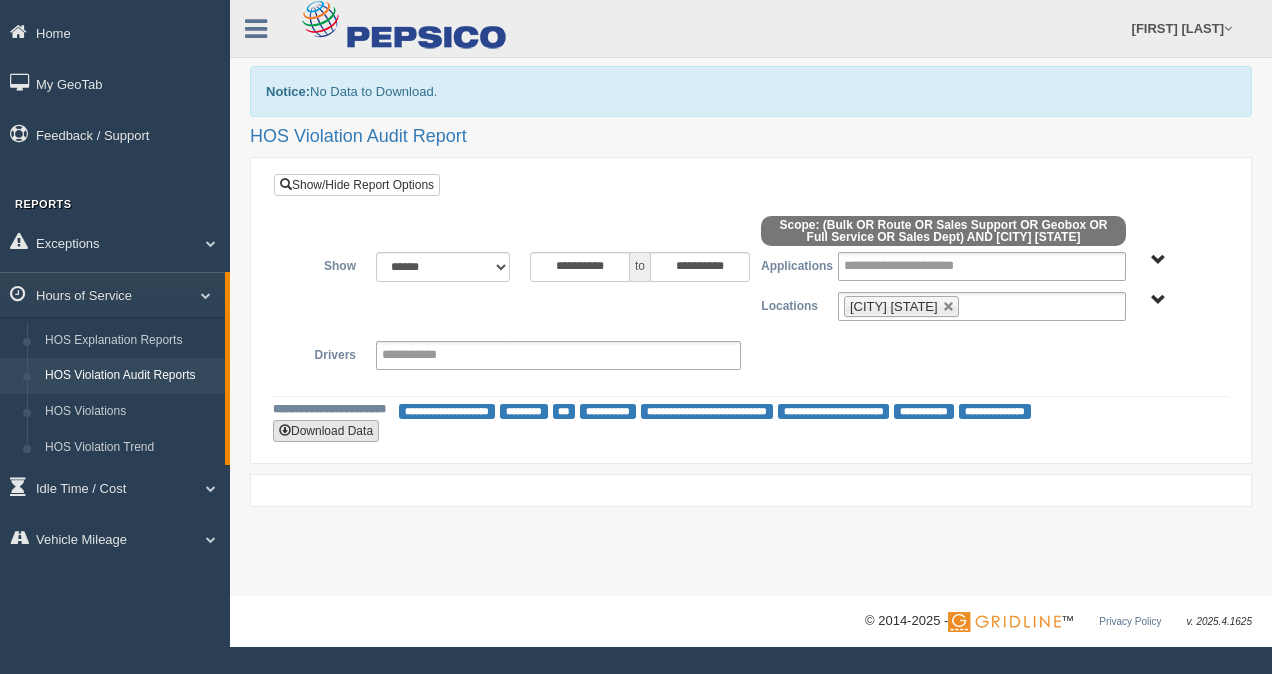 click on "Download Data" at bounding box center [326, 431] 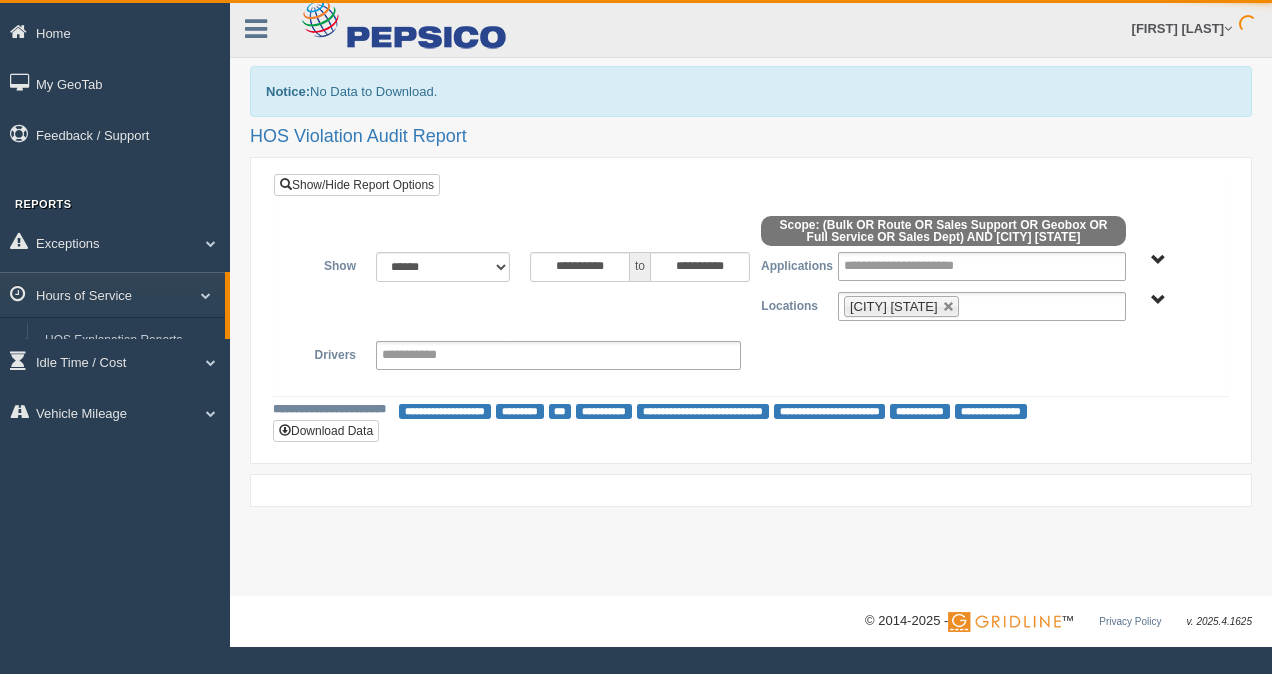 scroll, scrollTop: 0, scrollLeft: 0, axis: both 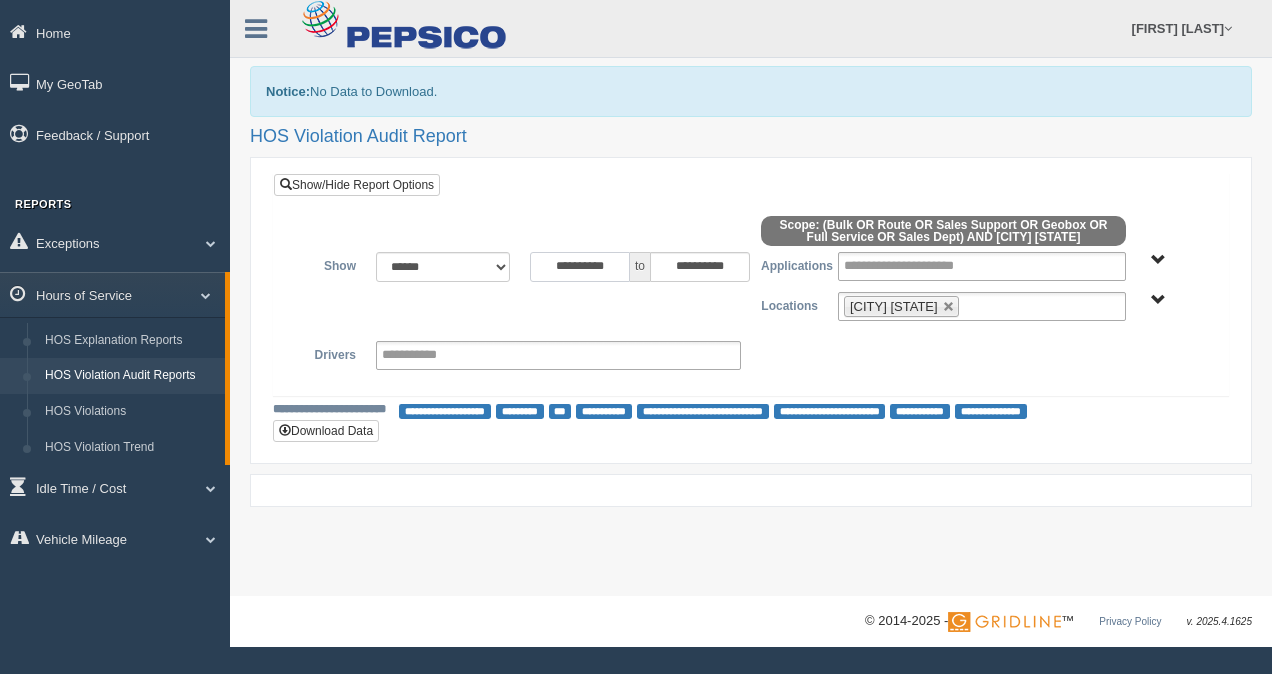 click on "**********" at bounding box center [580, 267] 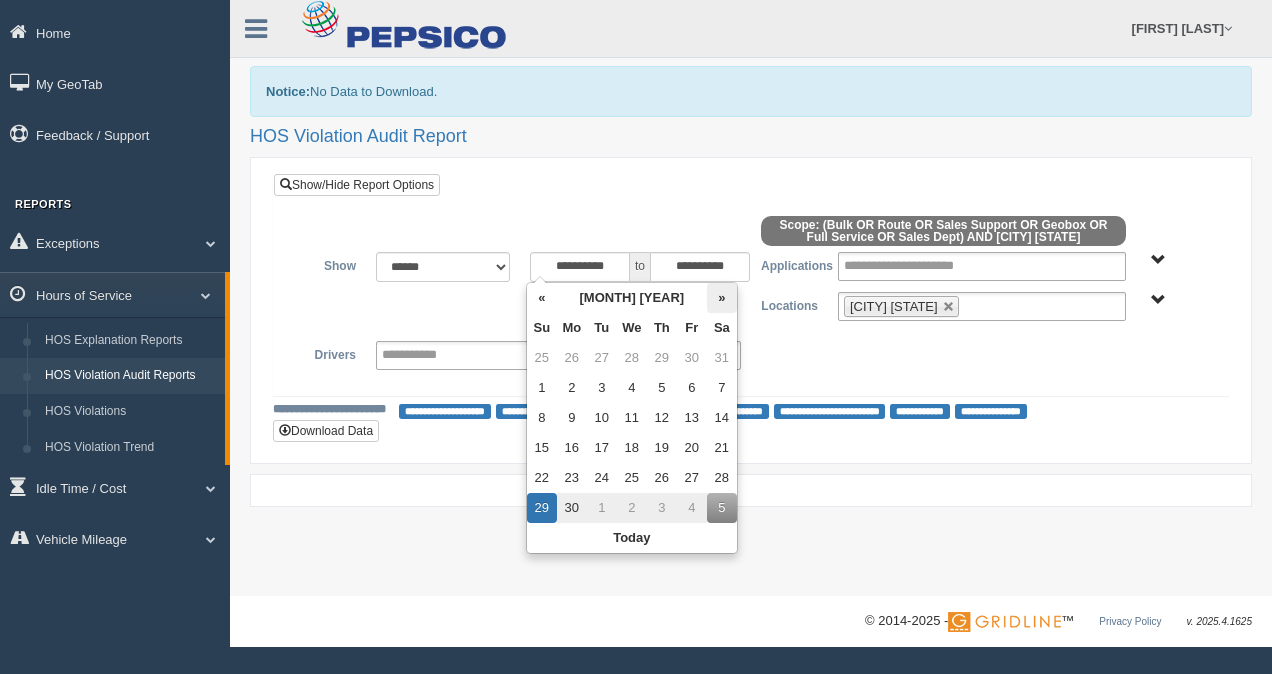 click on "»" at bounding box center (722, 298) 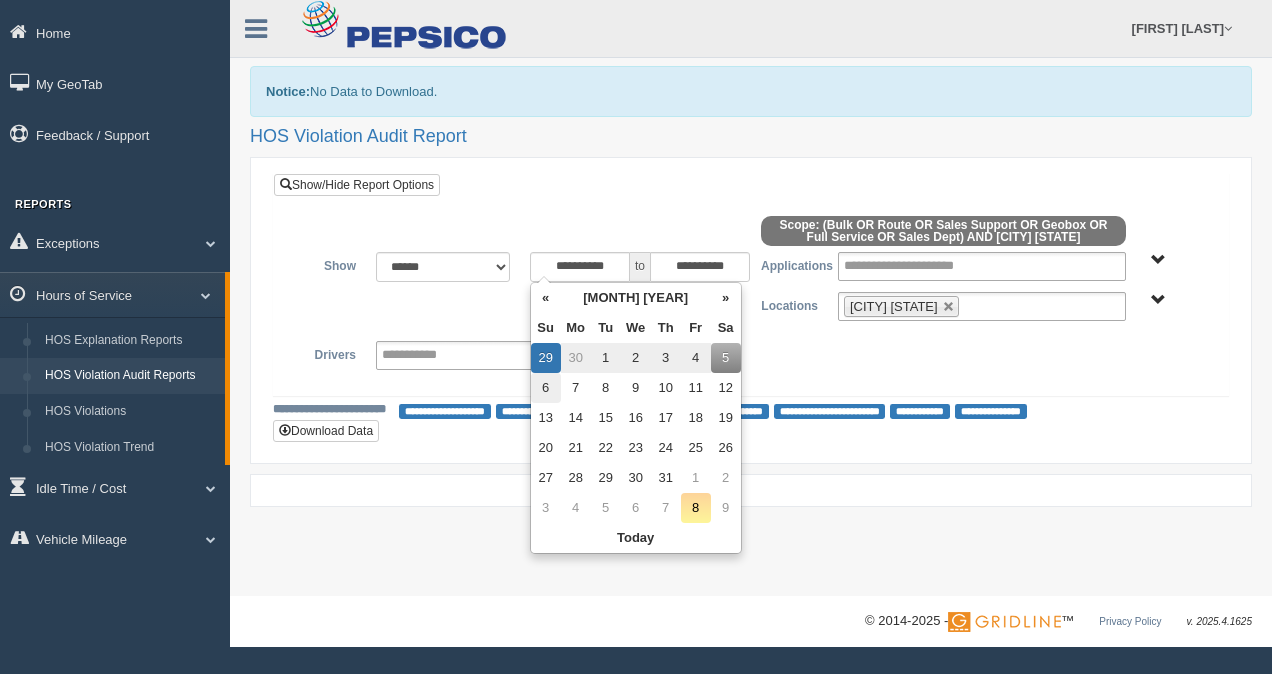 click on "6" at bounding box center [546, 388] 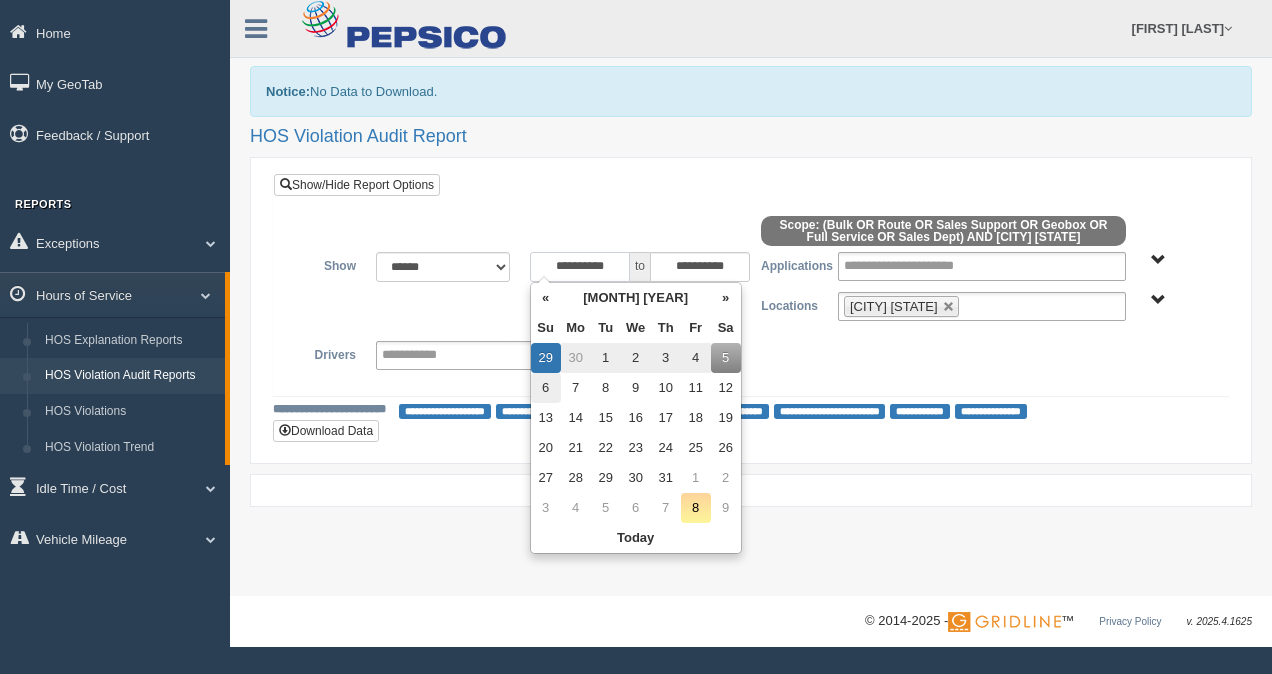 type on "**********" 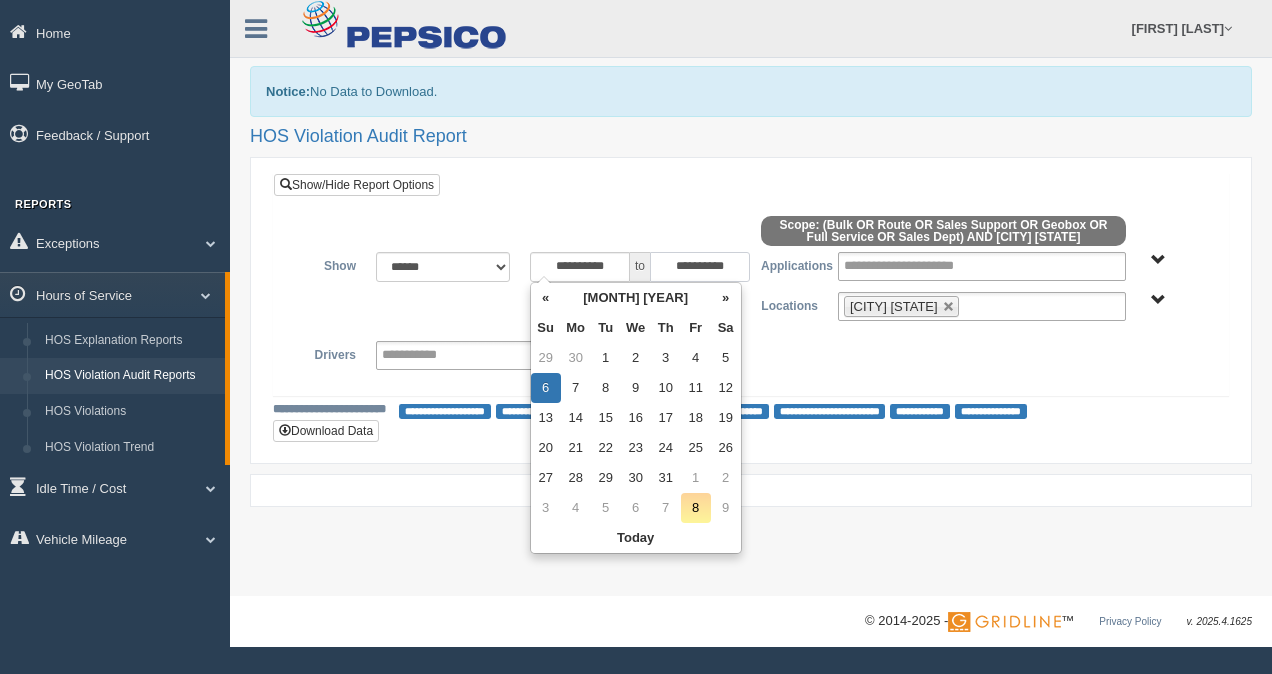 click on "**********" at bounding box center (700, 267) 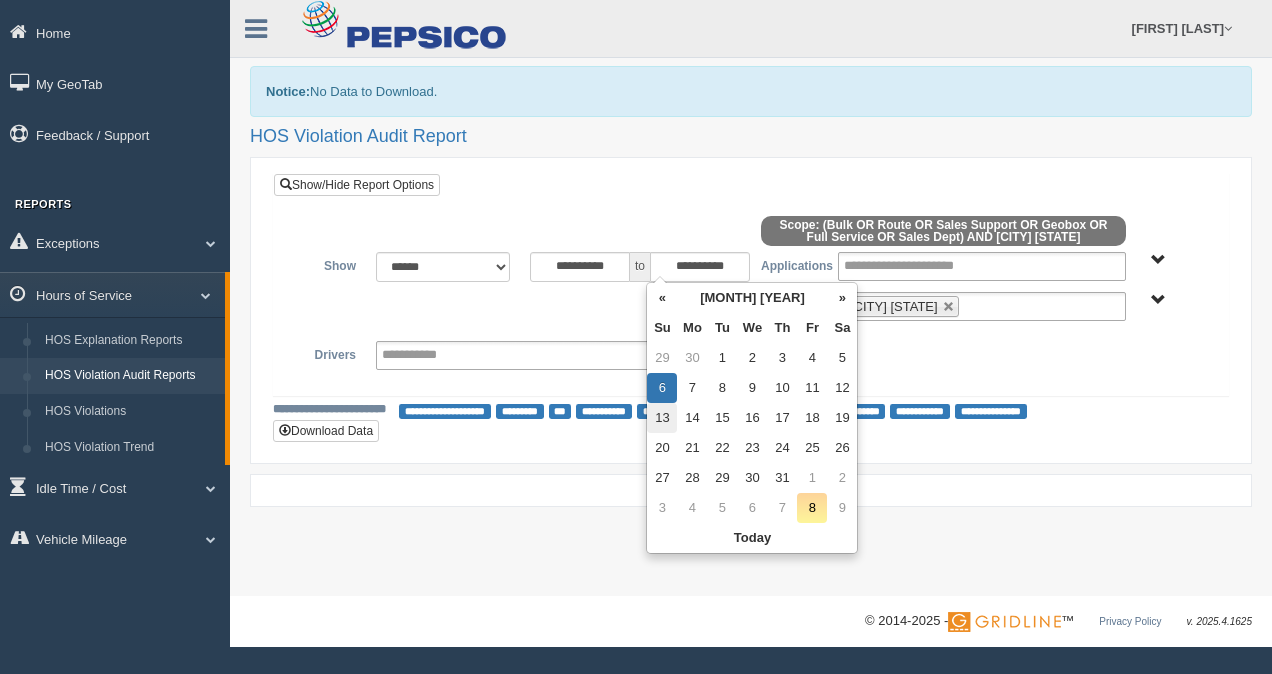 click on "13" at bounding box center (662, 418) 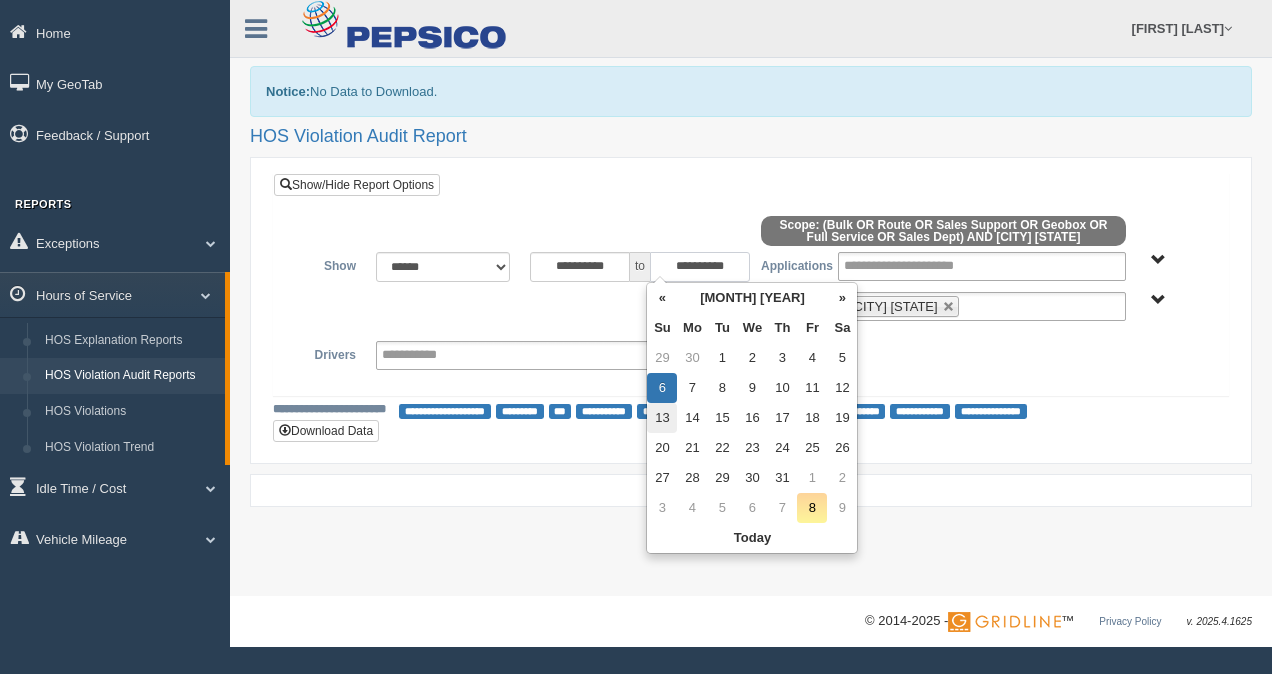type on "**********" 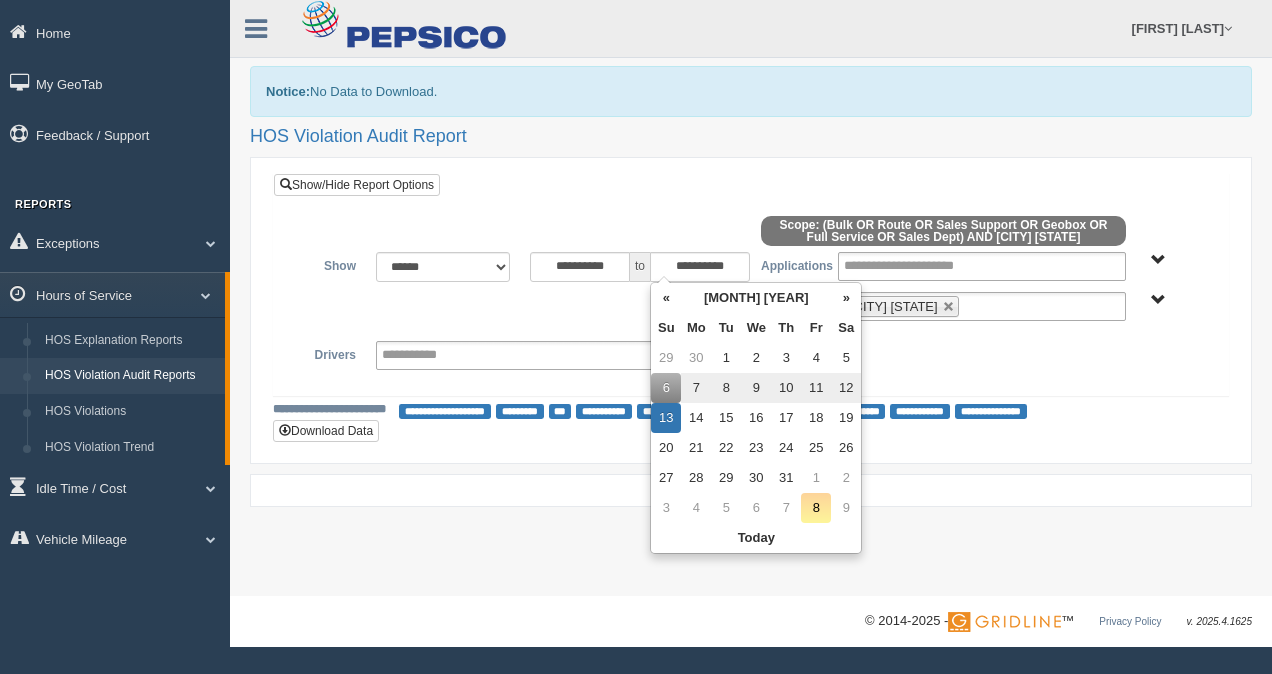 click on "**********" at bounding box center (751, 310) 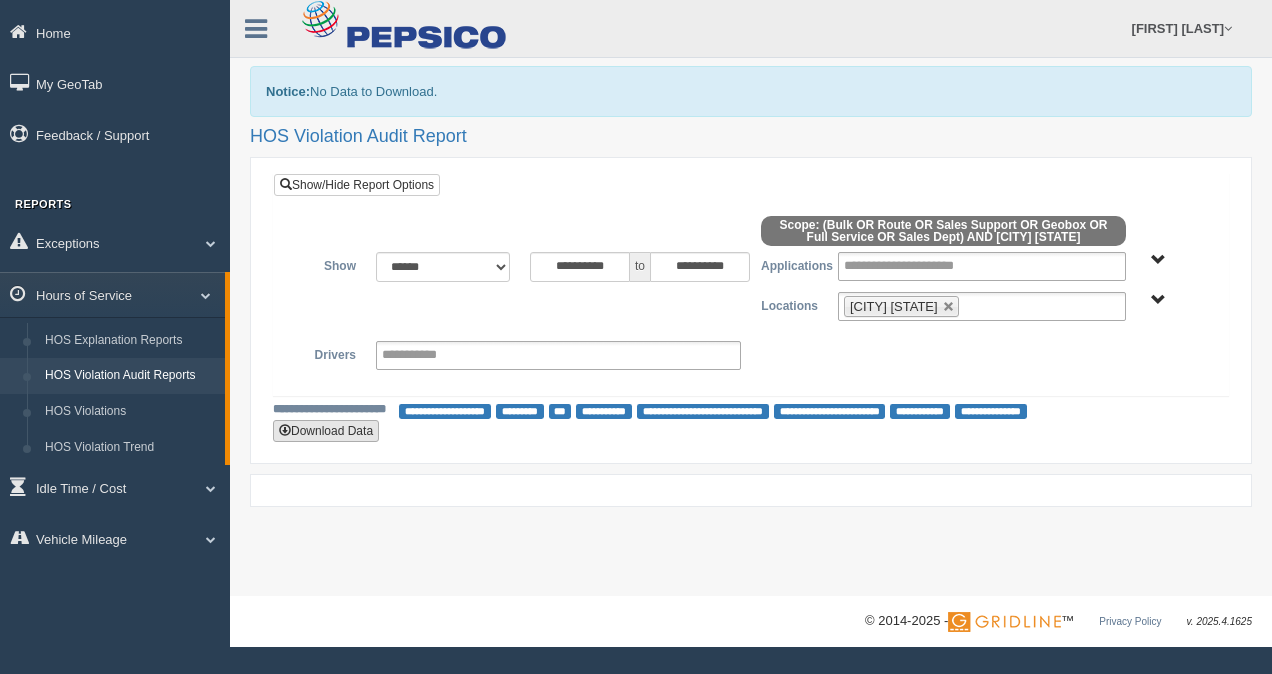 click on "Download Data" at bounding box center (326, 431) 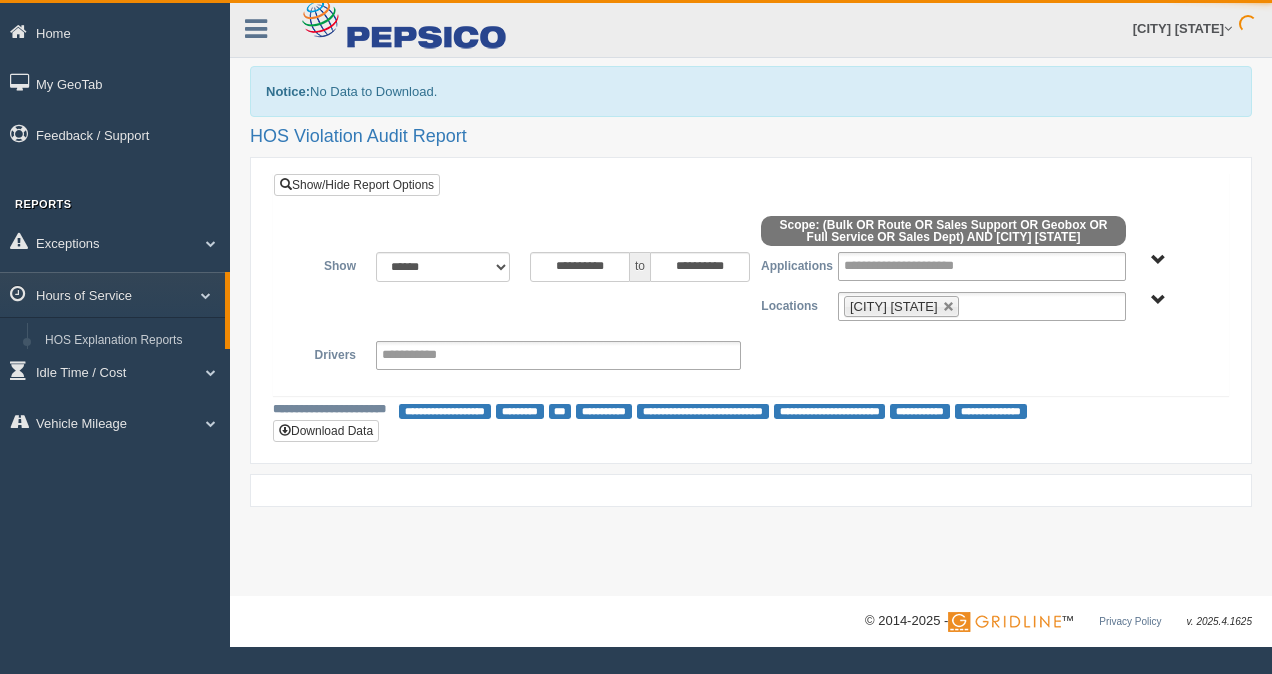 scroll, scrollTop: 0, scrollLeft: 0, axis: both 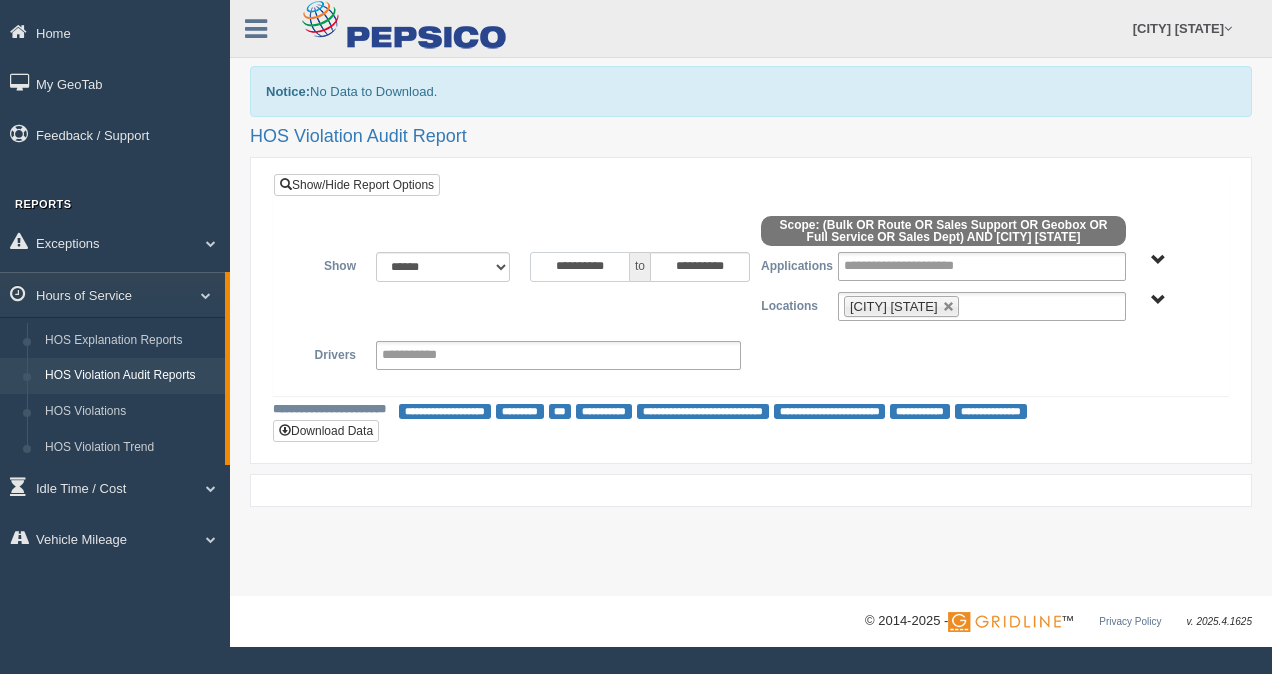 click on "**********" at bounding box center (580, 267) 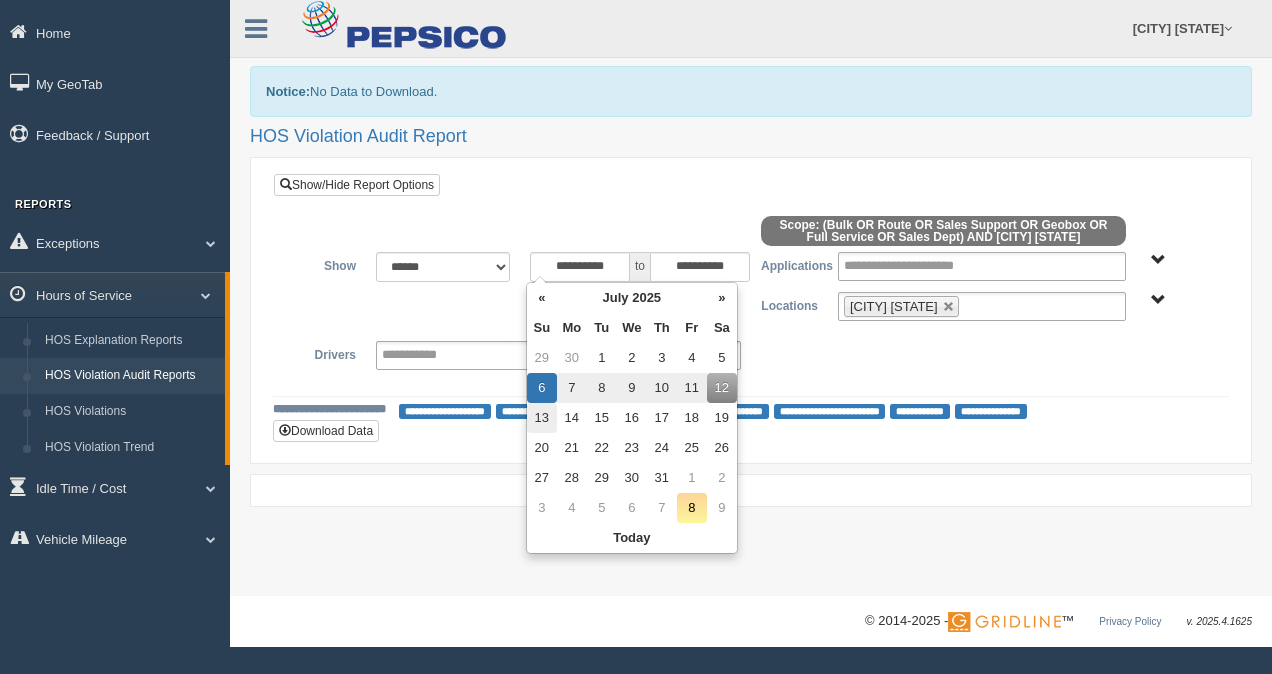 click on "13" at bounding box center (542, 418) 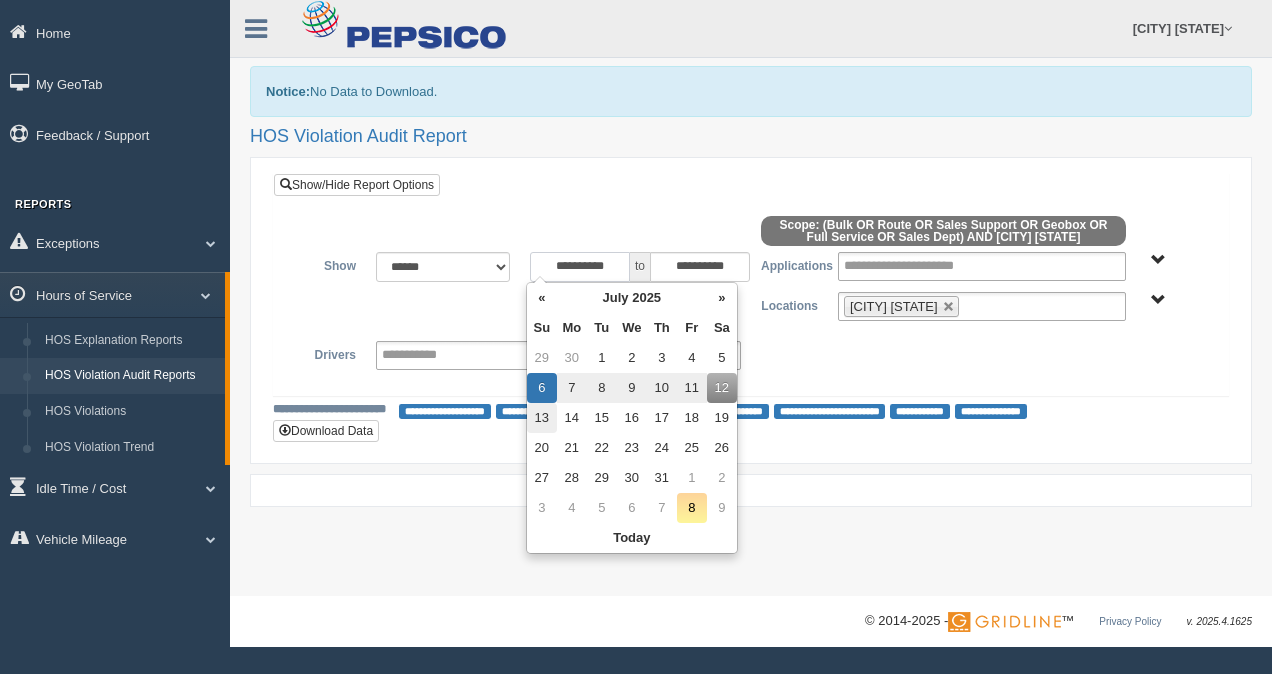 type on "**********" 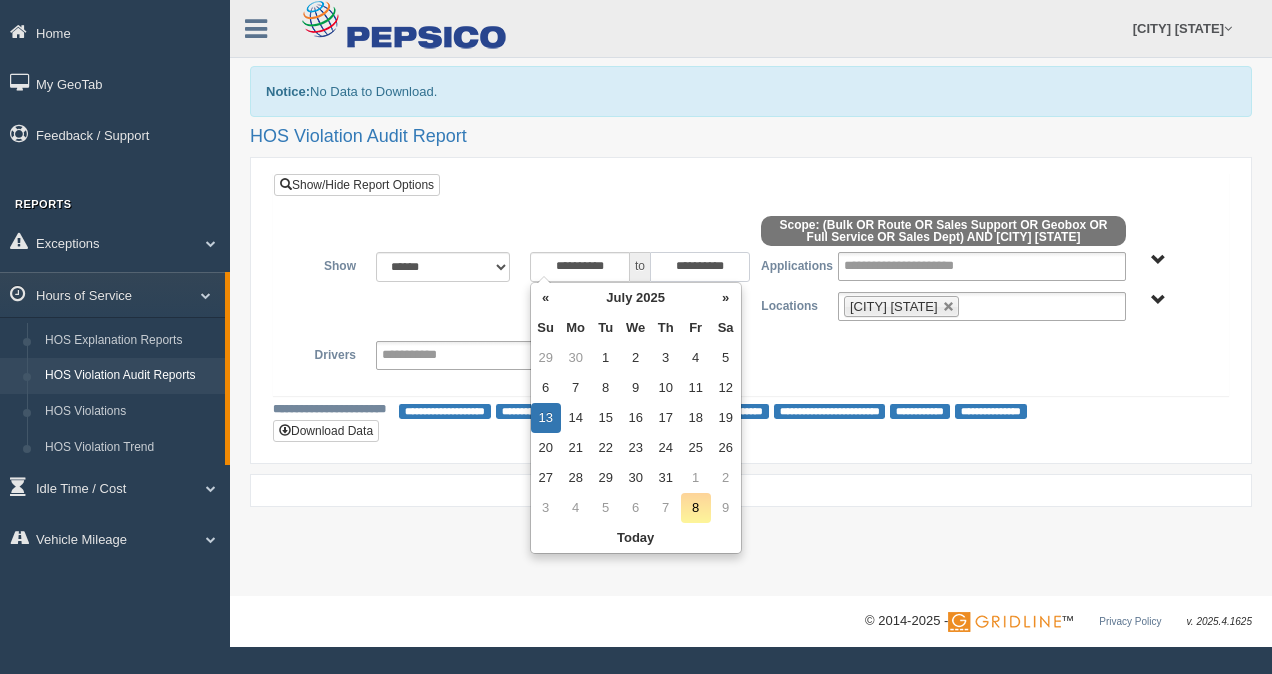 click on "**********" at bounding box center [700, 267] 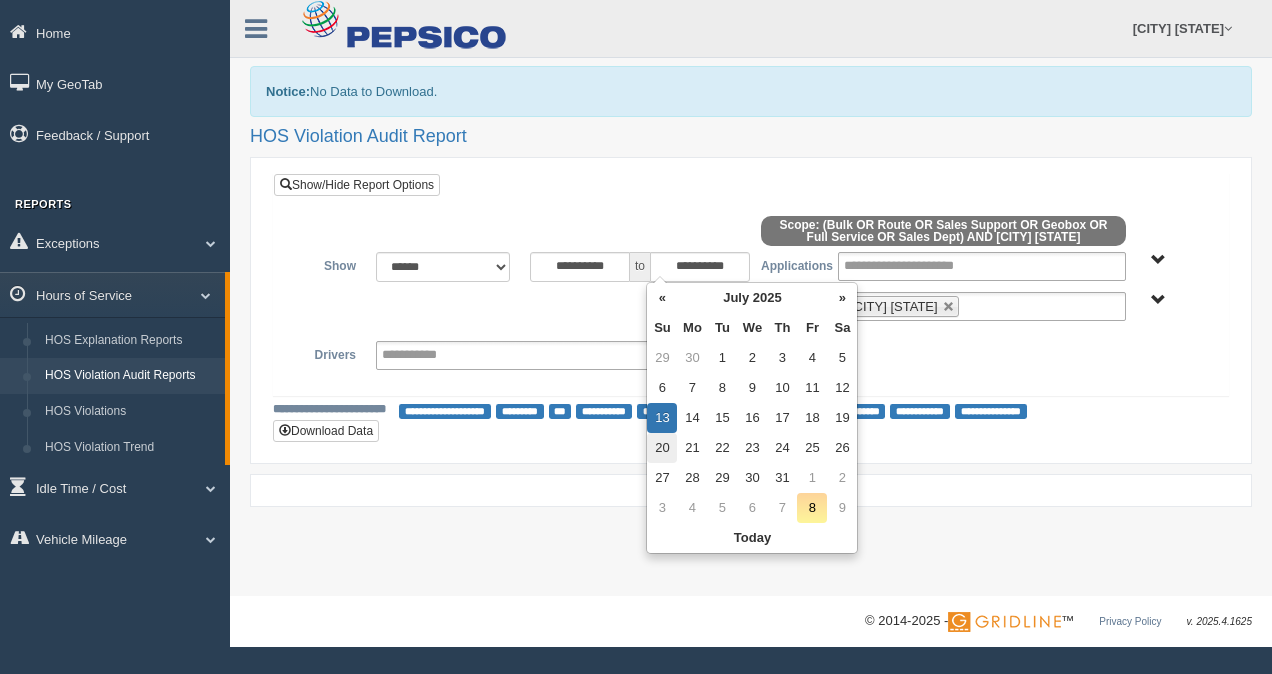 click on "20" at bounding box center (662, 448) 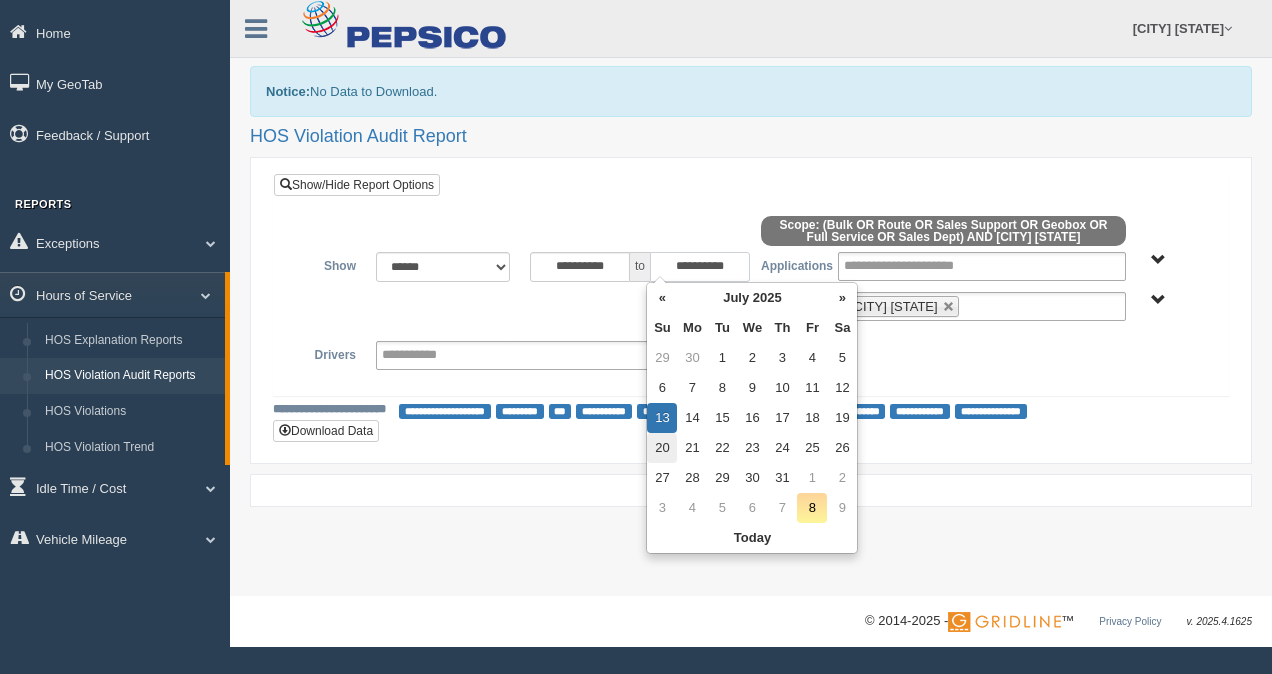 type on "**********" 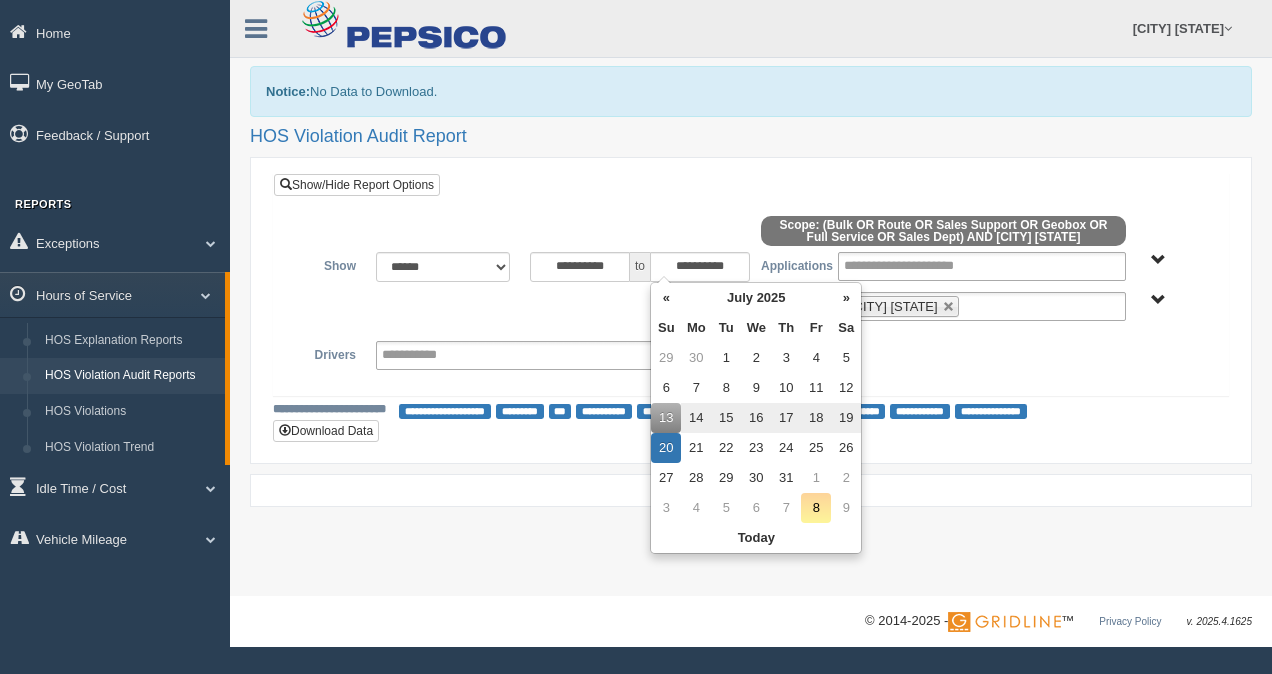 click on "Scope: (Bulk OR Route OR Sales Support OR Geobox OR Full Service OR Sales Dept) AND [CITY] [STATE]" at bounding box center (751, 298) 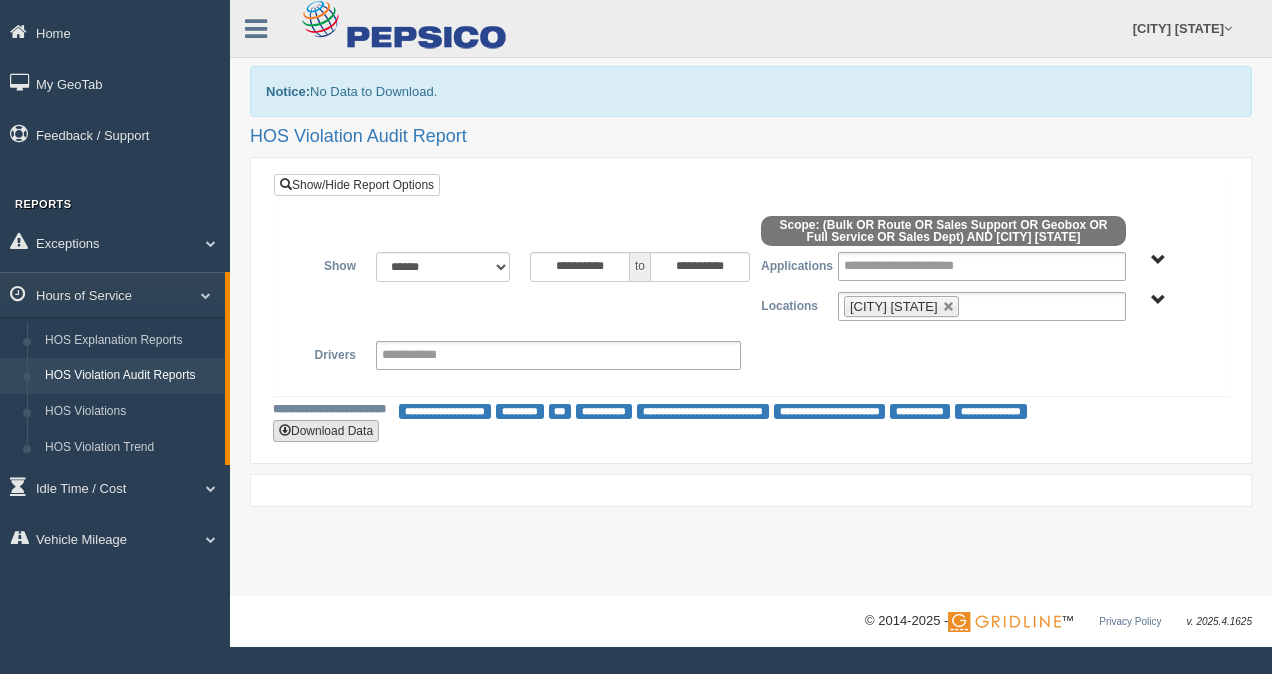 click on "Download Data" at bounding box center [326, 431] 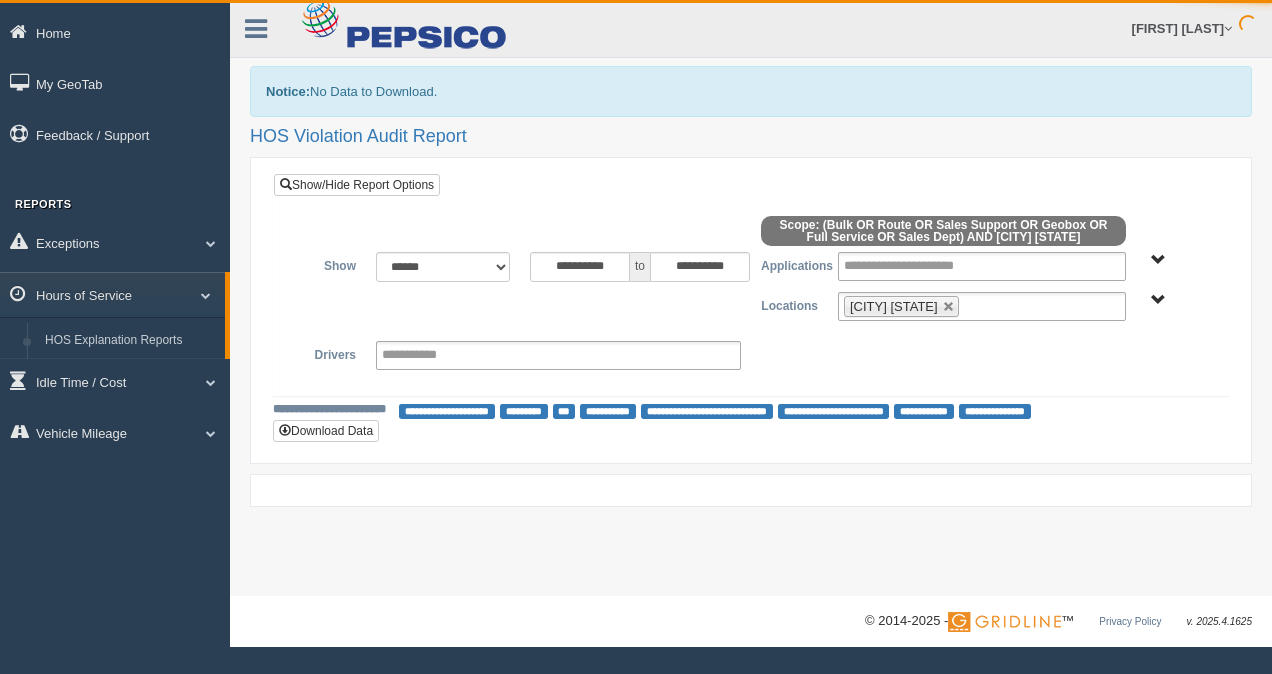 scroll, scrollTop: 0, scrollLeft: 0, axis: both 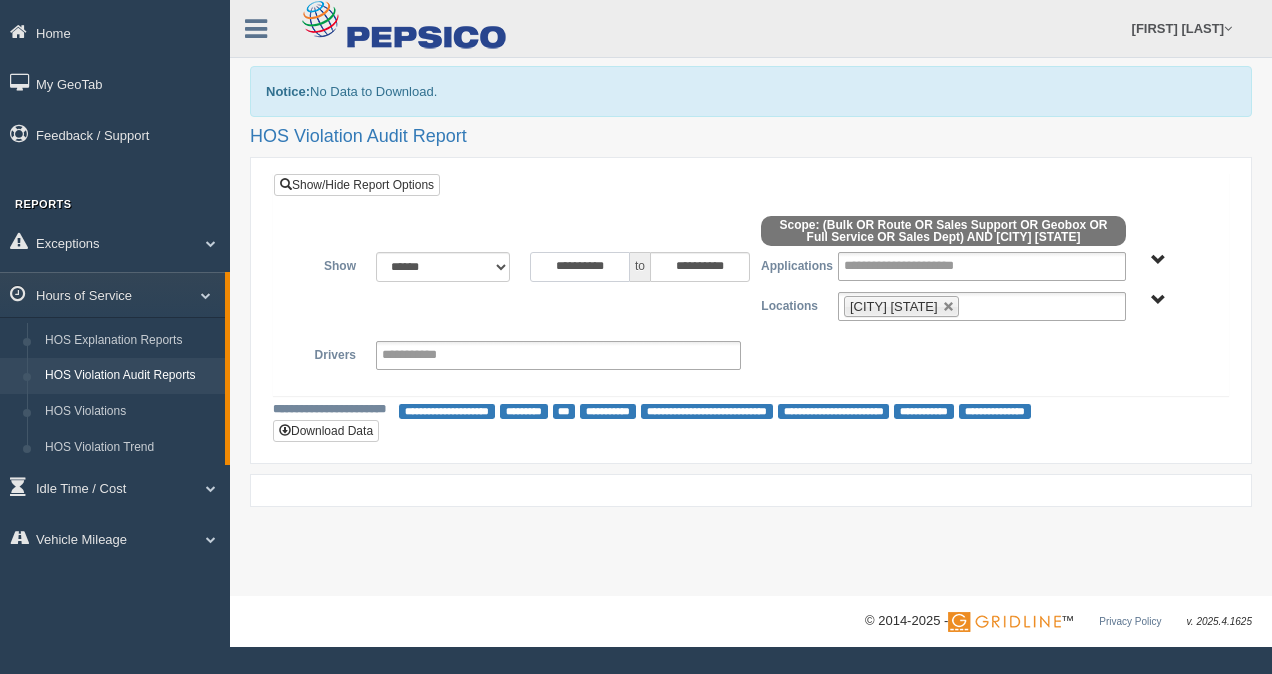 click on "**********" at bounding box center [580, 267] 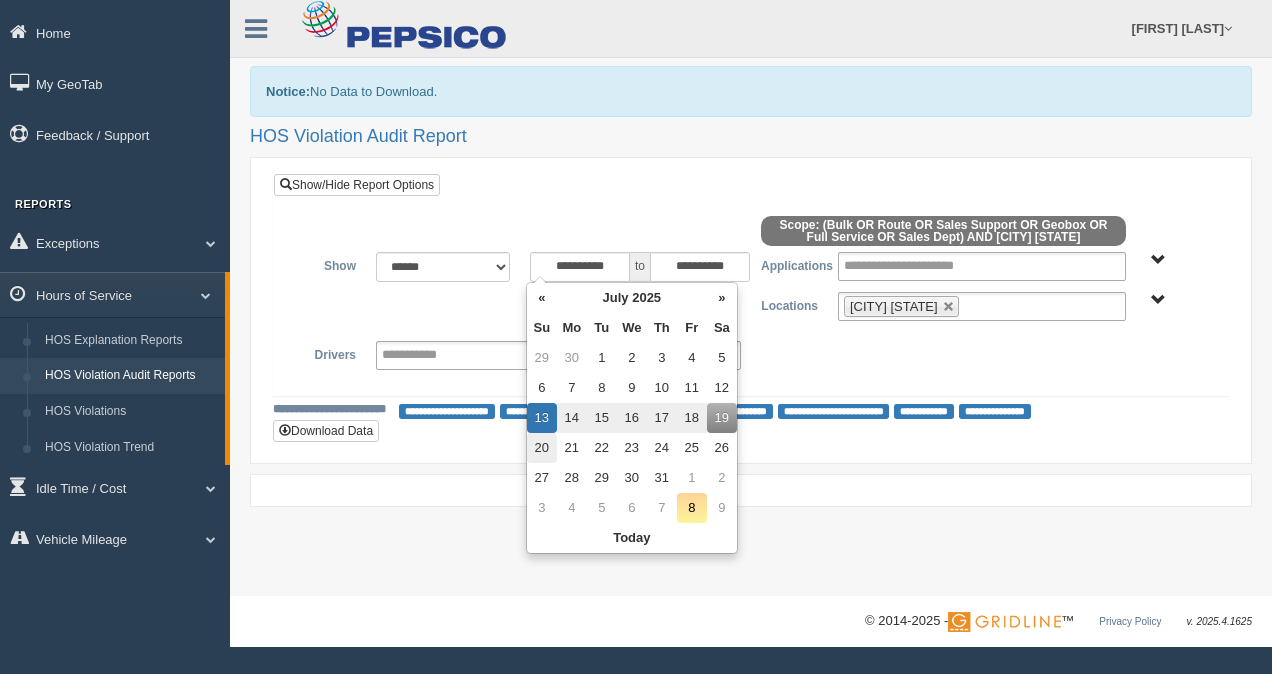 click on "20" at bounding box center [542, 448] 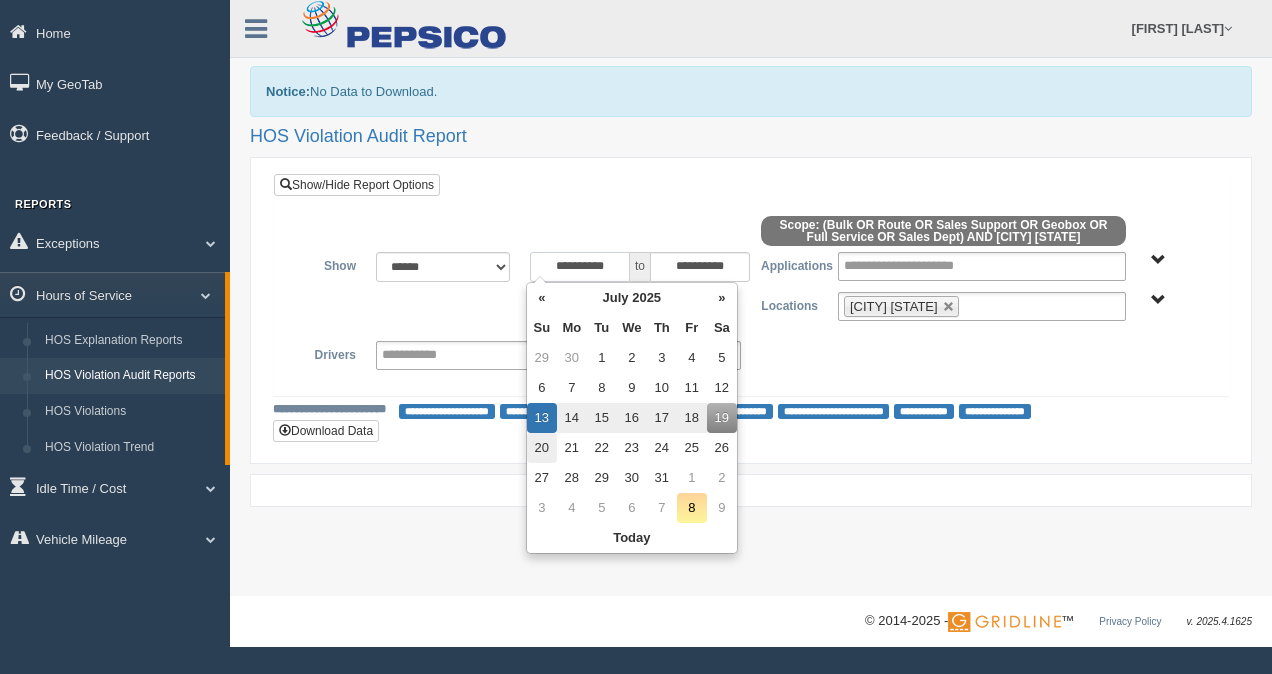 type on "**********" 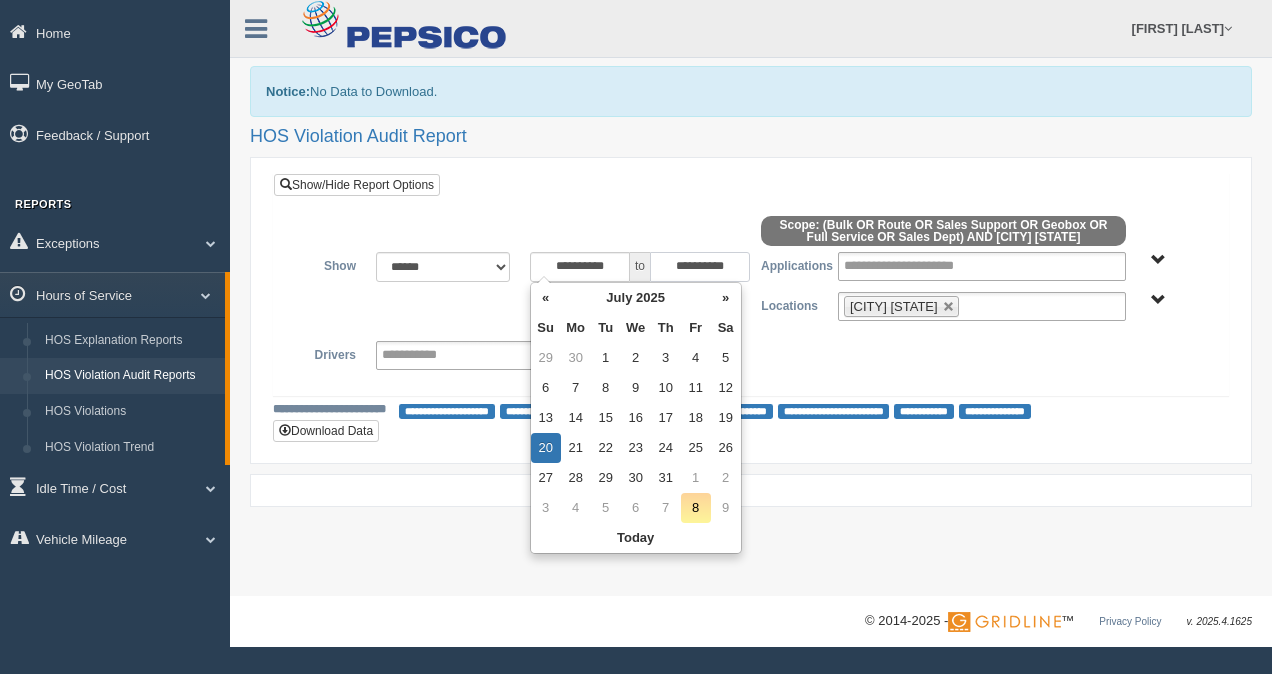 click on "**********" at bounding box center (700, 267) 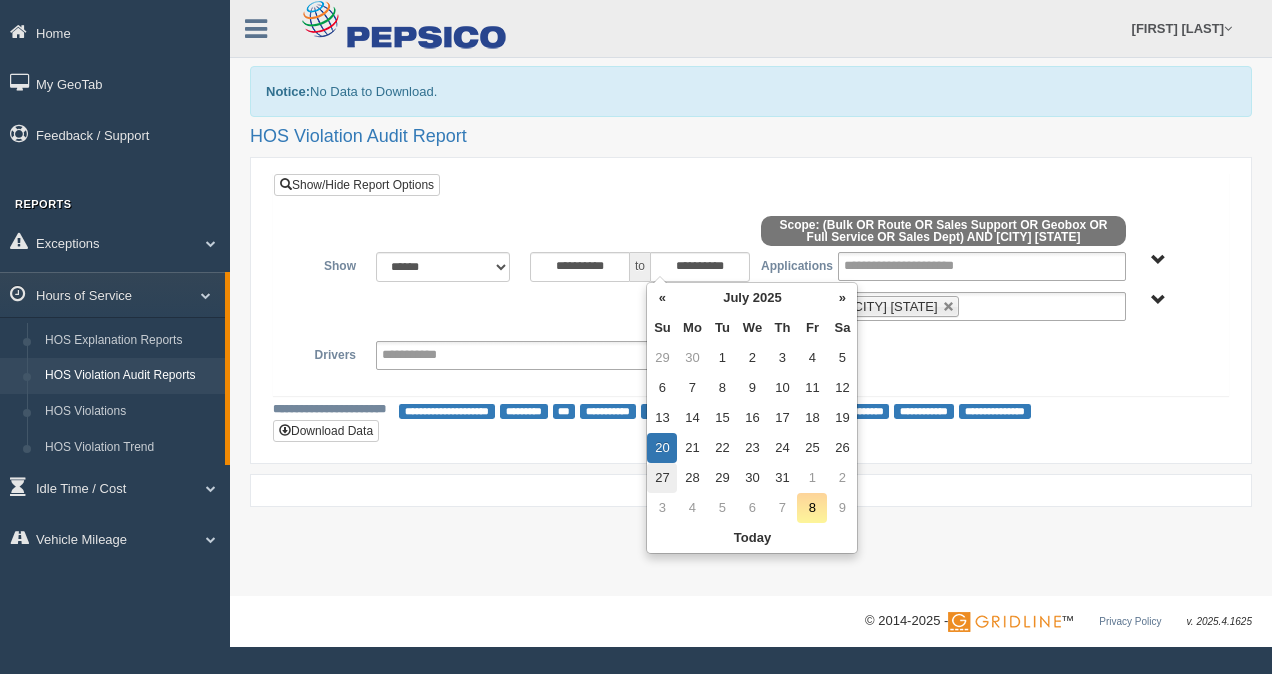 click on "27" at bounding box center (662, 478) 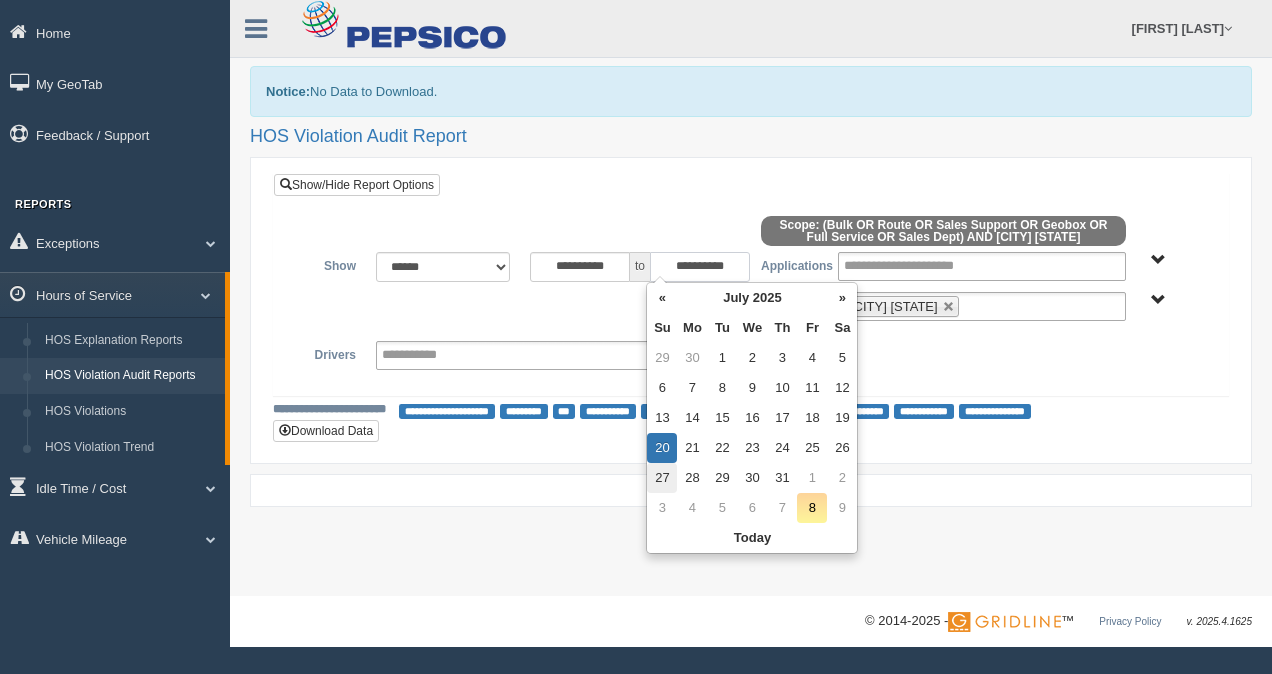 type on "**********" 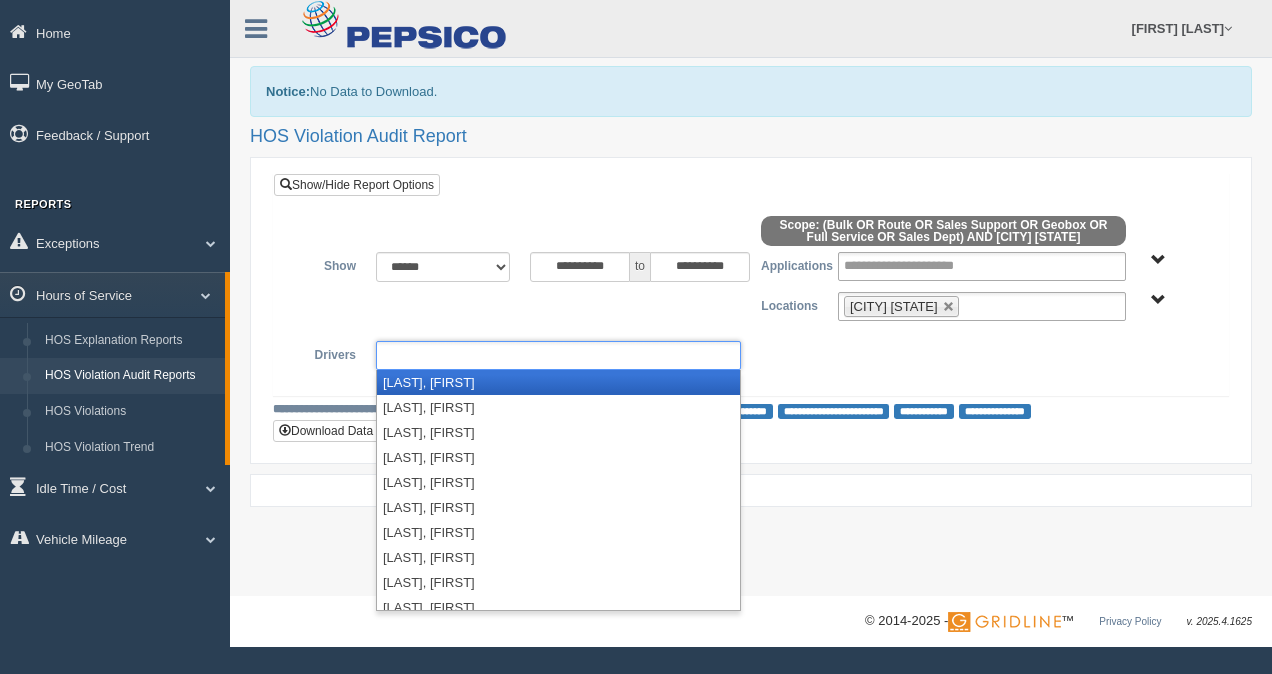 click at bounding box center [424, 355] 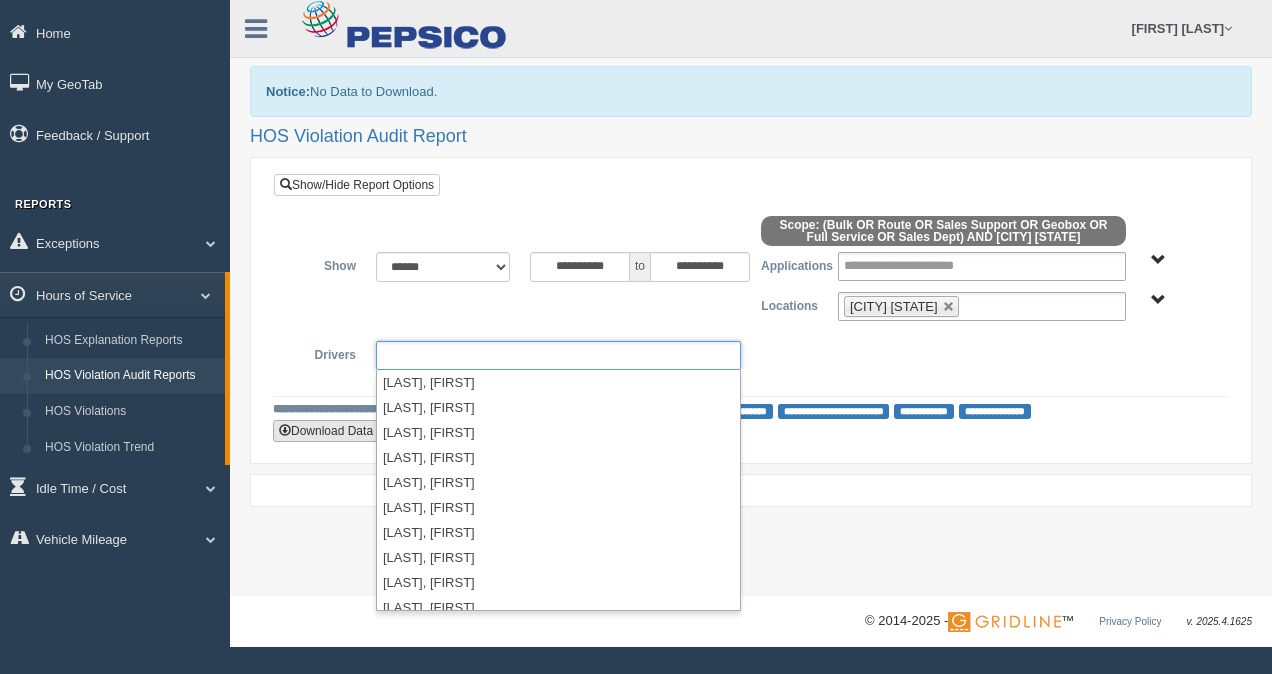 click on "Download Data" at bounding box center (326, 431) 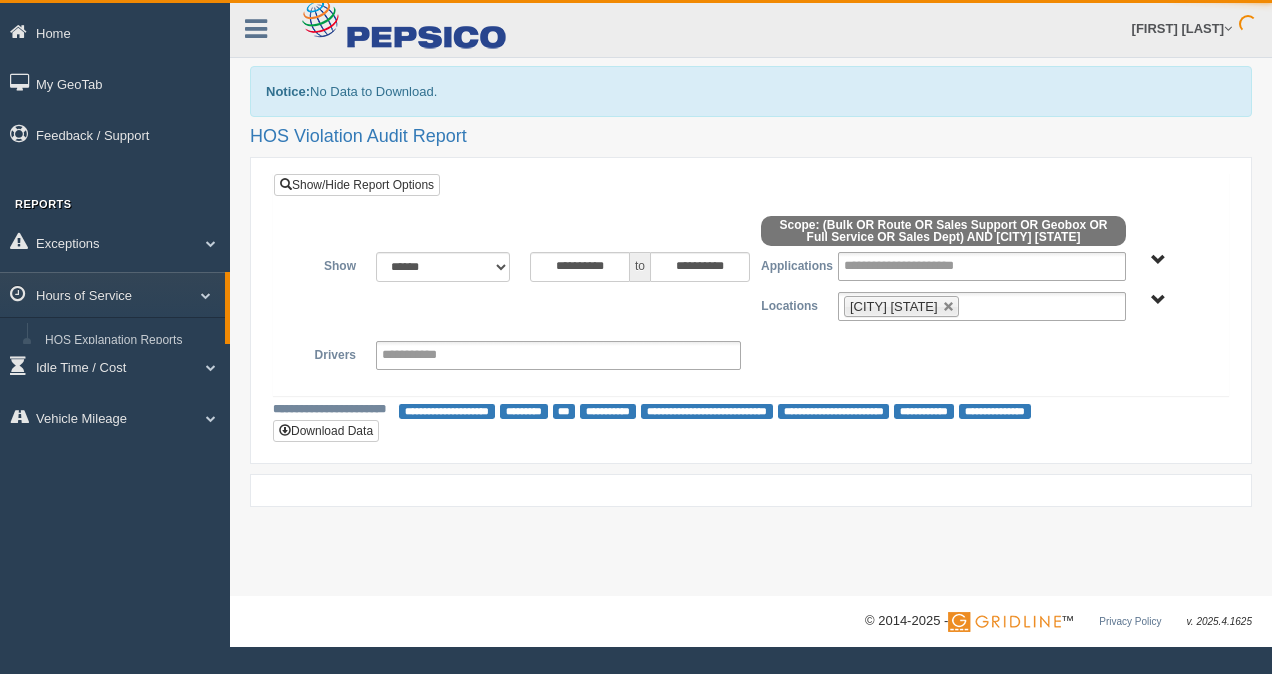 scroll, scrollTop: 0, scrollLeft: 0, axis: both 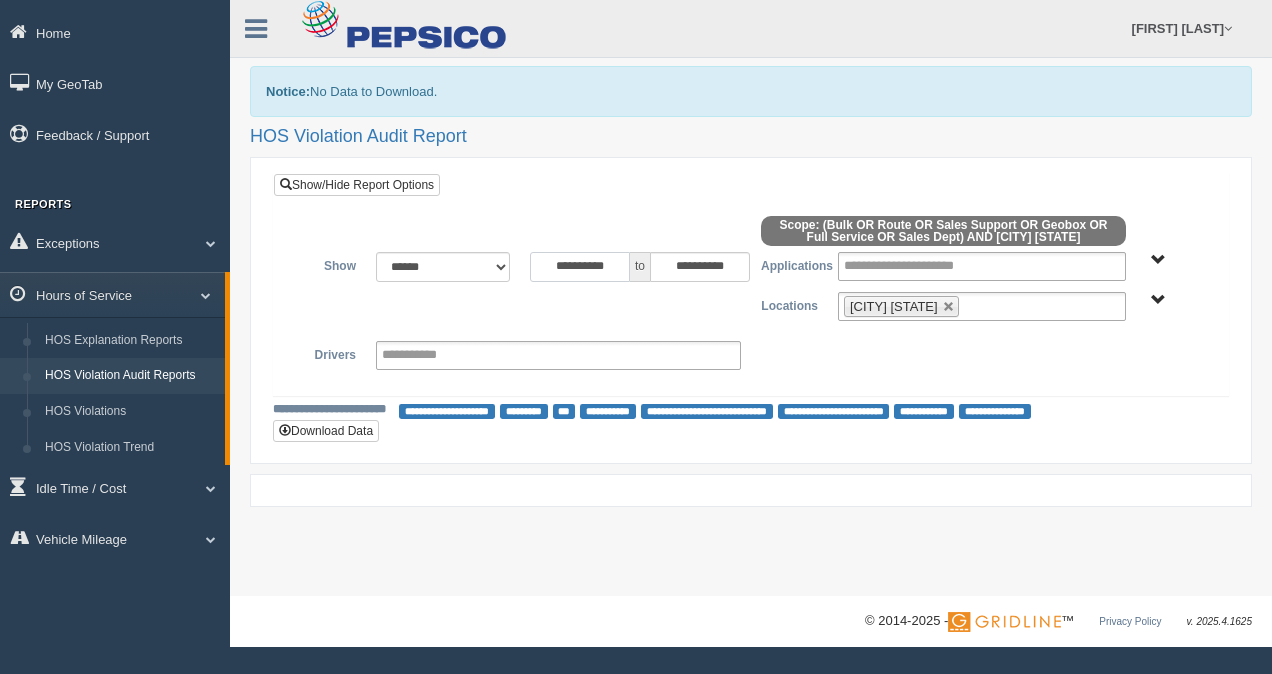 click on "**********" at bounding box center (580, 267) 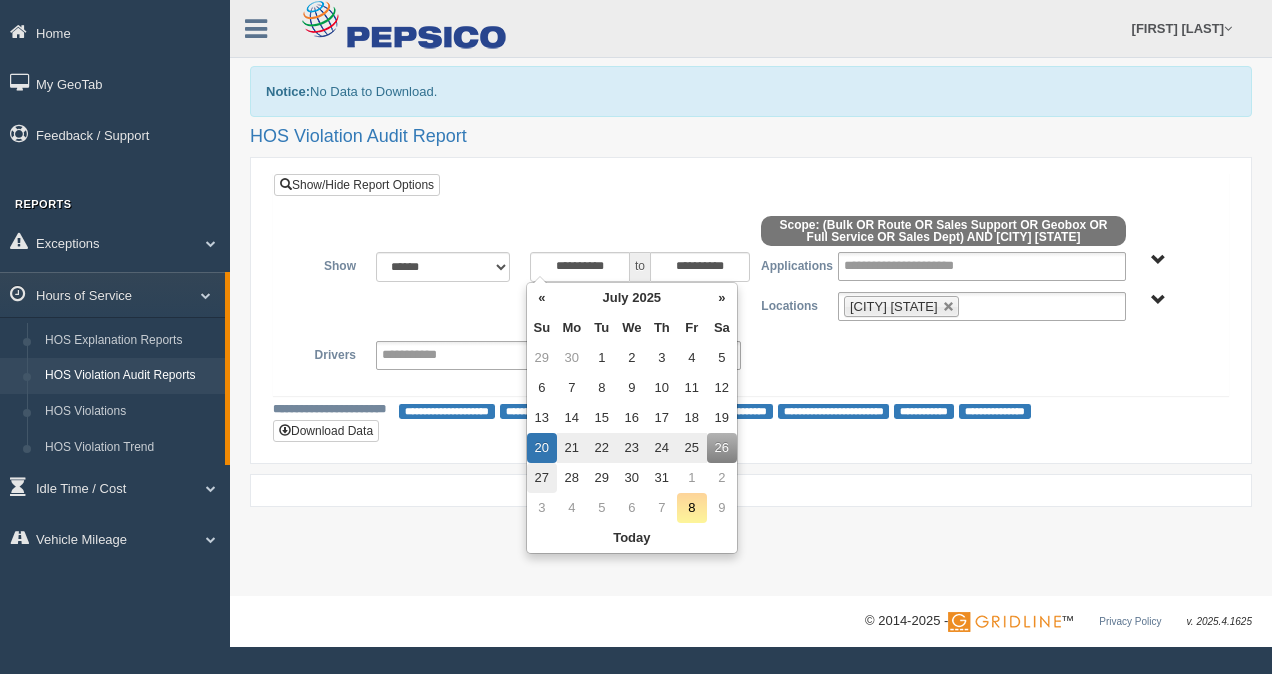 click on "27" at bounding box center [542, 478] 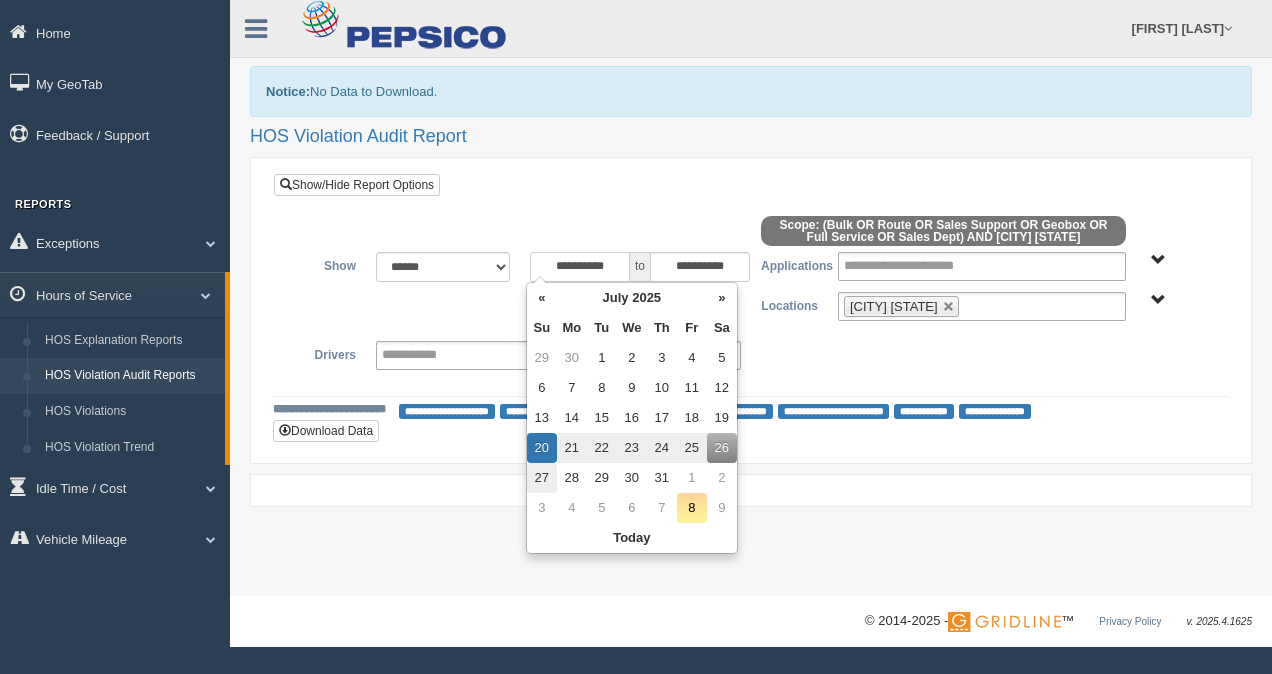 type on "**********" 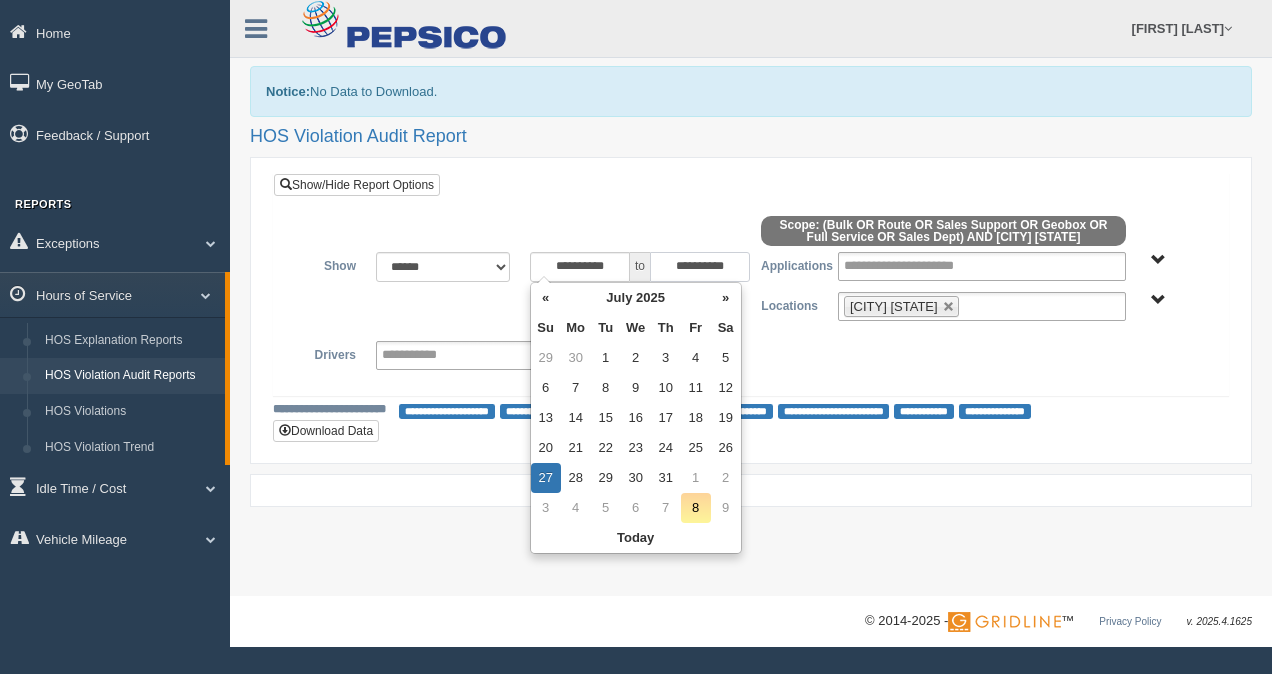 click on "**********" at bounding box center (700, 267) 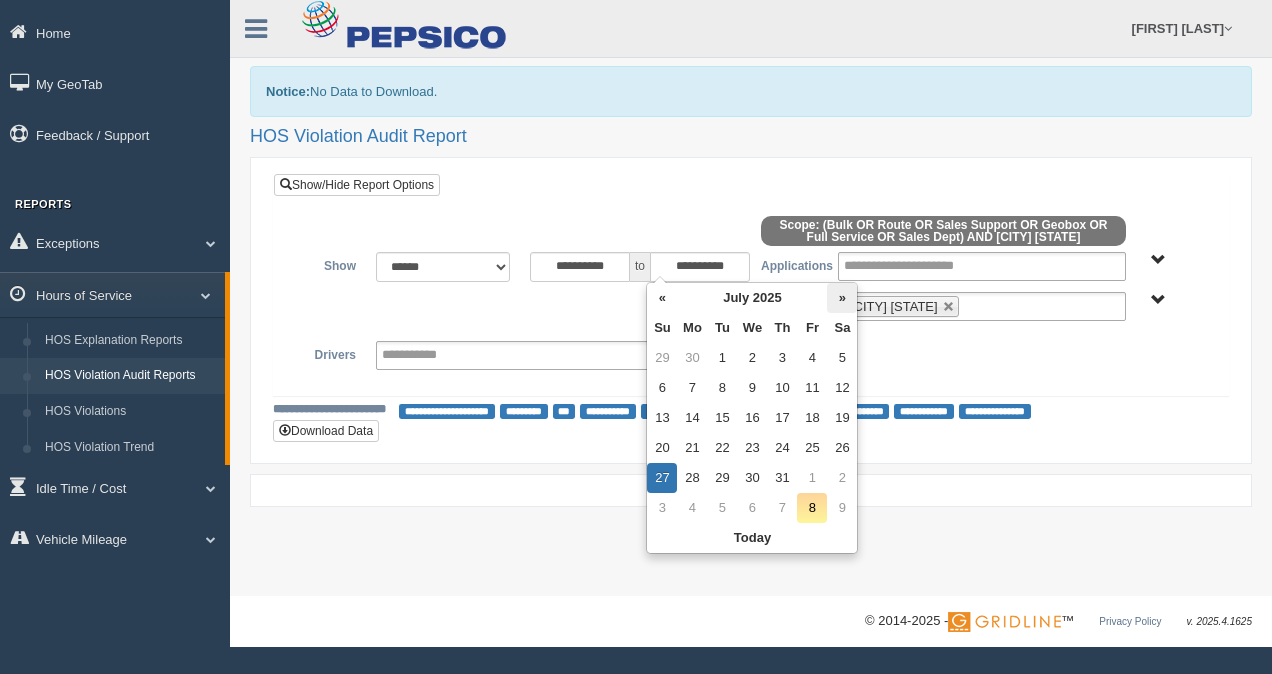 drag, startPoint x: 855, startPoint y: 295, endPoint x: 836, endPoint y: 300, distance: 19.646883 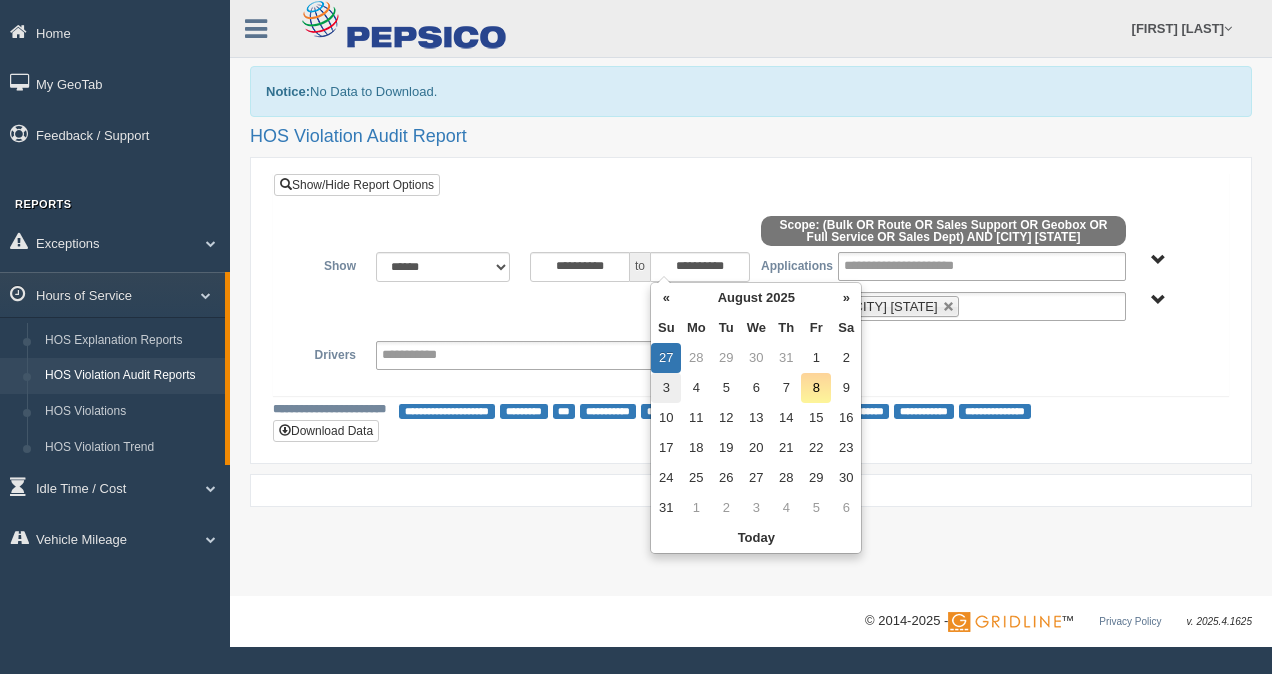 click on "3" at bounding box center [666, 388] 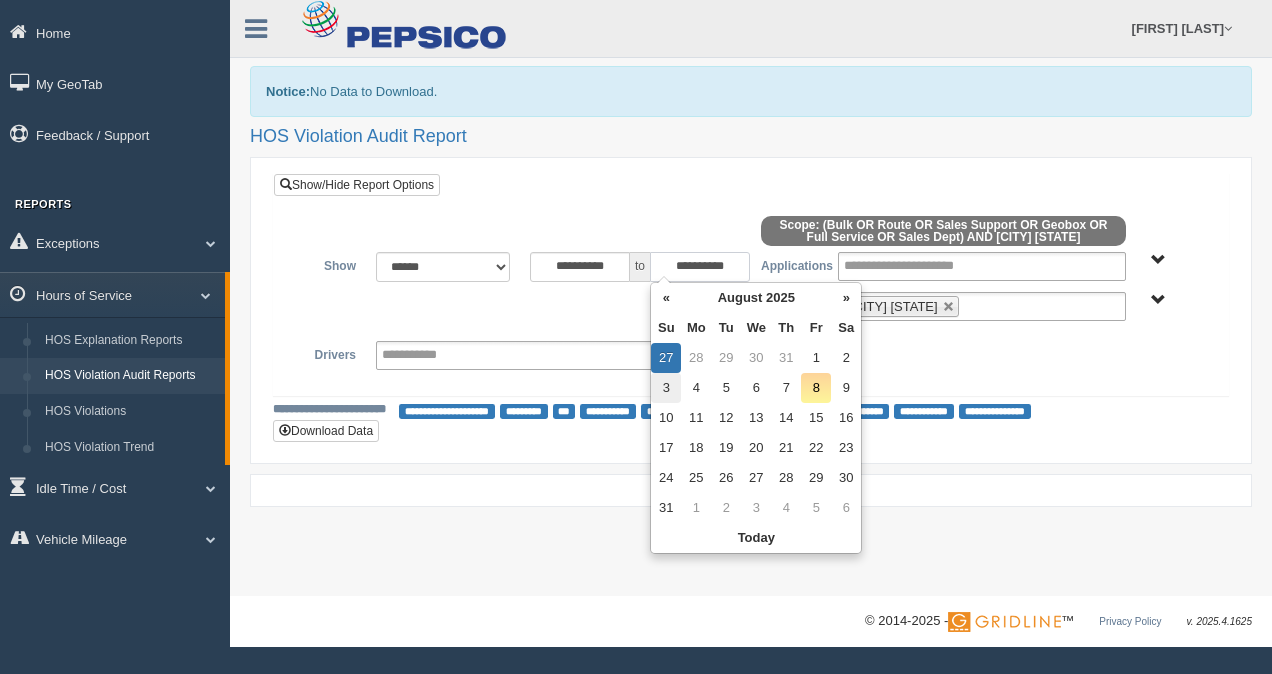 type on "**********" 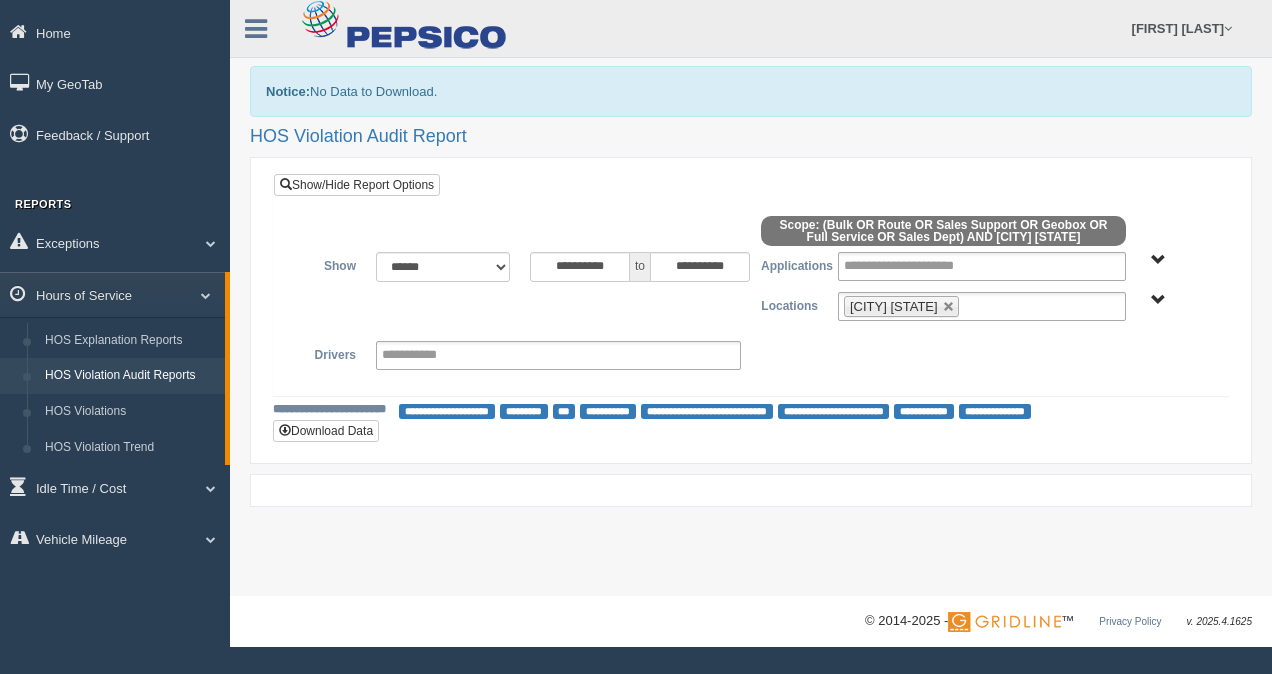 click on "**********" at bounding box center (751, 298) 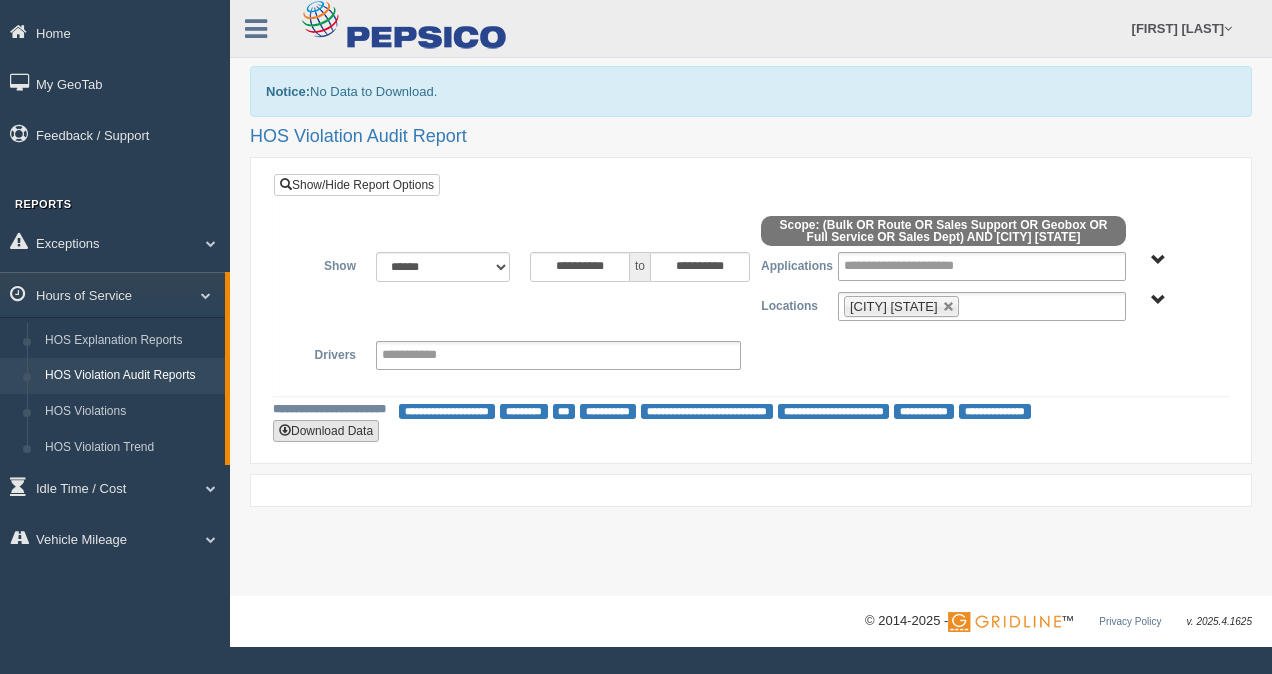 click on "Download Data" at bounding box center [326, 431] 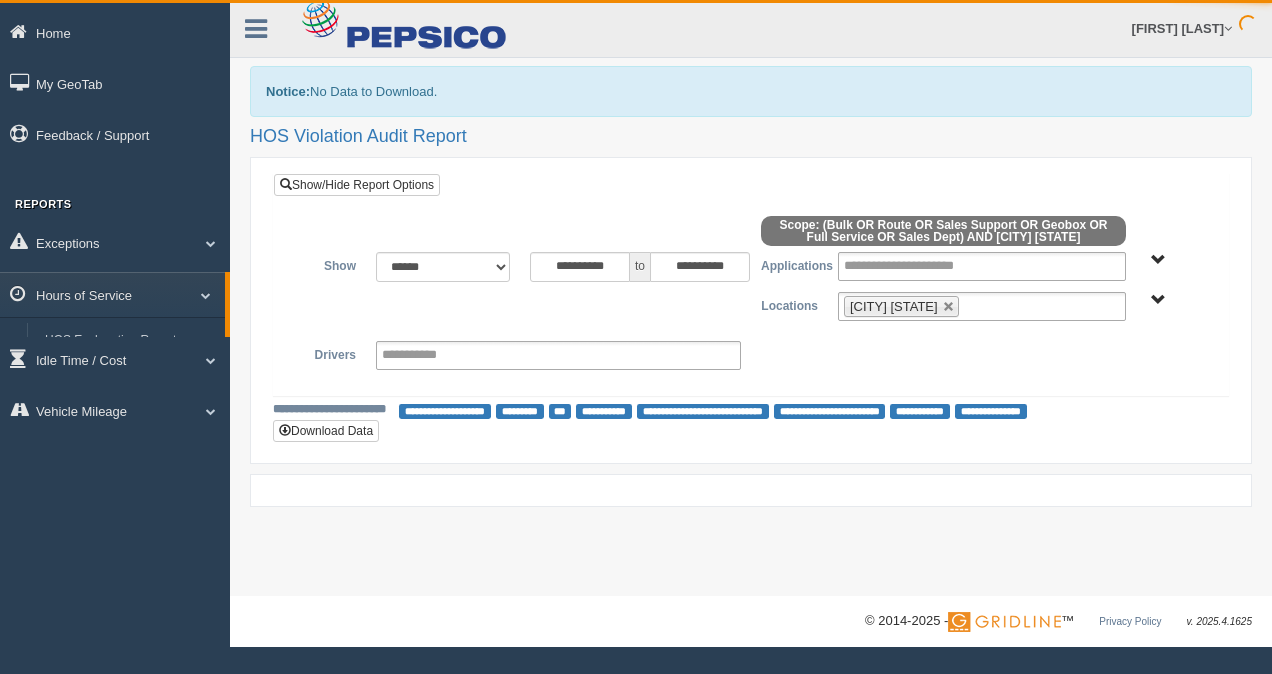 scroll, scrollTop: 0, scrollLeft: 0, axis: both 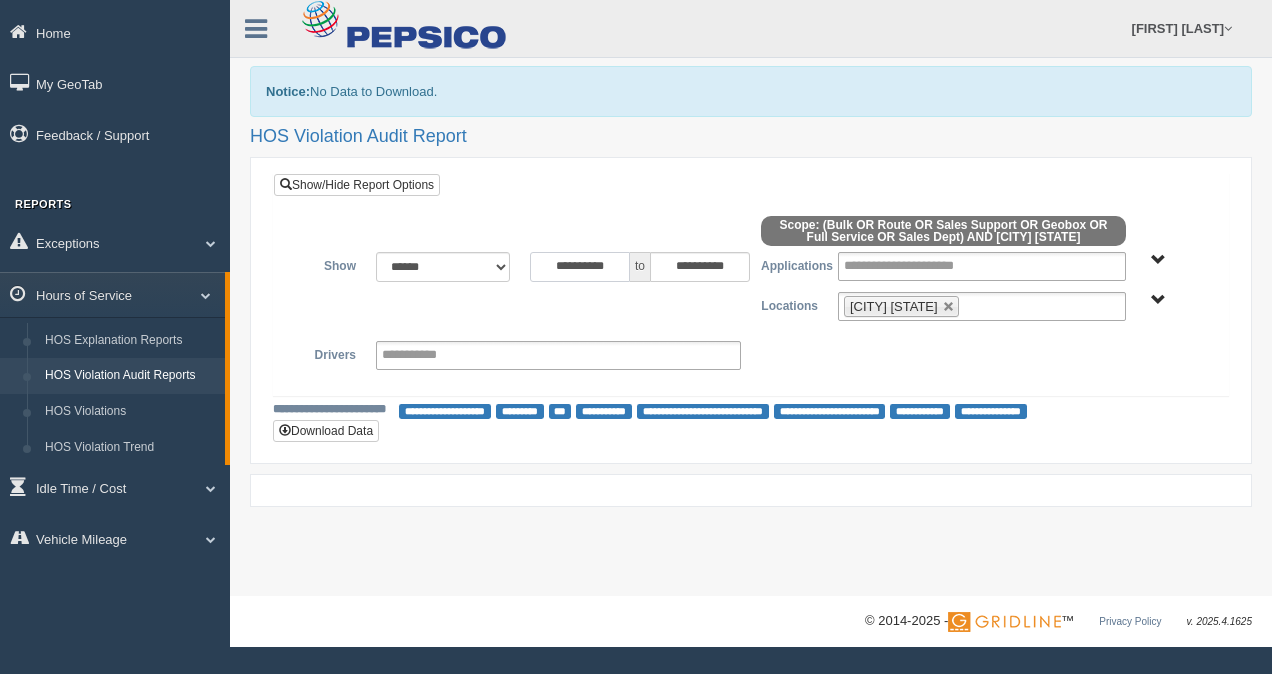 click on "**********" at bounding box center (580, 267) 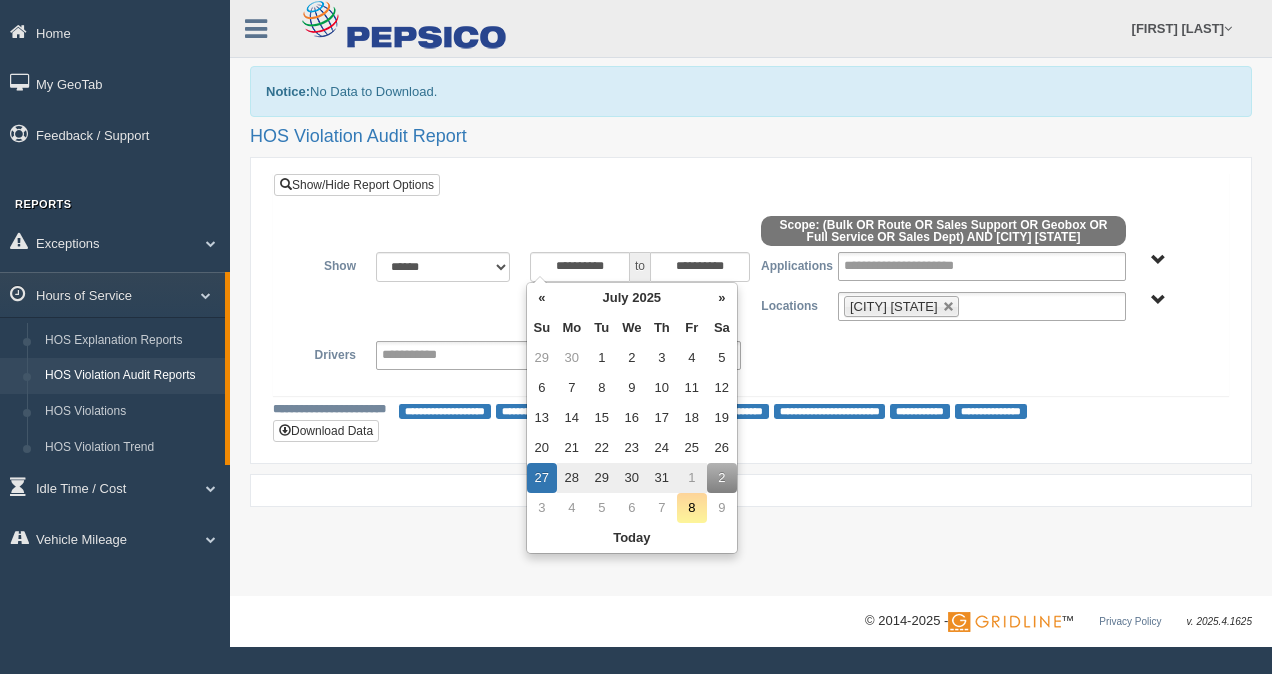 drag, startPoint x: 719, startPoint y: 301, endPoint x: 684, endPoint y: 316, distance: 38.078865 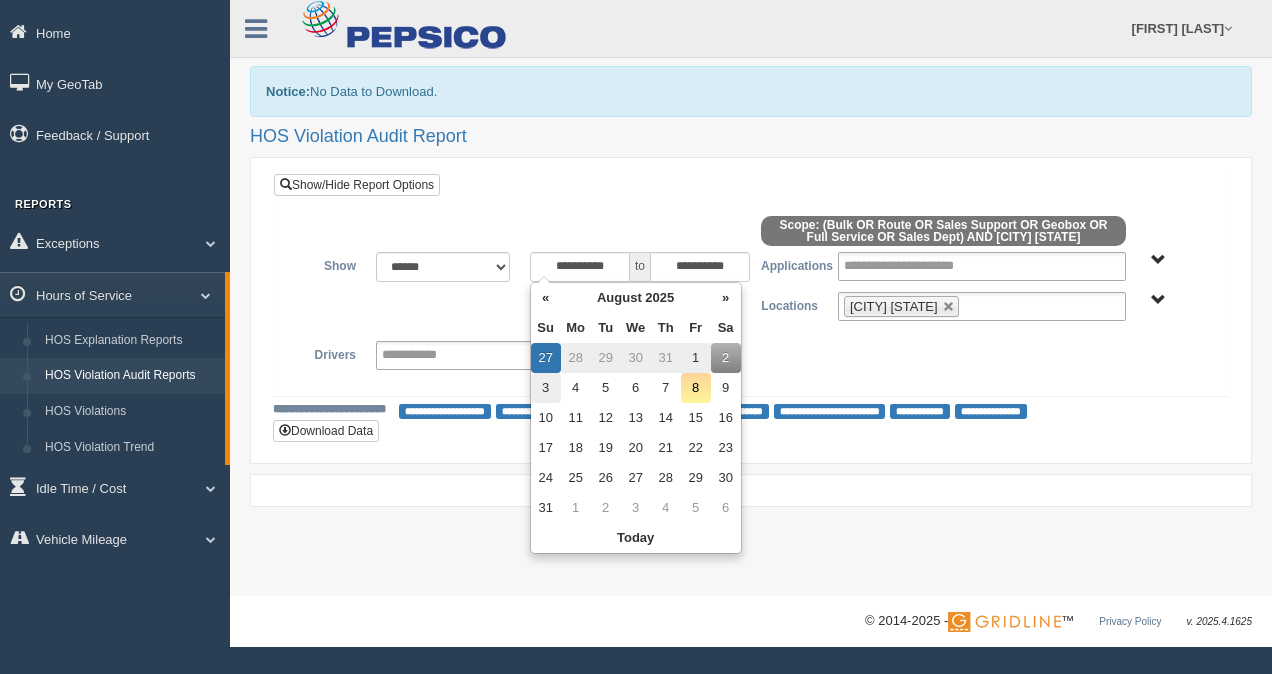 click on "3" at bounding box center [546, 388] 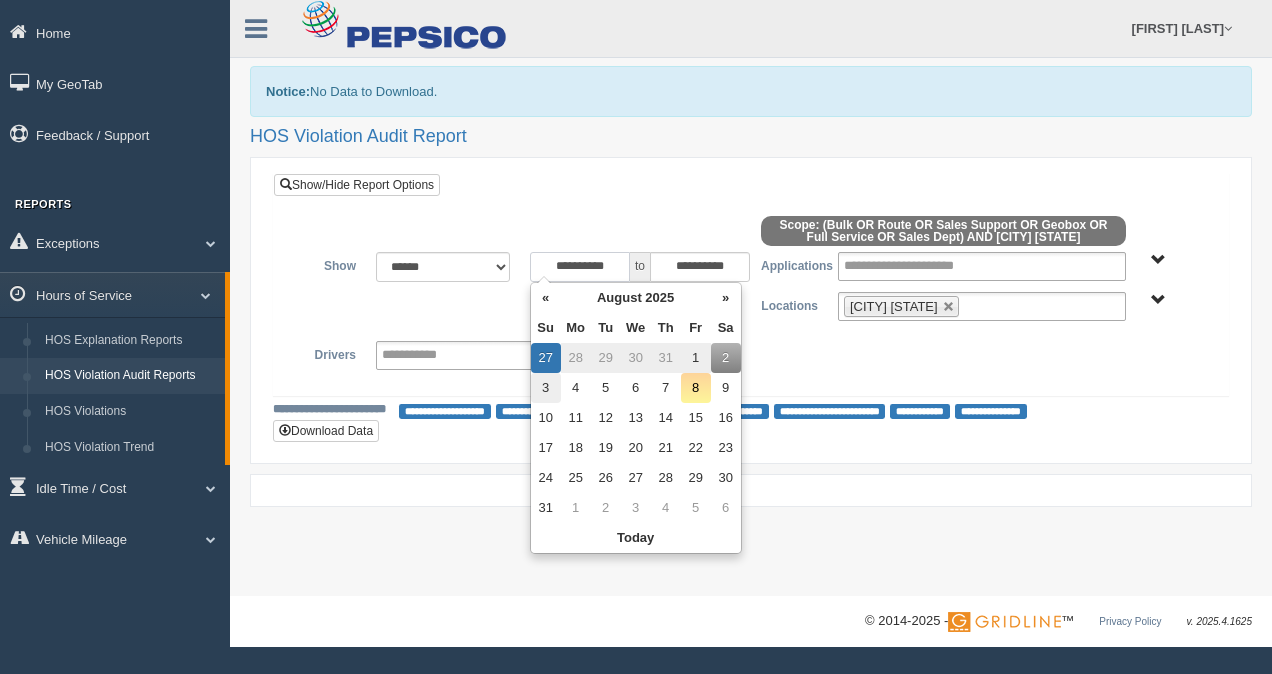 type on "**********" 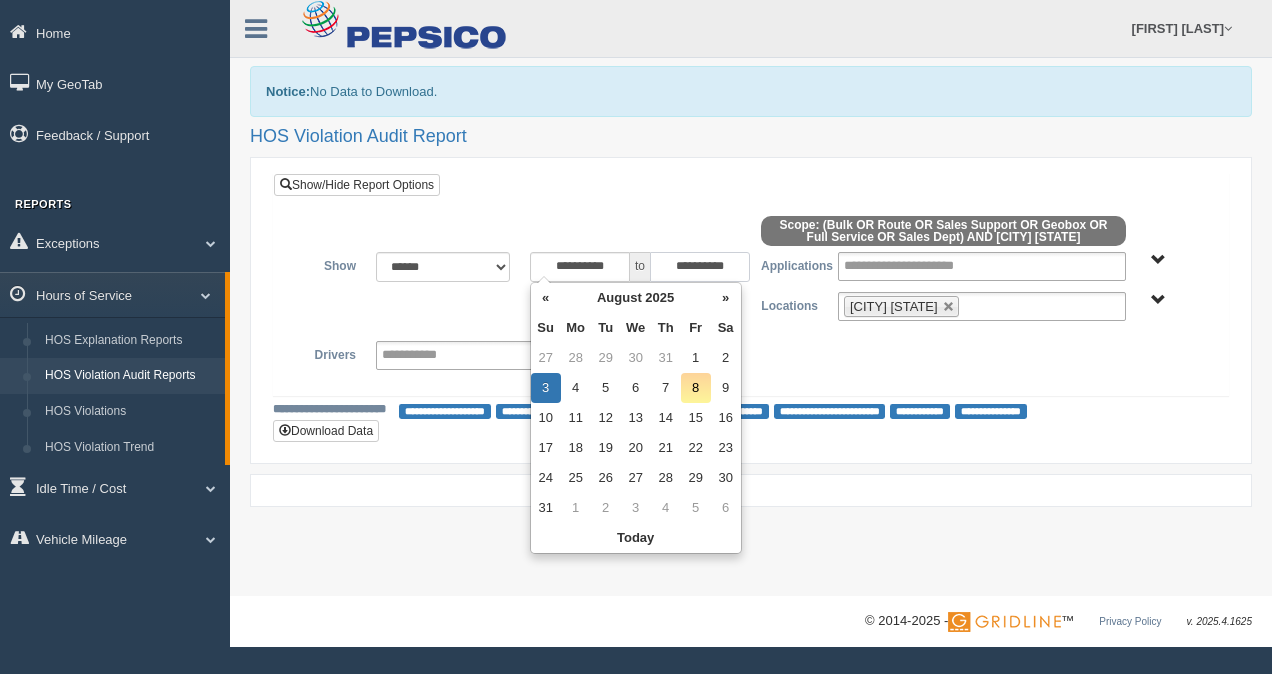 click on "**********" at bounding box center [700, 267] 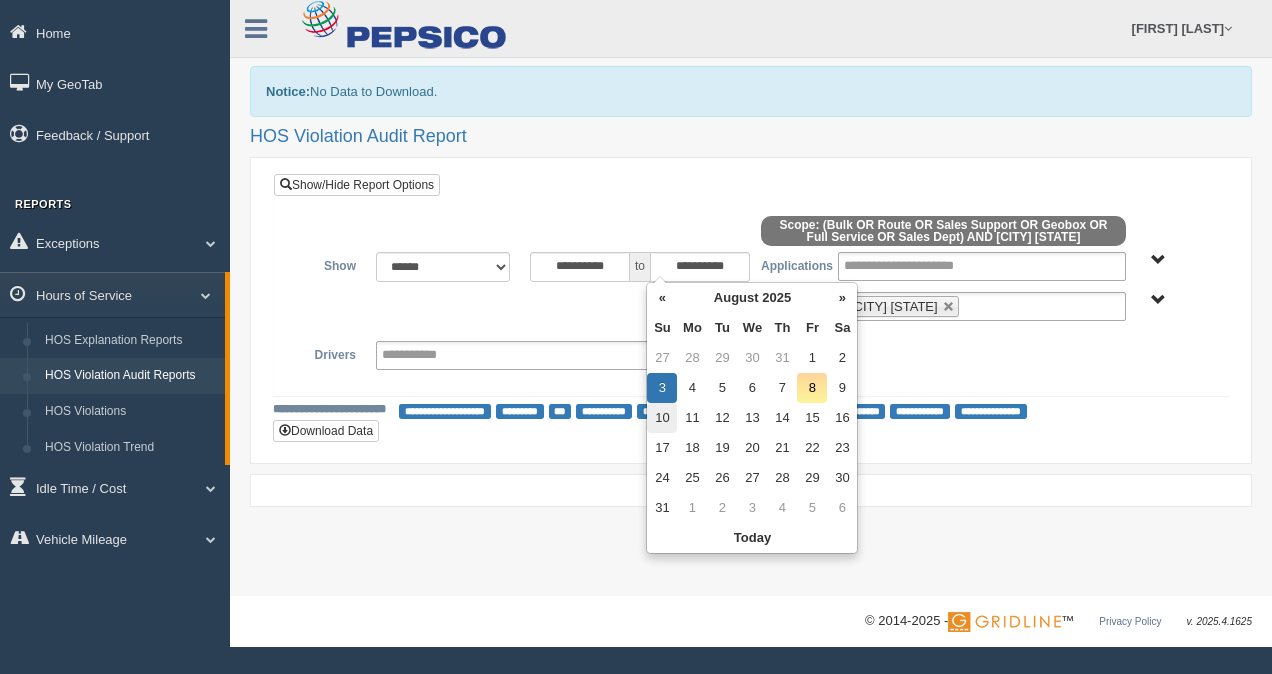 click on "10" at bounding box center [662, 418] 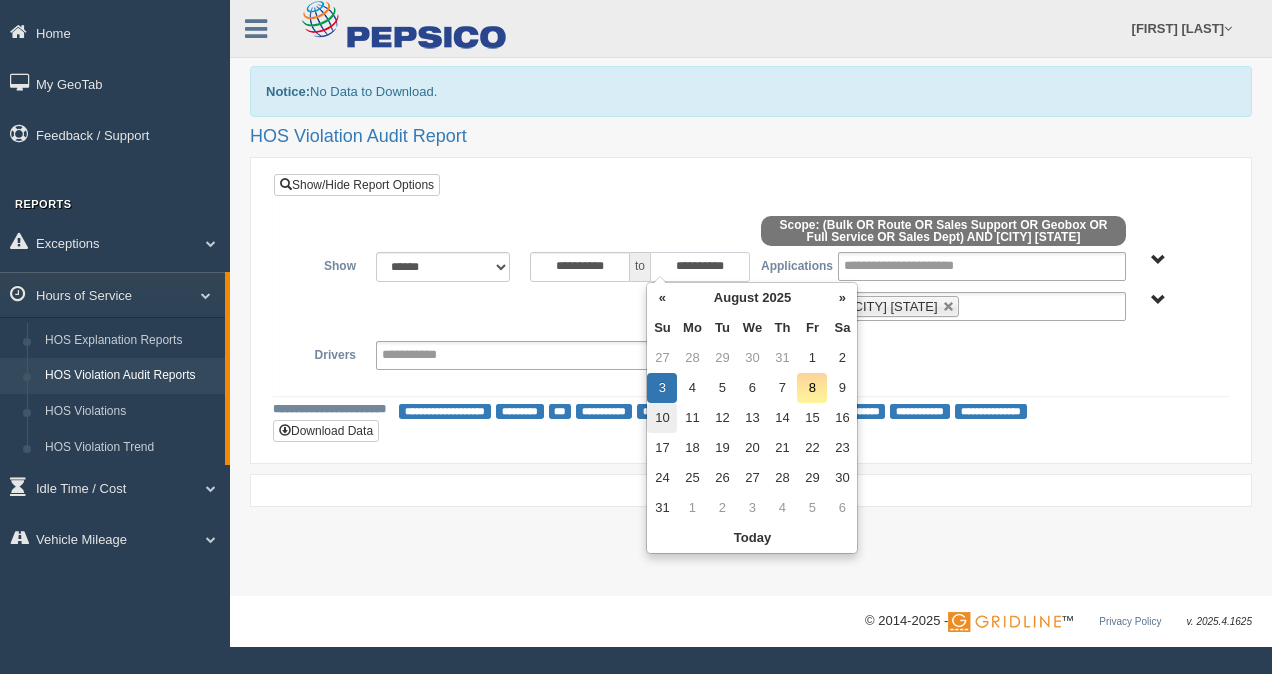 type on "**********" 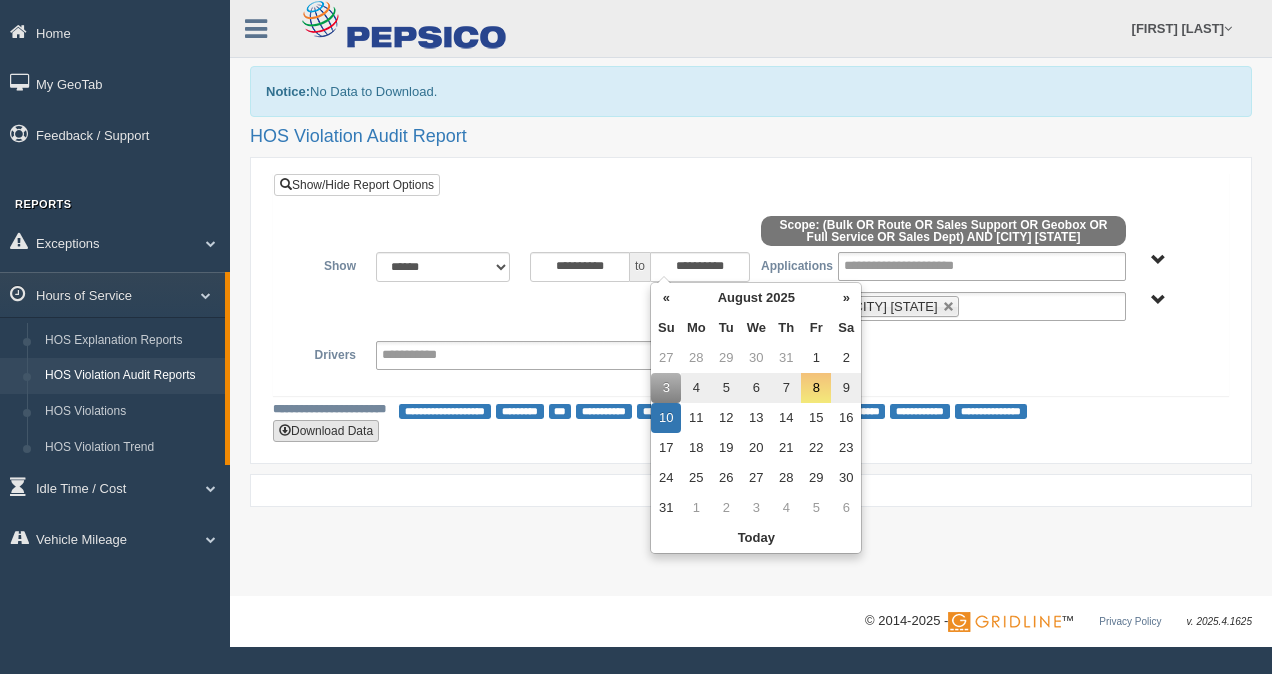click on "Download Data" at bounding box center (326, 431) 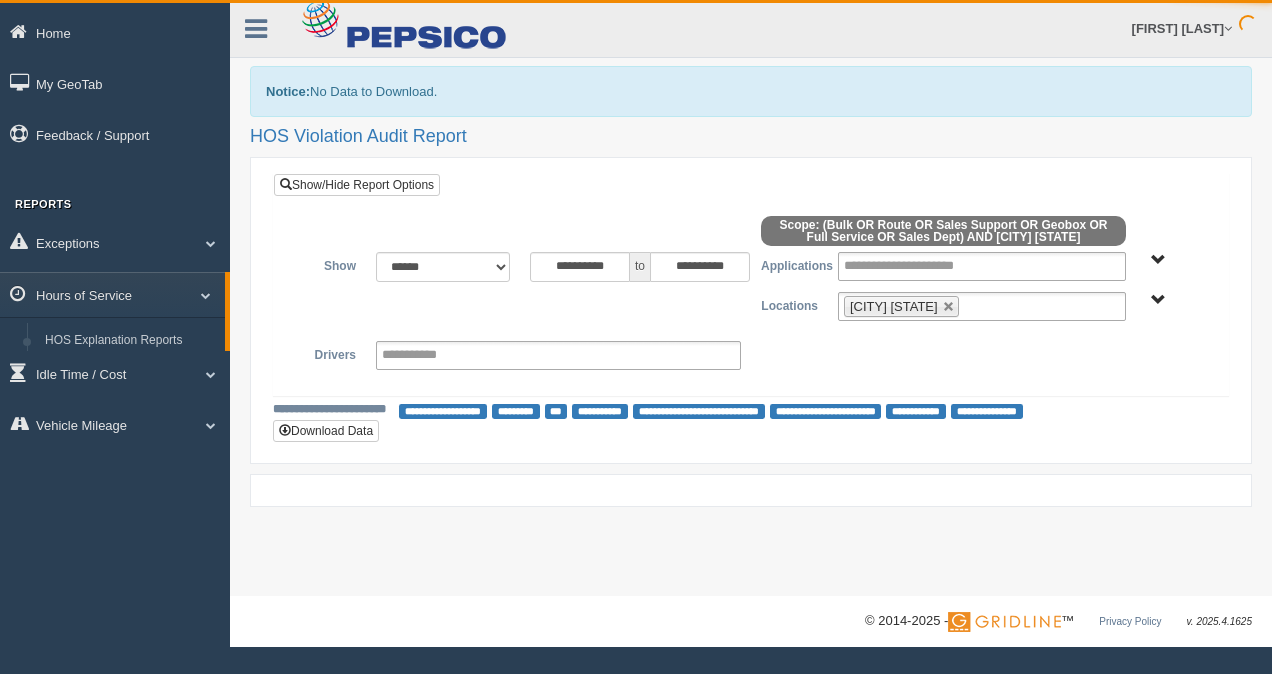 scroll, scrollTop: 0, scrollLeft: 0, axis: both 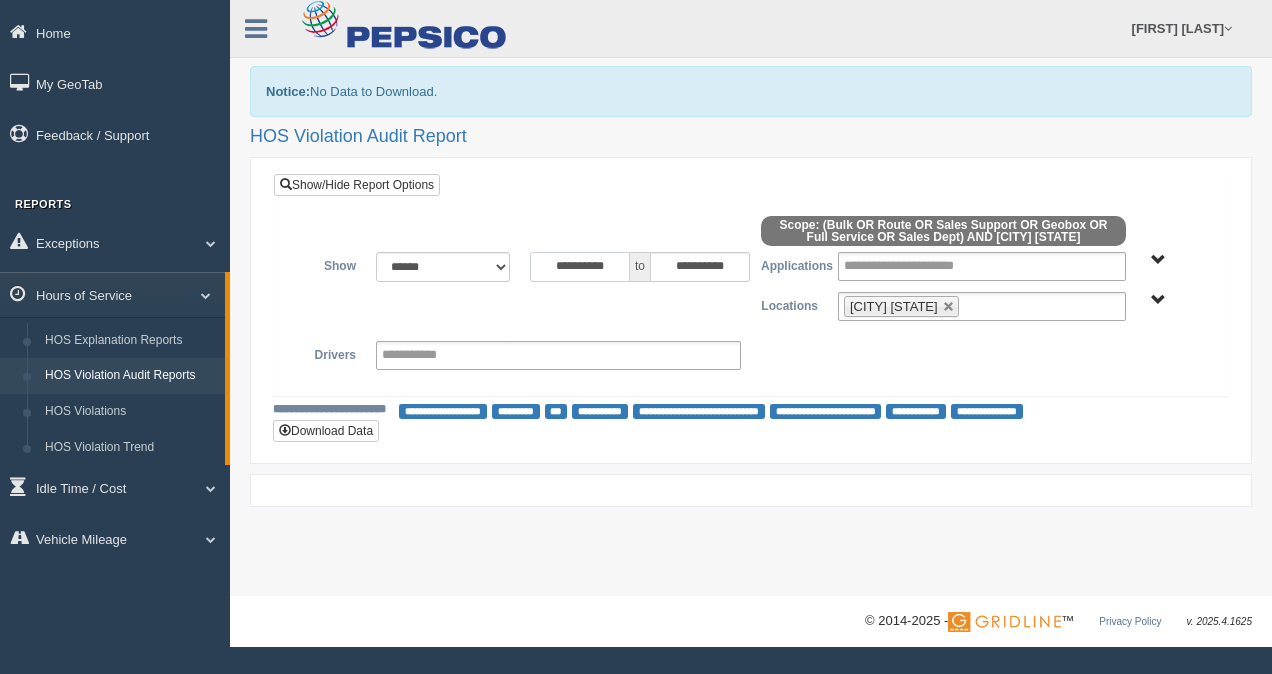 click on "**********" at bounding box center (580, 267) 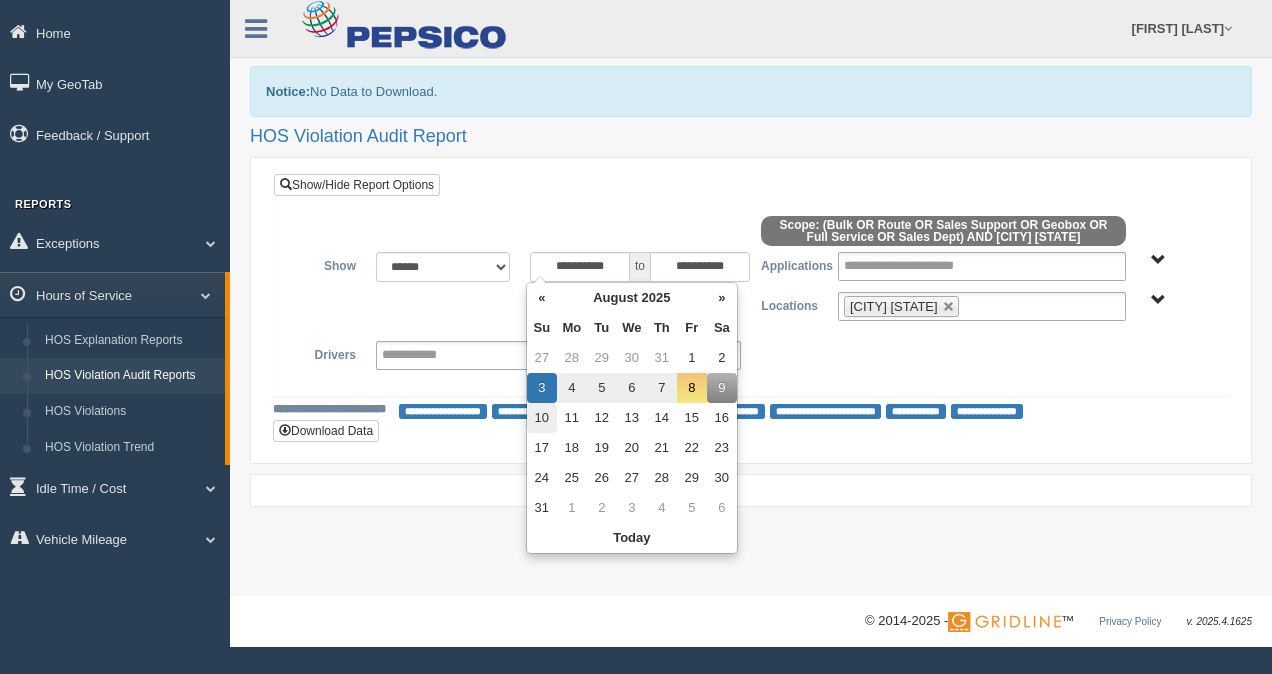 click on "10" at bounding box center (542, 418) 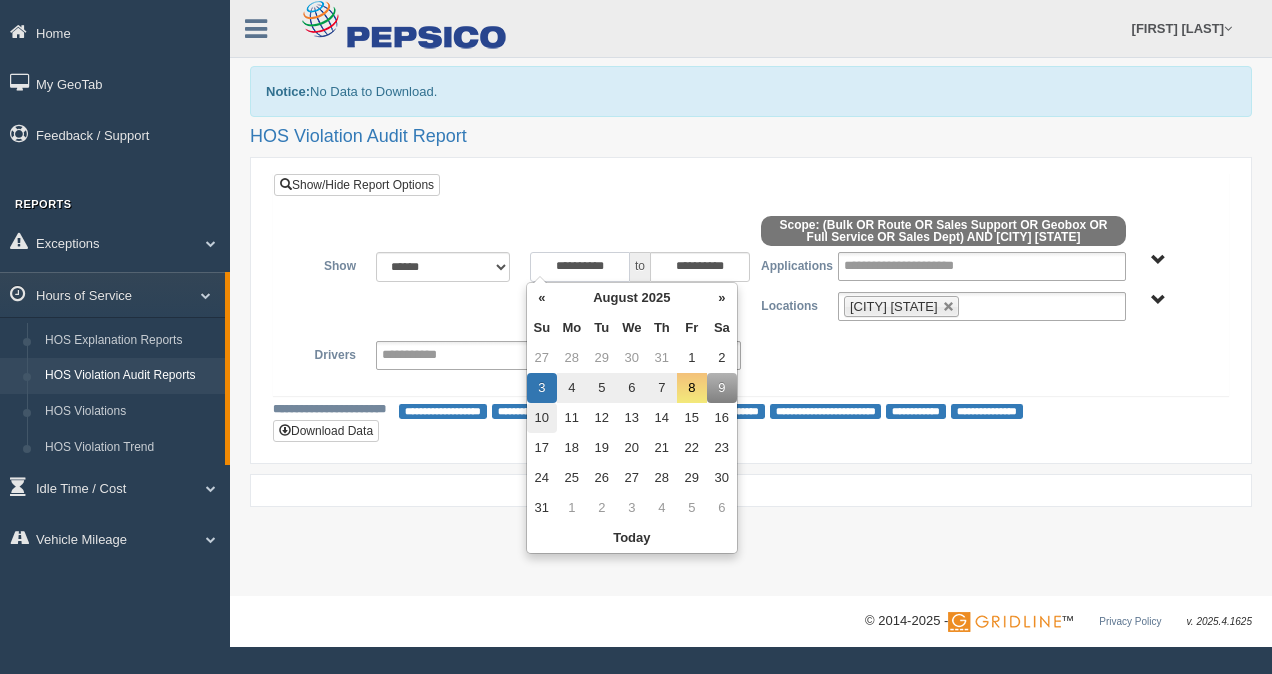 type on "**********" 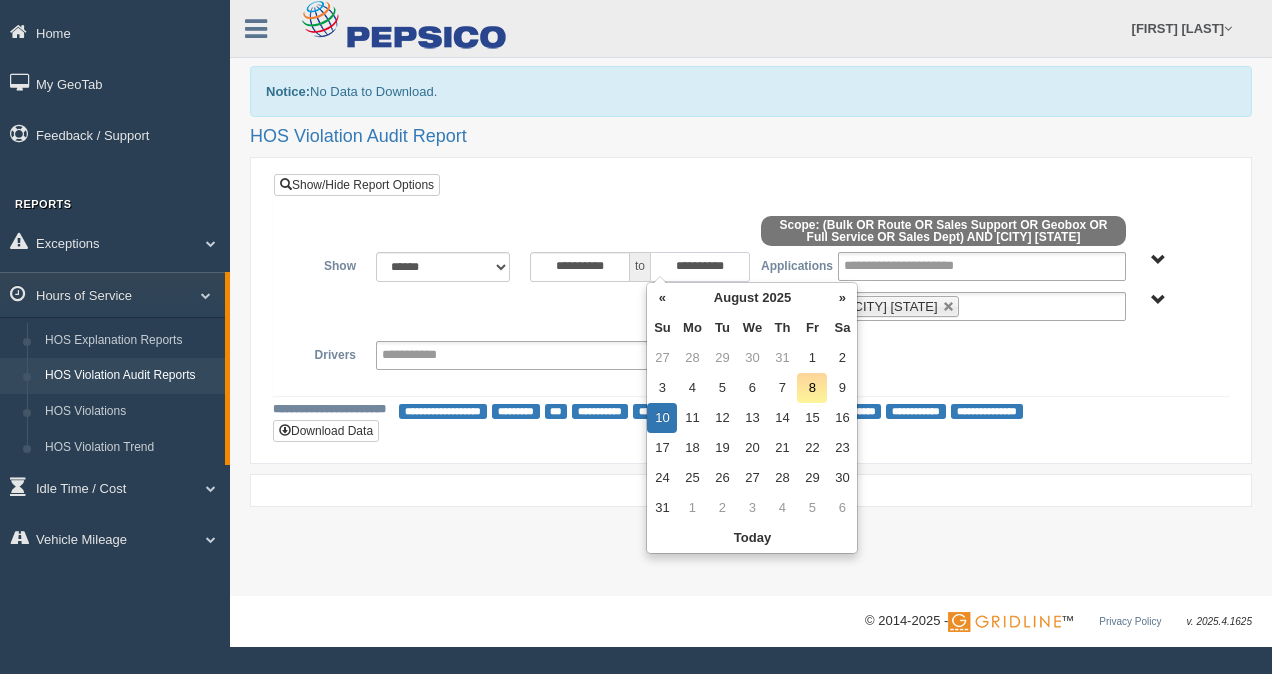 click on "**********" at bounding box center [700, 267] 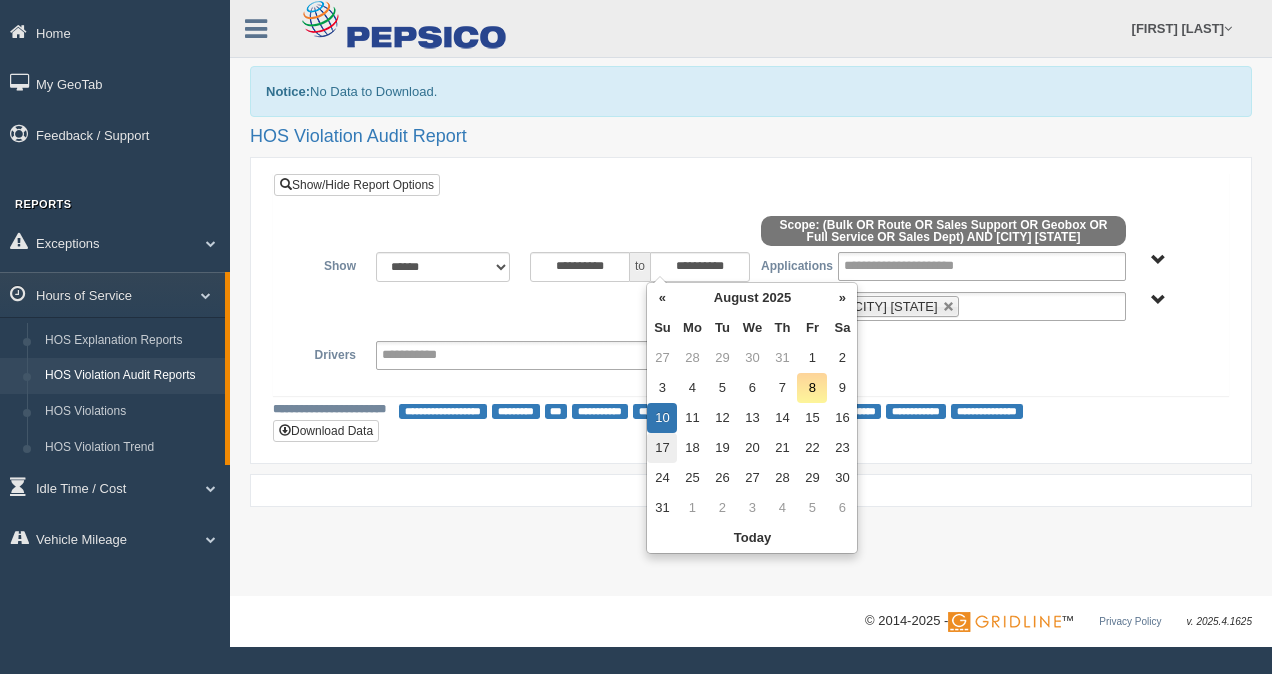 click on "17" at bounding box center [662, 448] 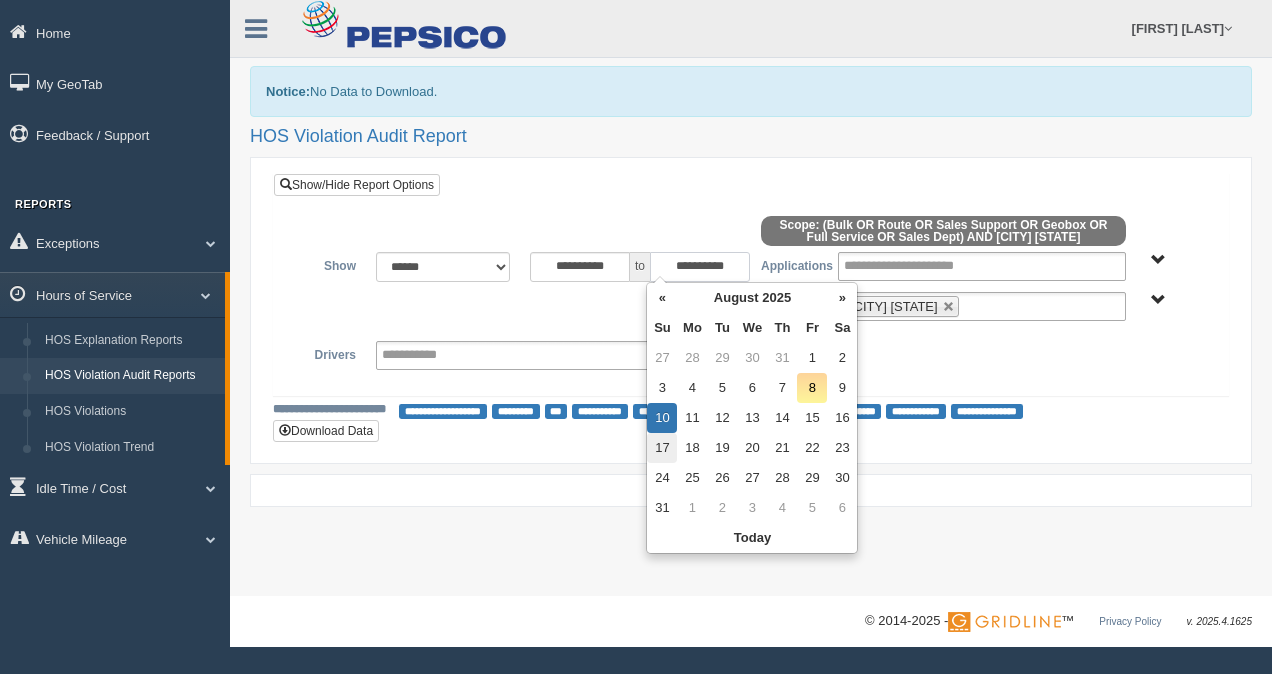 type on "**********" 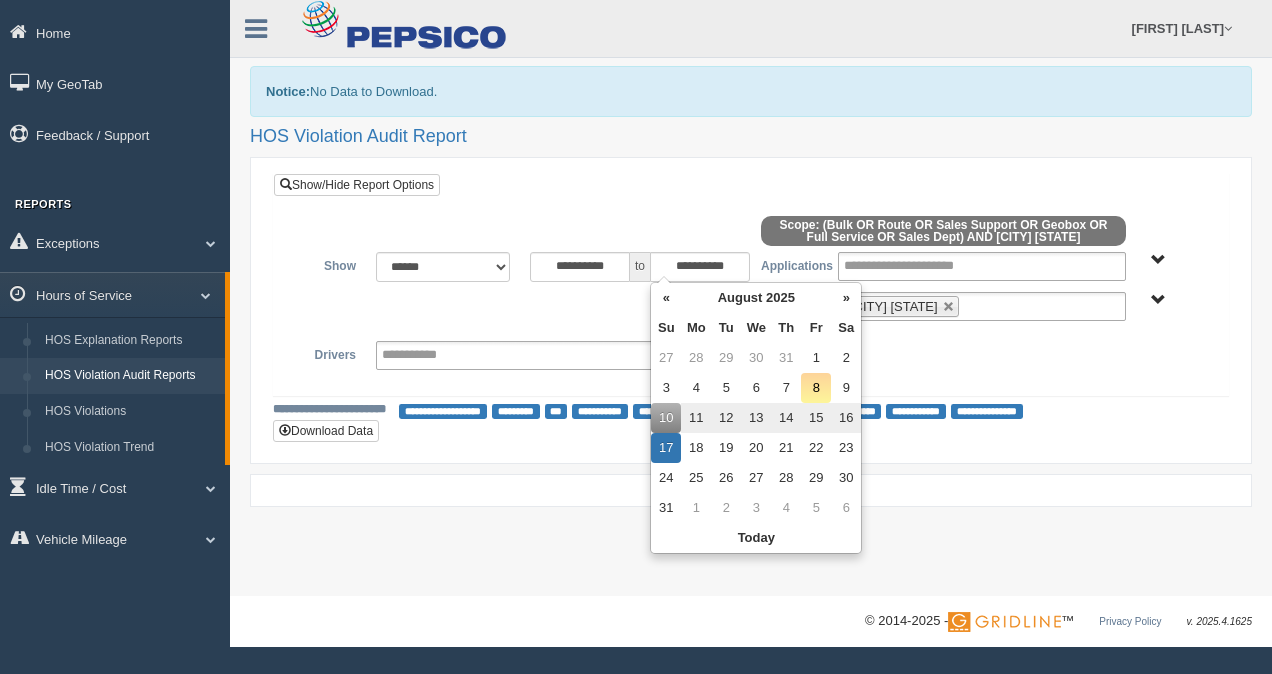 click on "**********" at bounding box center [751, 298] 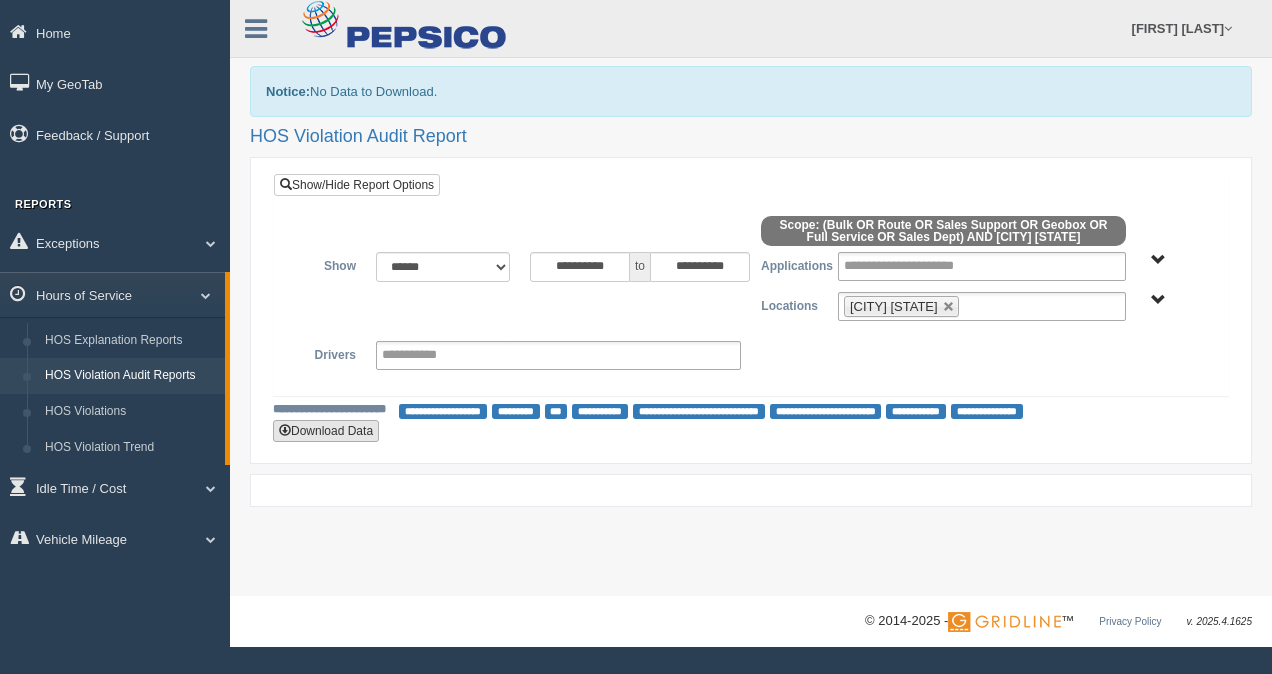 click on "Download Data" at bounding box center (326, 431) 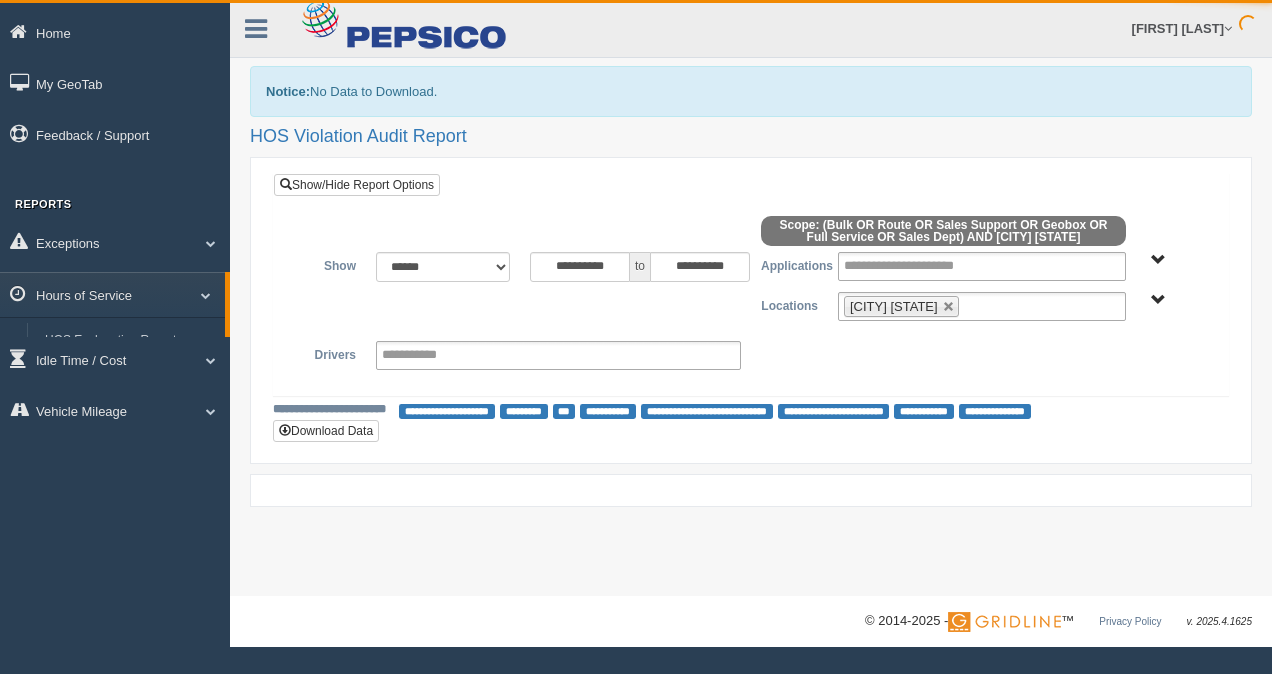 scroll, scrollTop: 0, scrollLeft: 0, axis: both 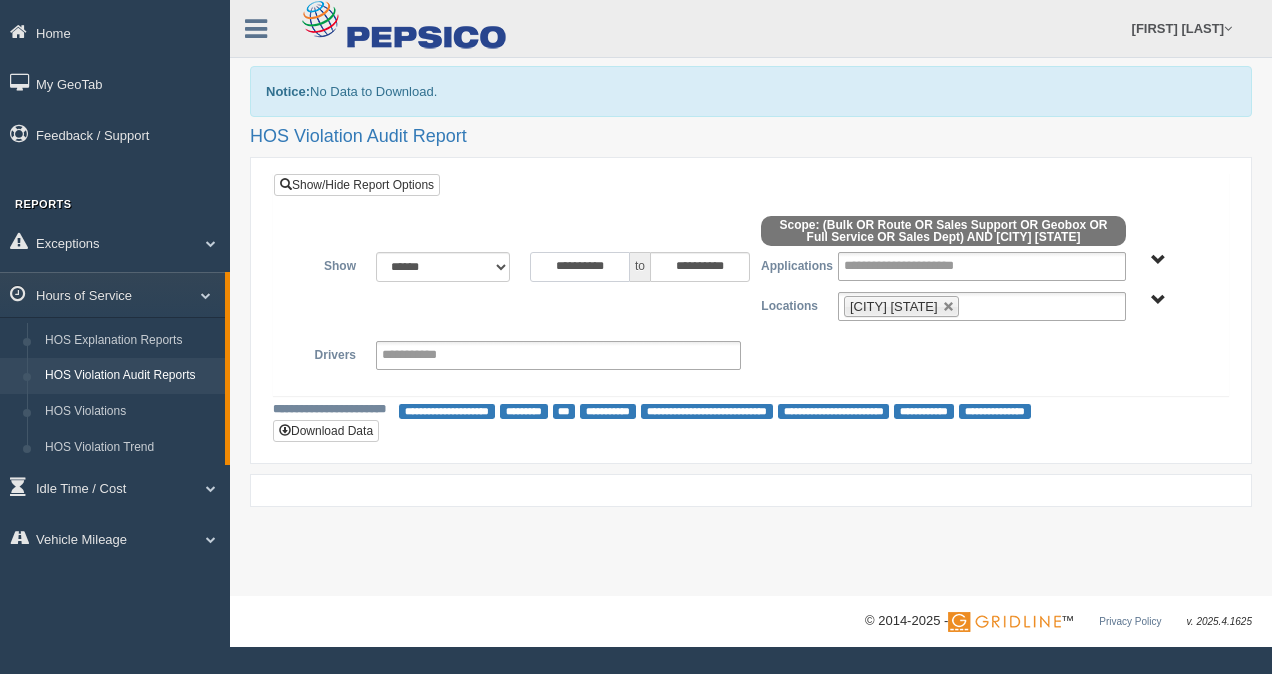 click on "**********" at bounding box center (580, 267) 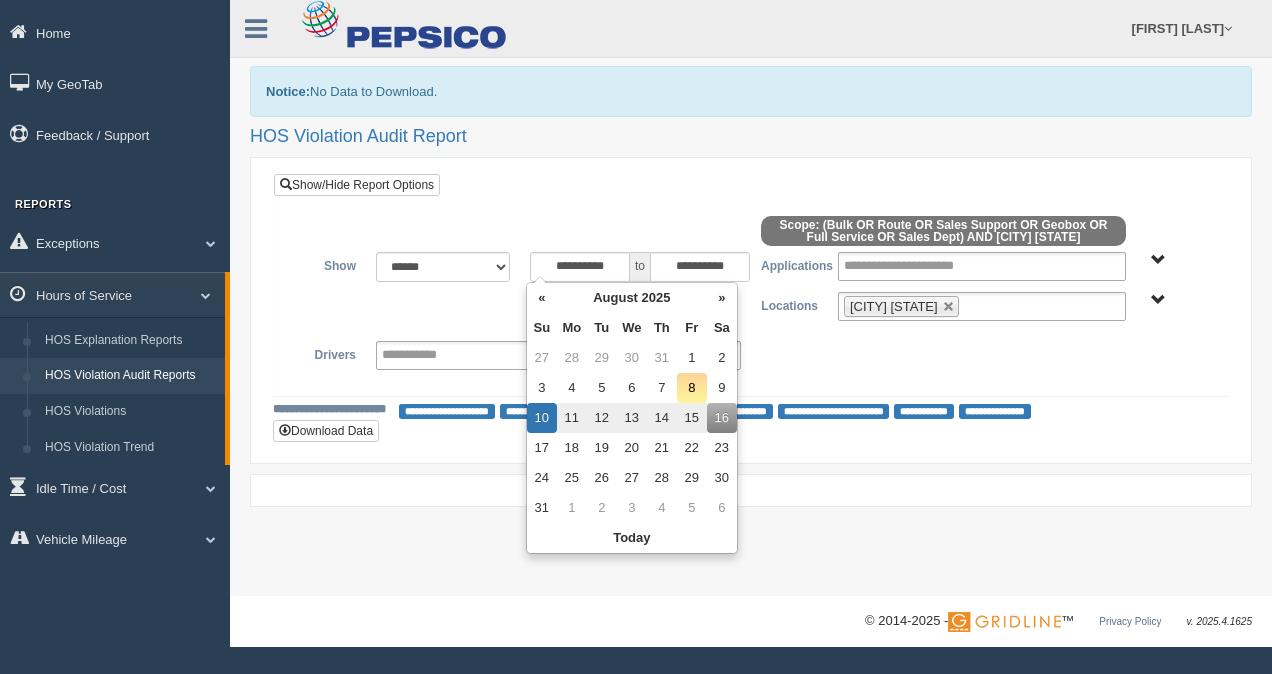 click on "**********" at bounding box center (751, 298) 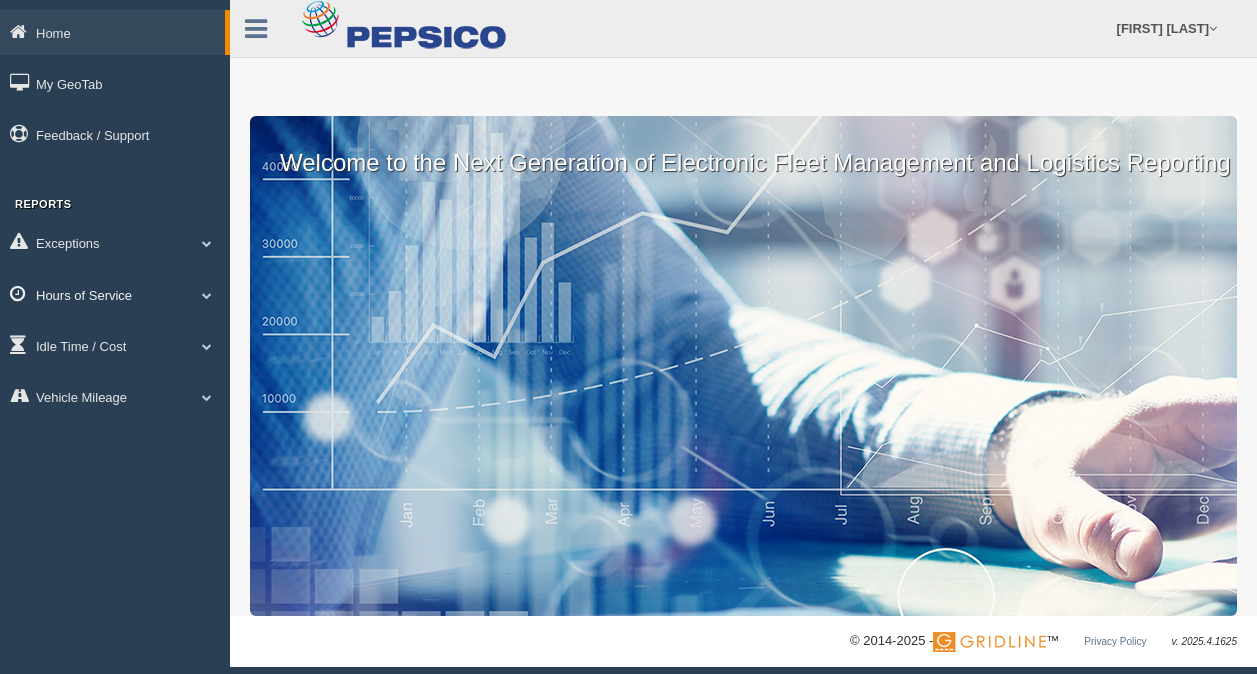 scroll, scrollTop: 0, scrollLeft: 0, axis: both 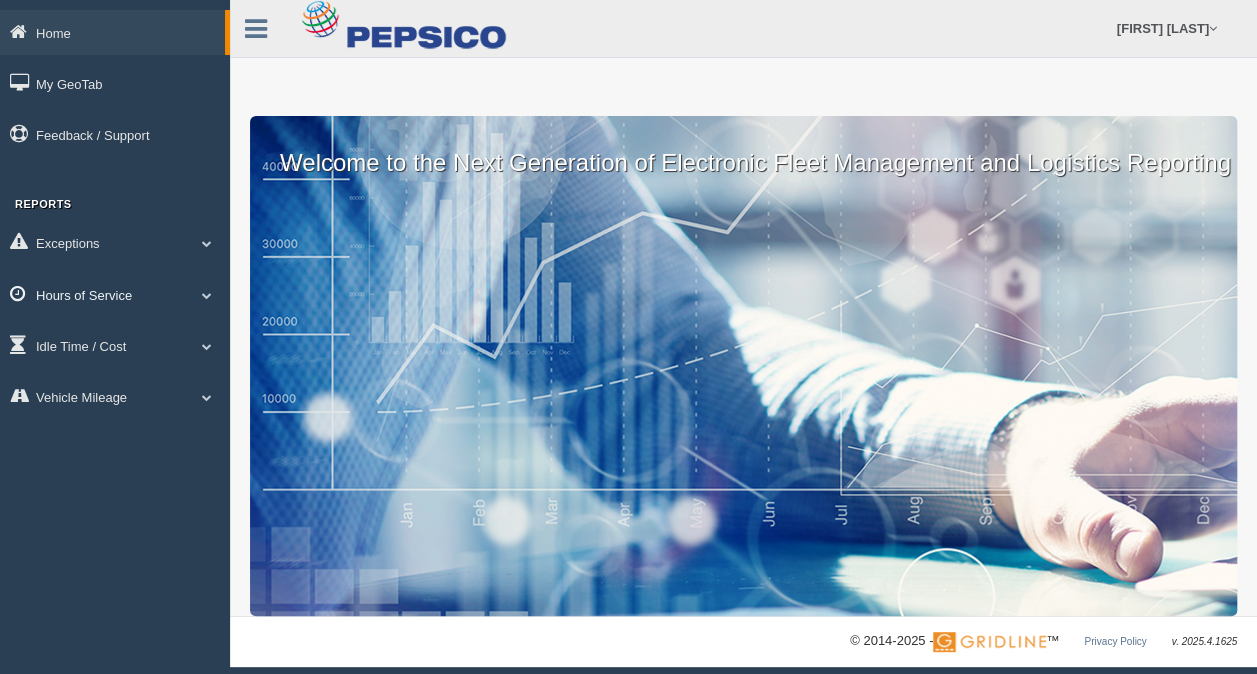 click on "Hours of Service" at bounding box center [115, 294] 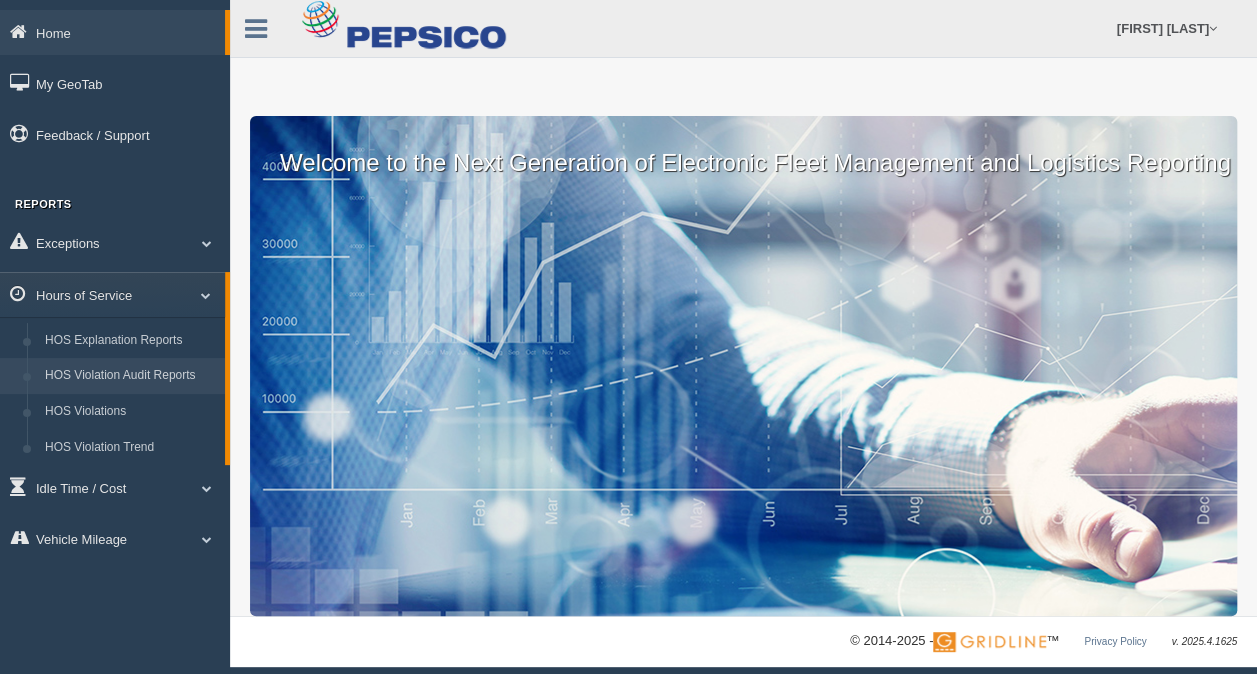 click on "HOS Violation Audit Reports" at bounding box center [130, 376] 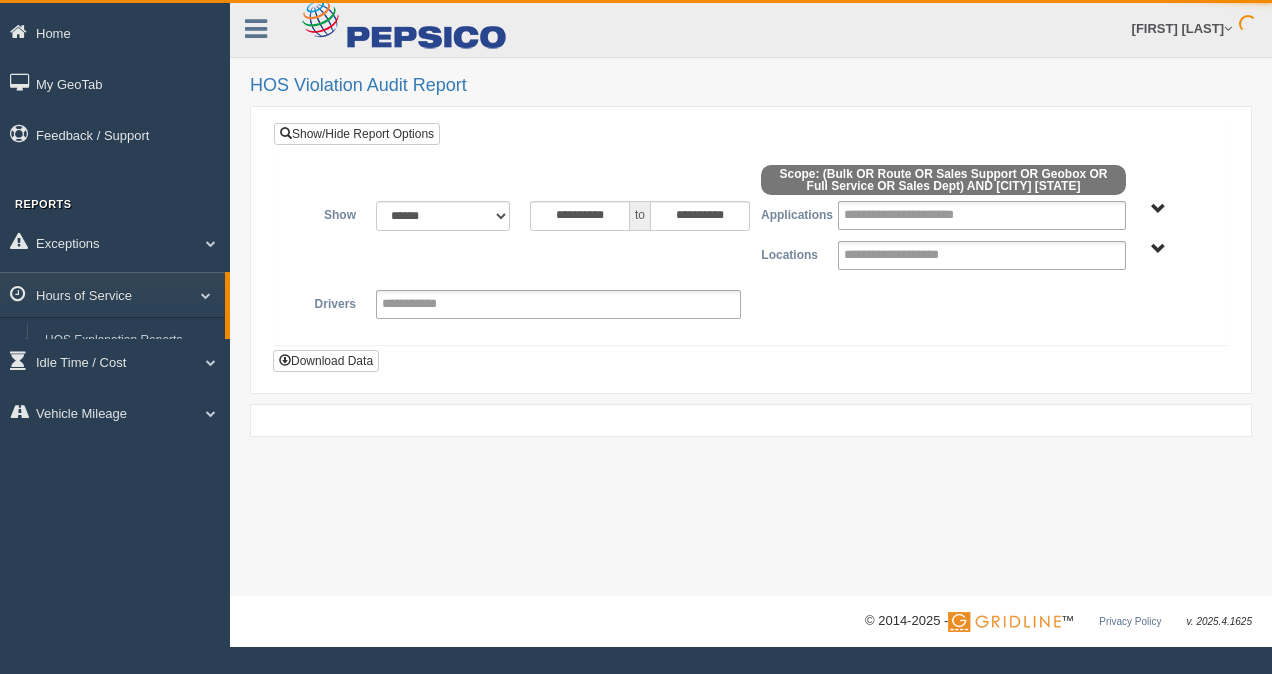 scroll, scrollTop: 0, scrollLeft: 0, axis: both 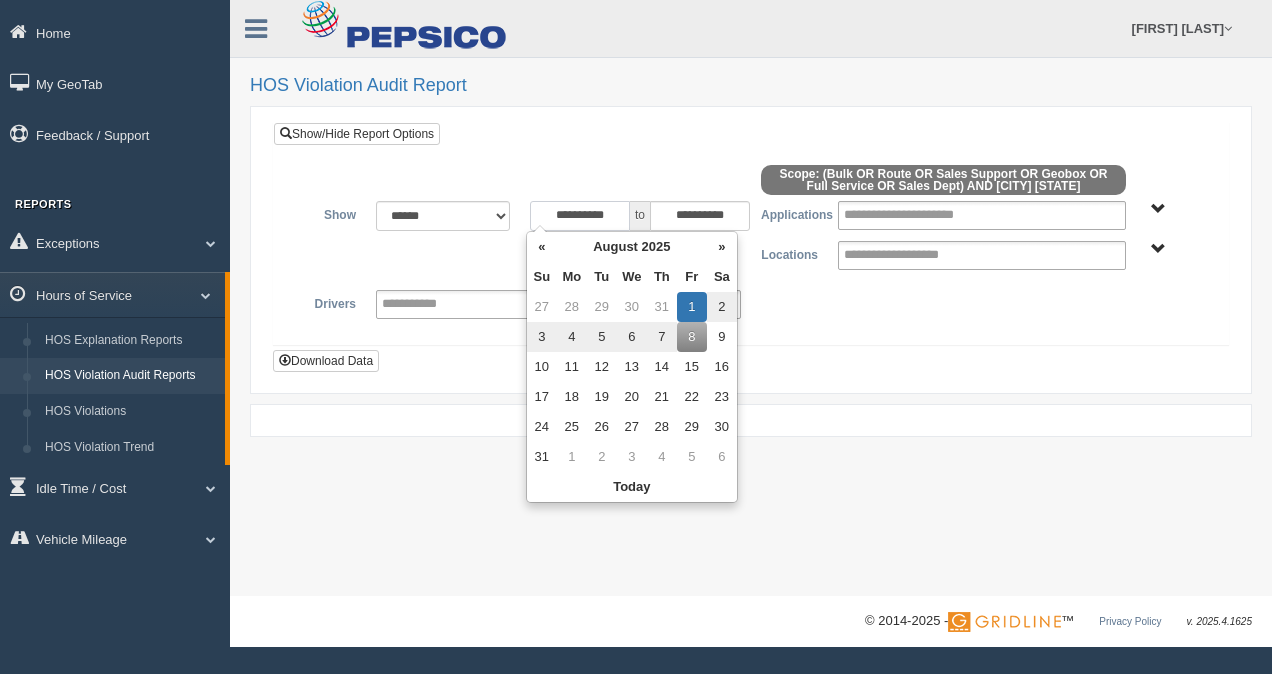 click on "**********" at bounding box center (580, 216) 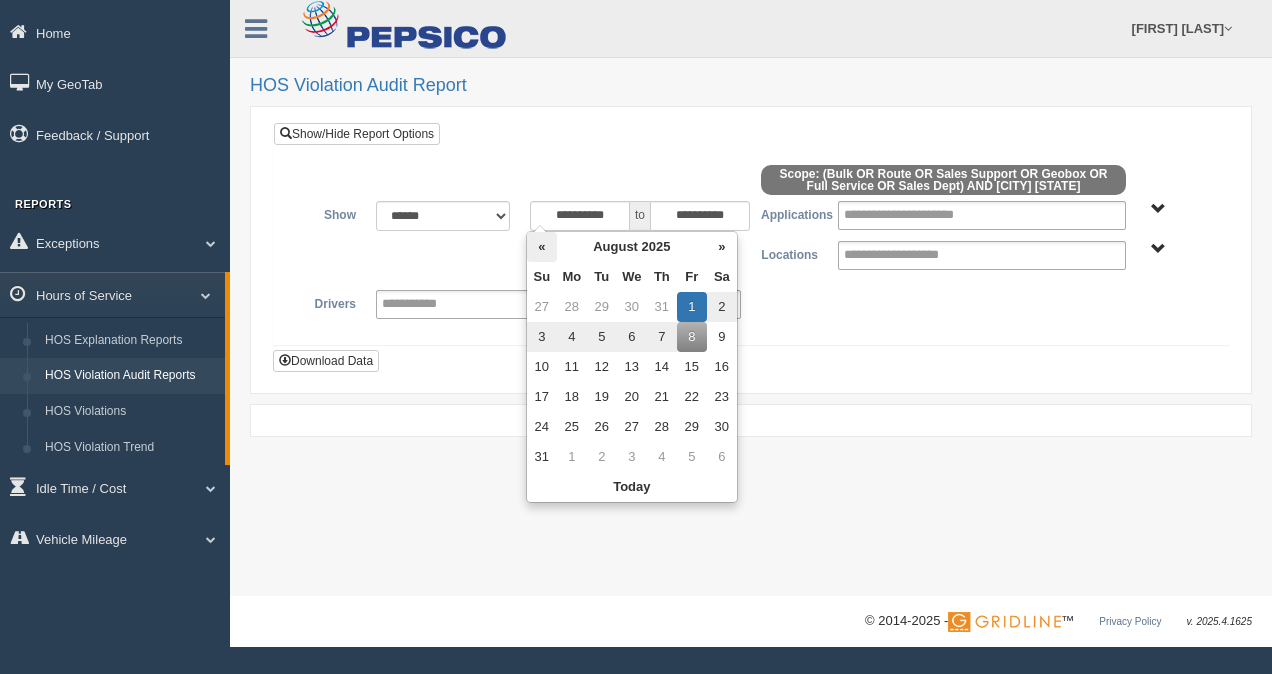 click on "«" at bounding box center [542, 247] 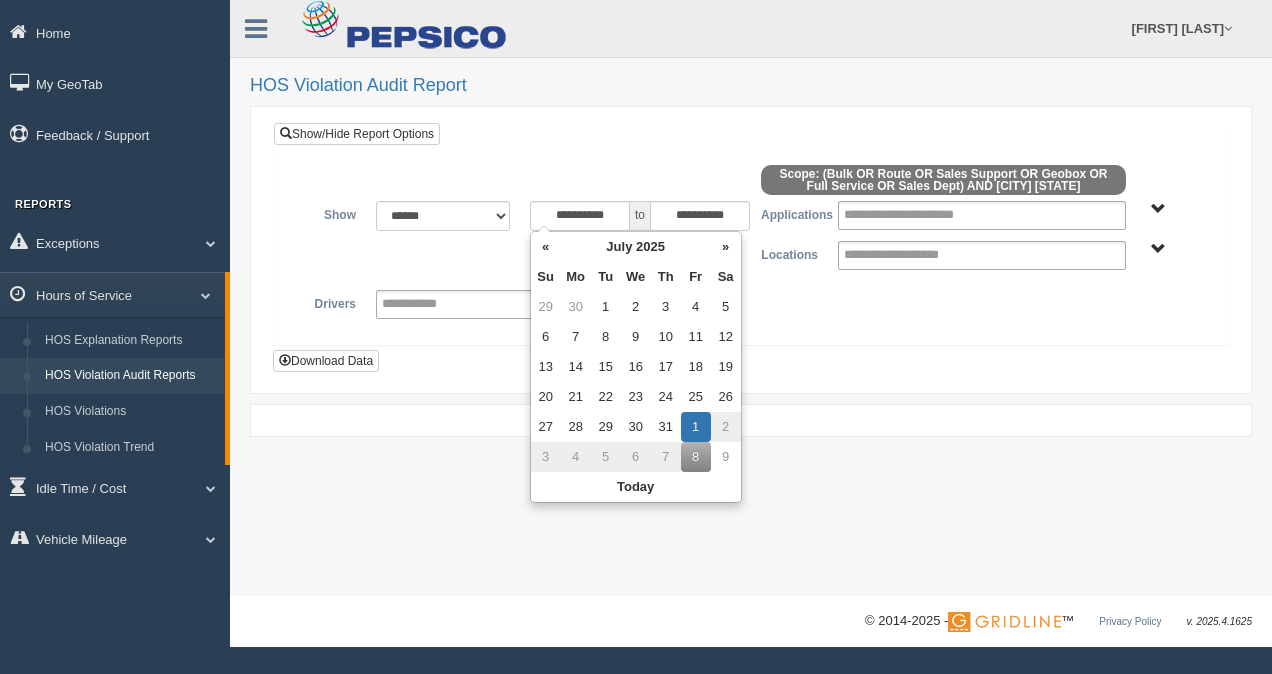 click on "«" at bounding box center (546, 247) 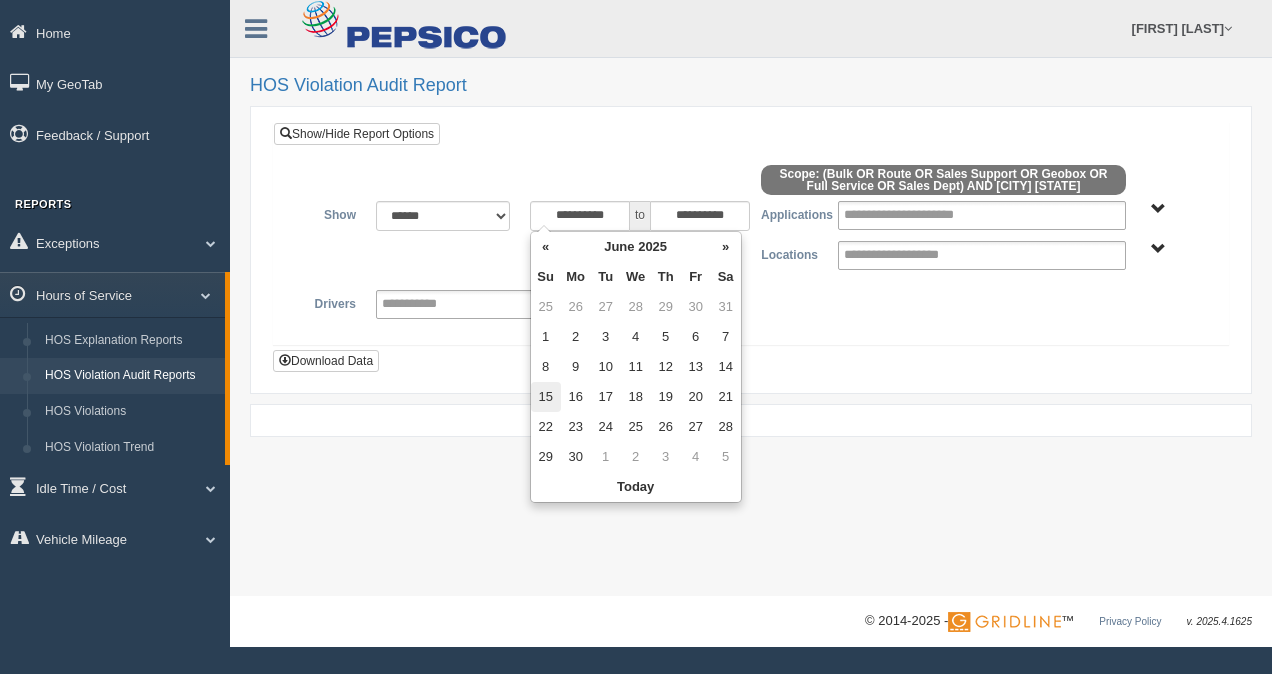 click on "15" at bounding box center (546, 397) 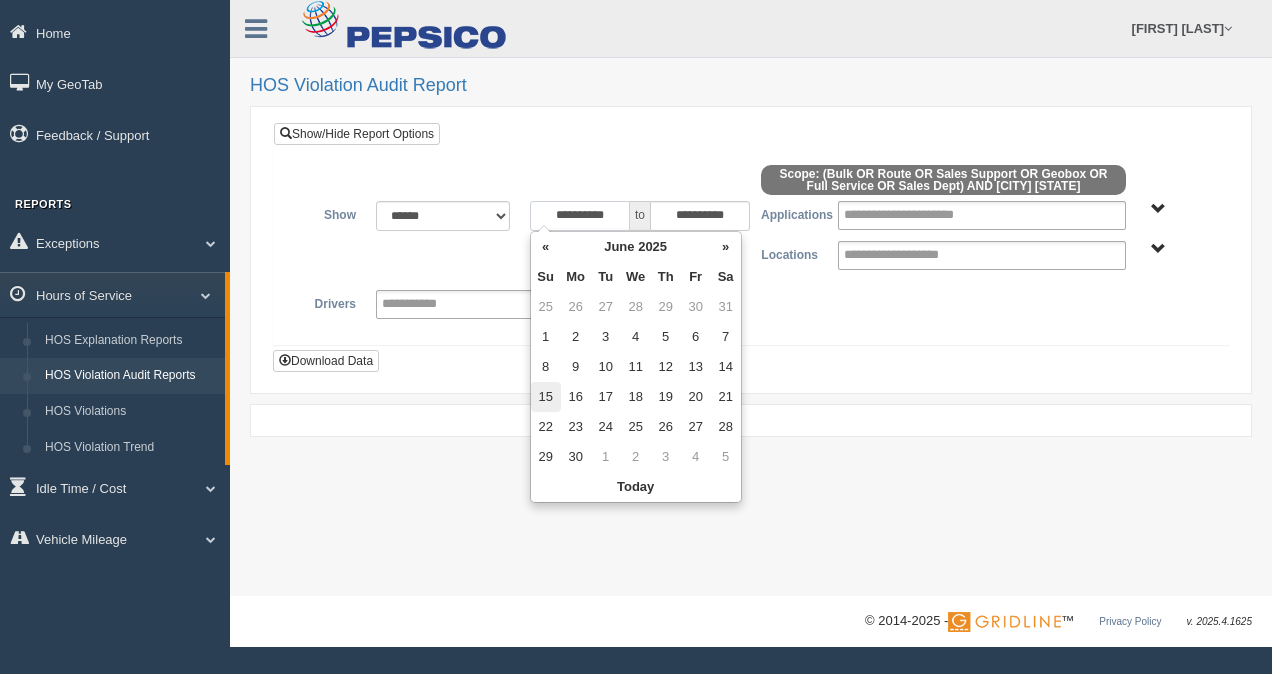 type on "**********" 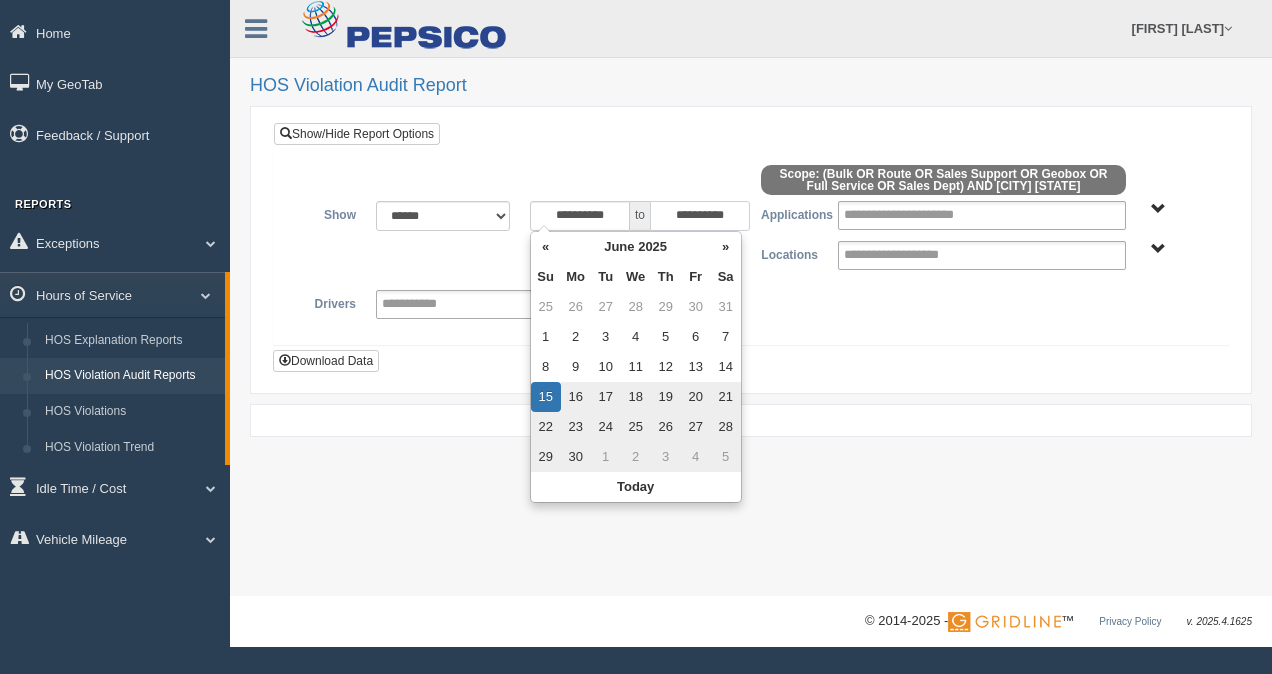 click on "**********" at bounding box center (700, 216) 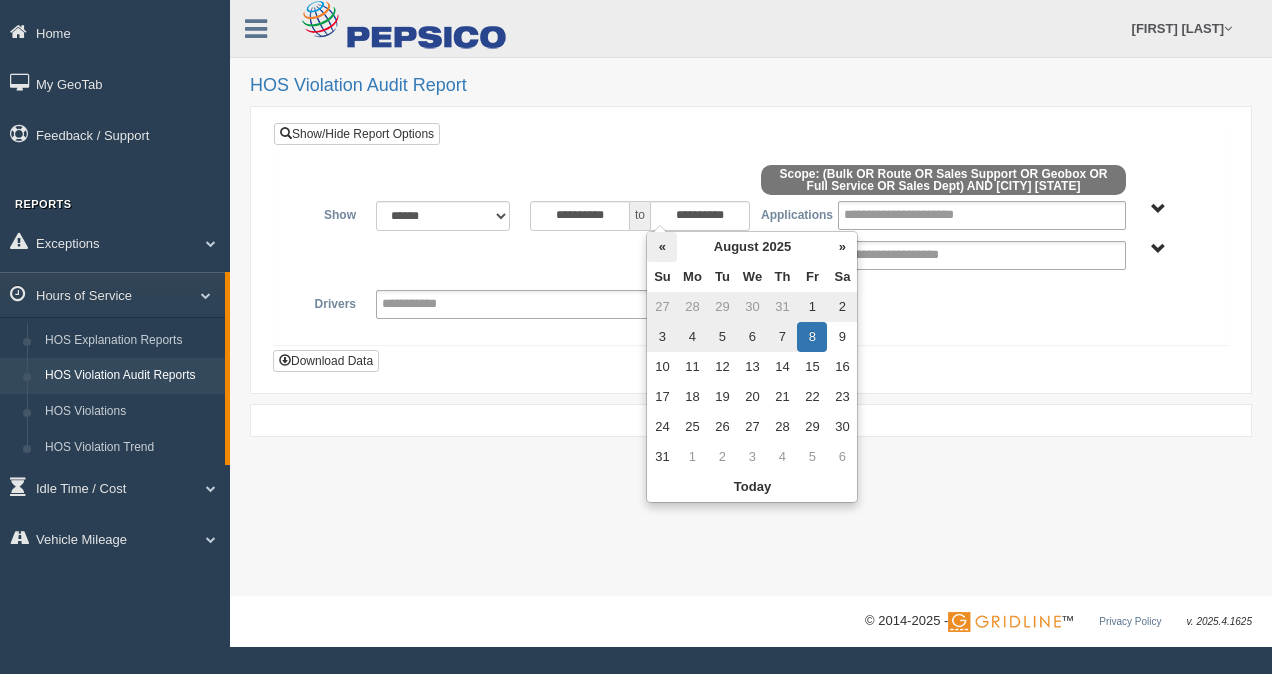click on "«" at bounding box center [662, 247] 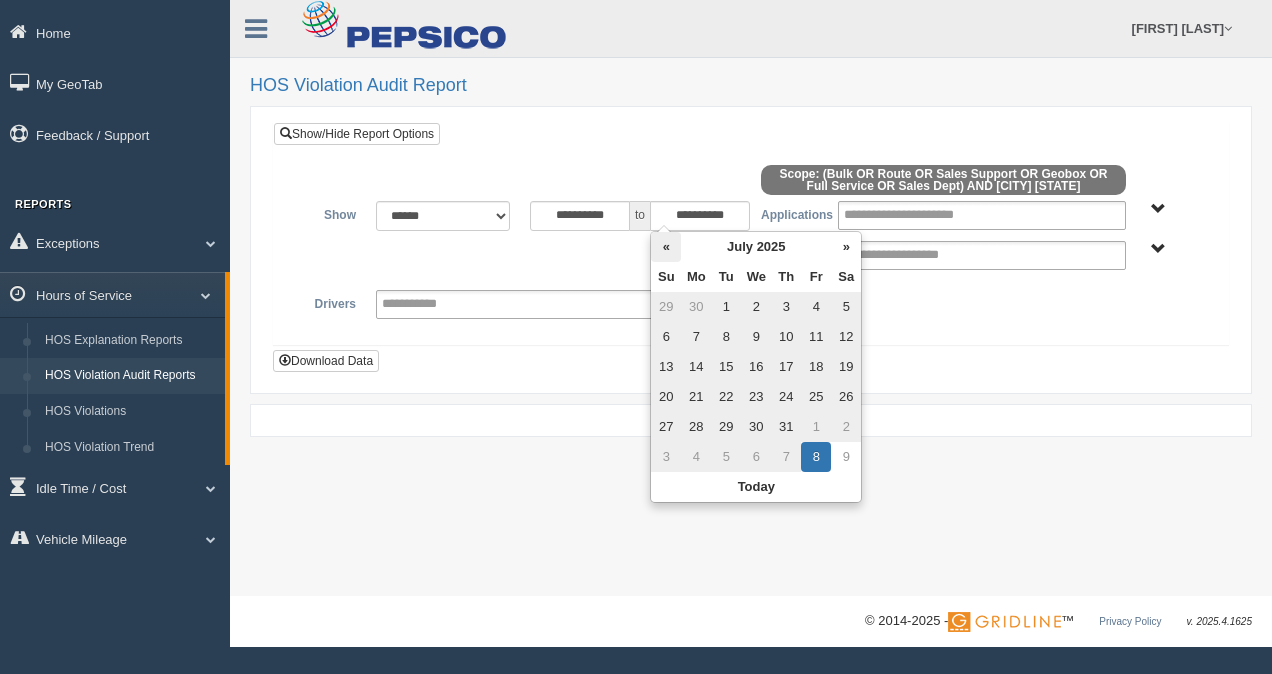 click on "«" at bounding box center [666, 247] 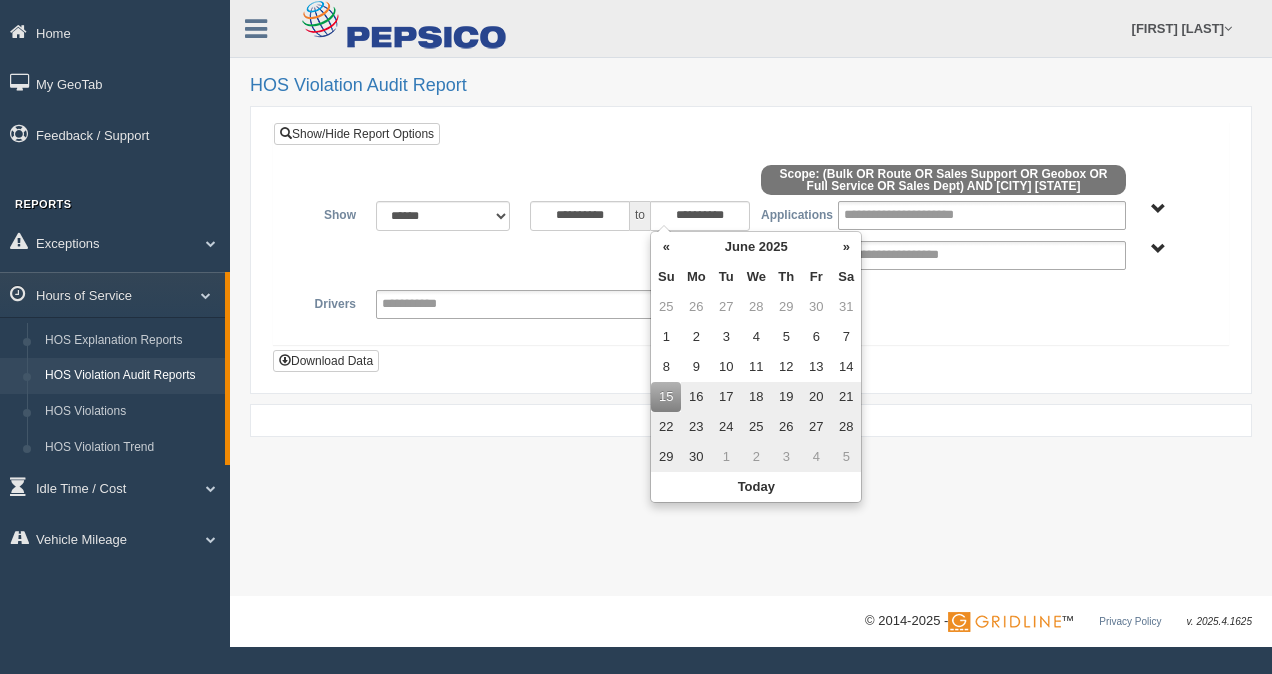 click on "22" at bounding box center [666, 427] 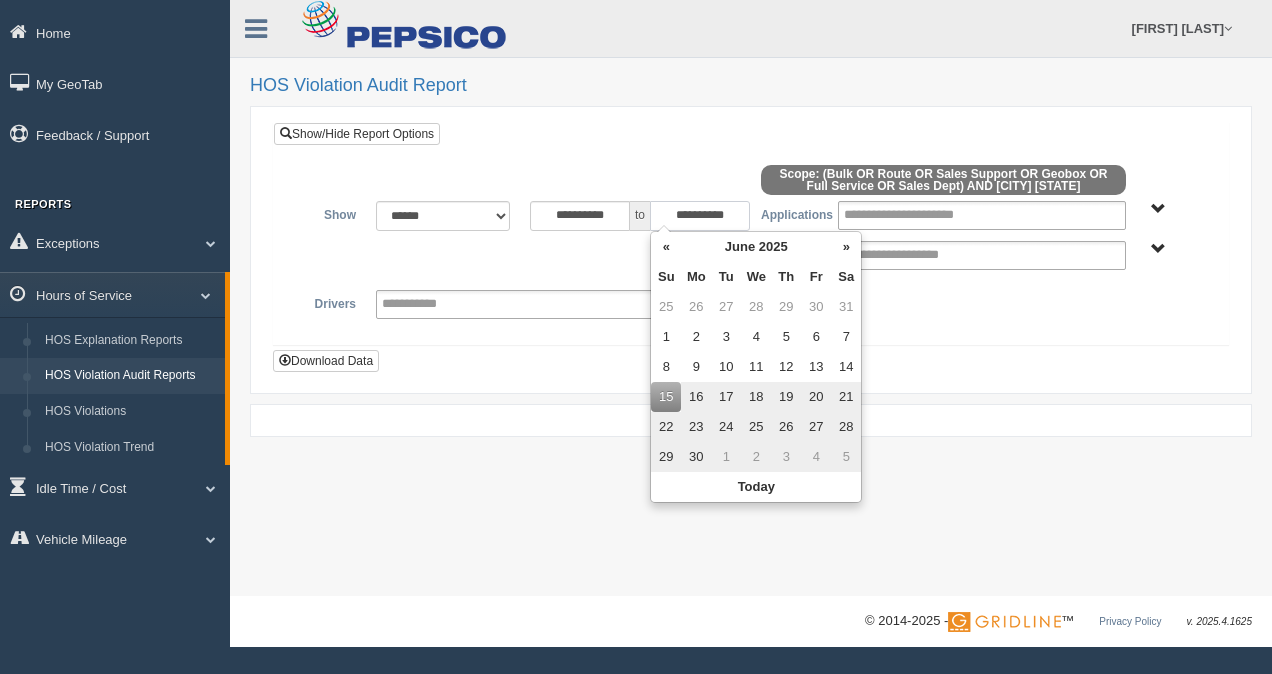 type on "**********" 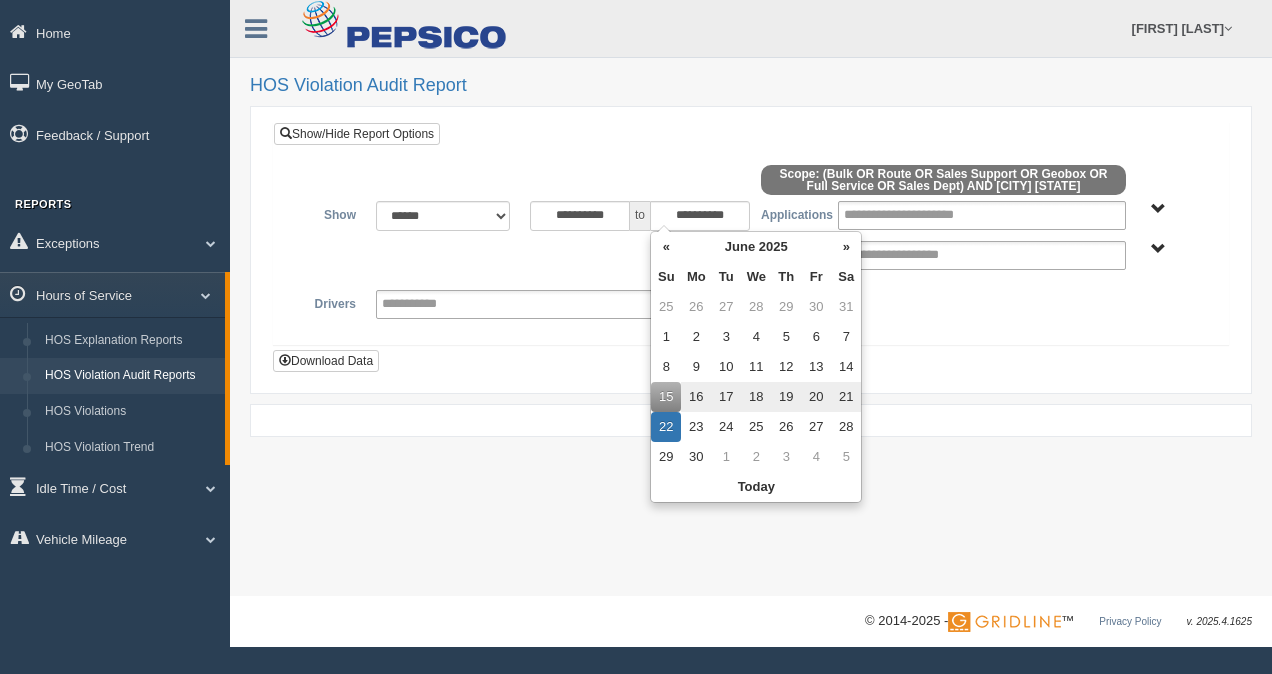 click at bounding box center [751, 420] 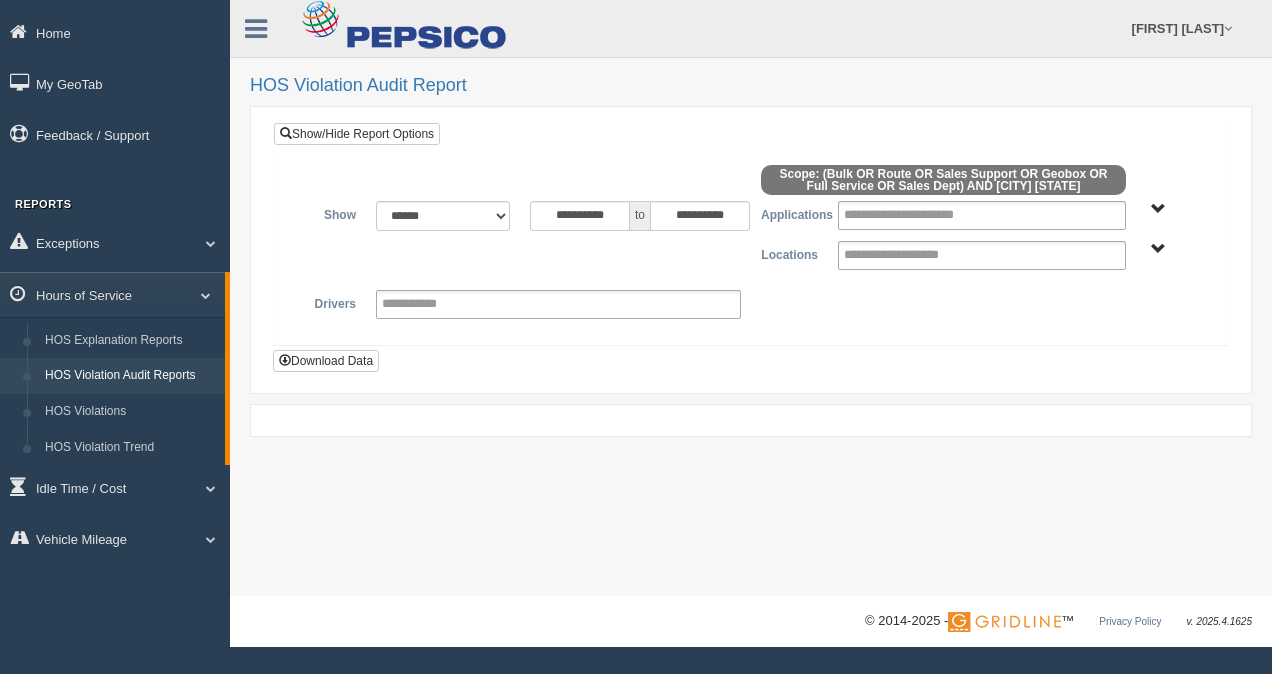 type 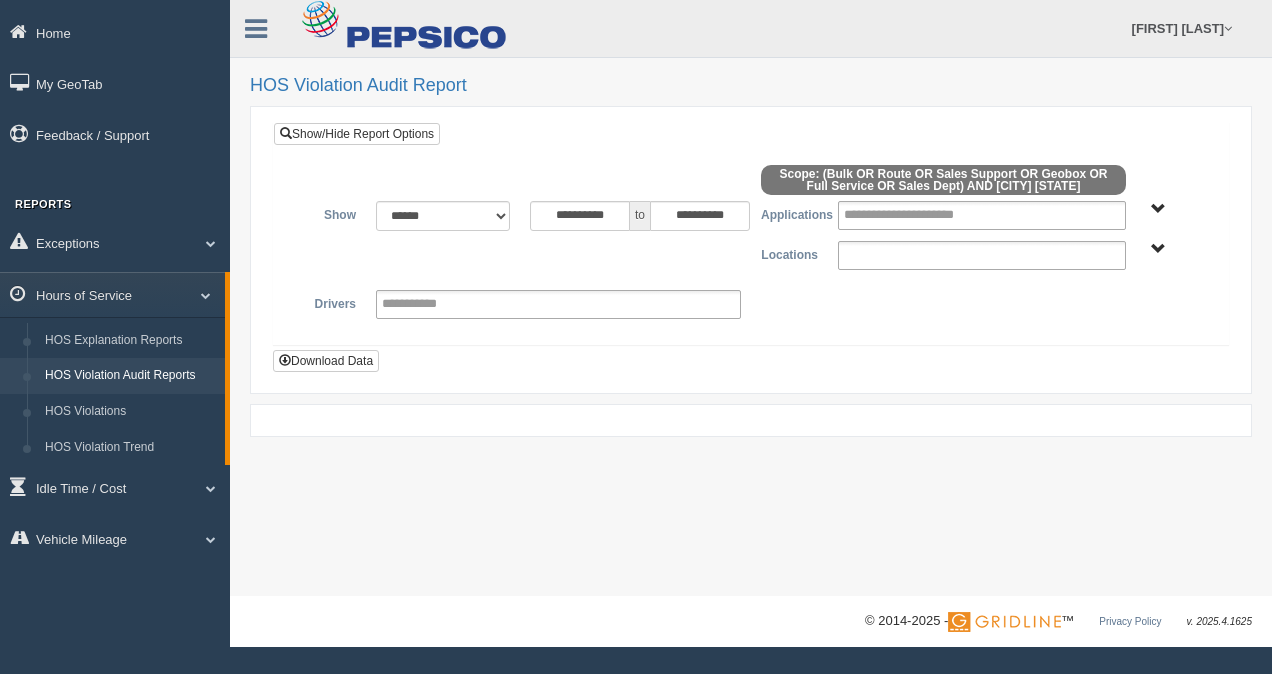click at bounding box center [913, 255] 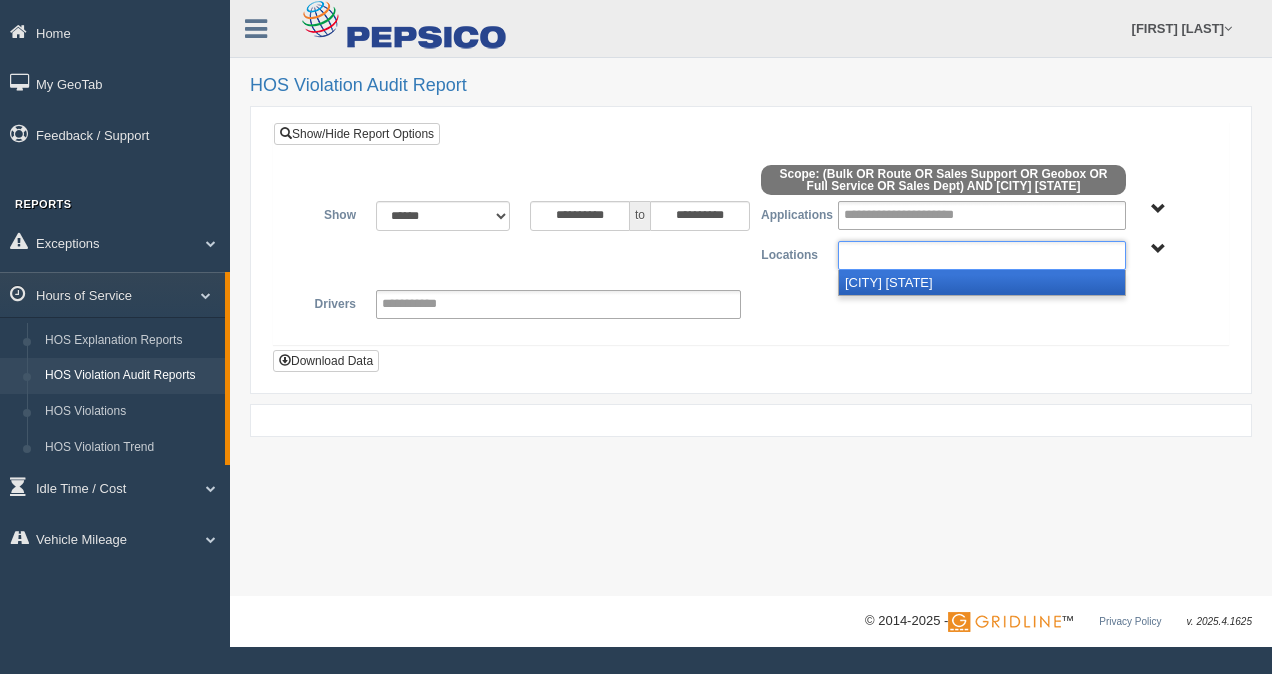 click on "[CITY] [STATE]" at bounding box center [982, 282] 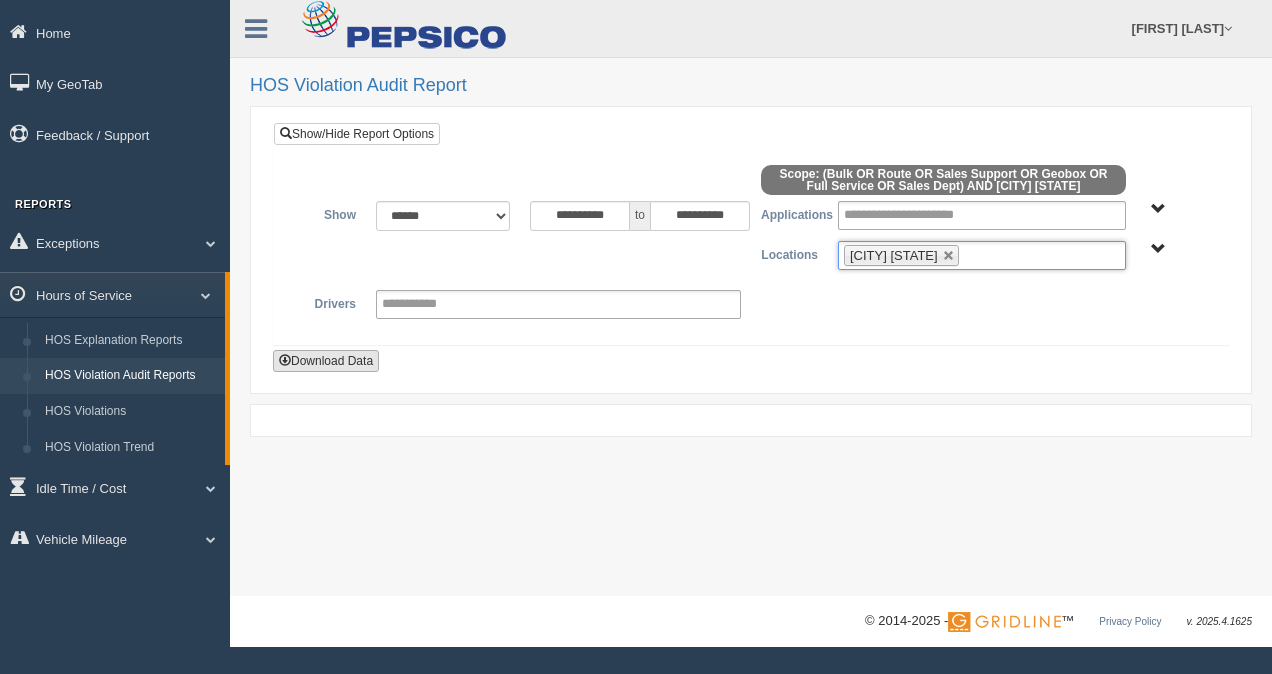 click on "Download Data" at bounding box center [326, 361] 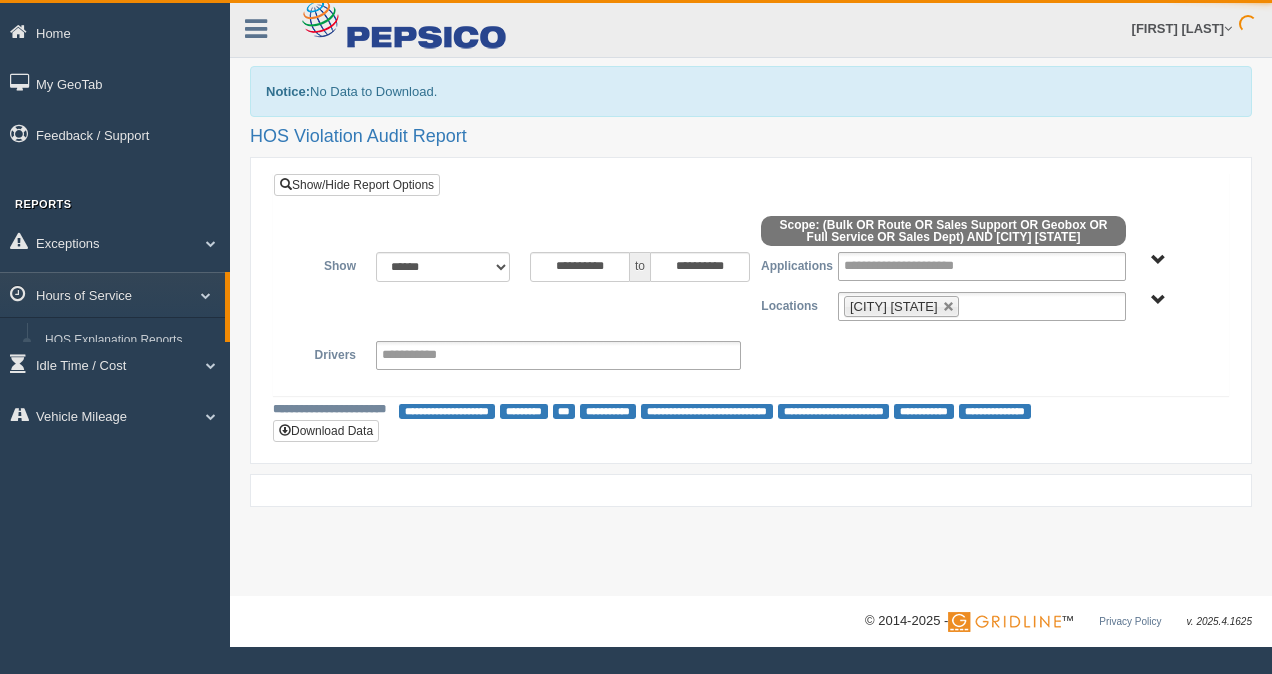 scroll, scrollTop: 0, scrollLeft: 0, axis: both 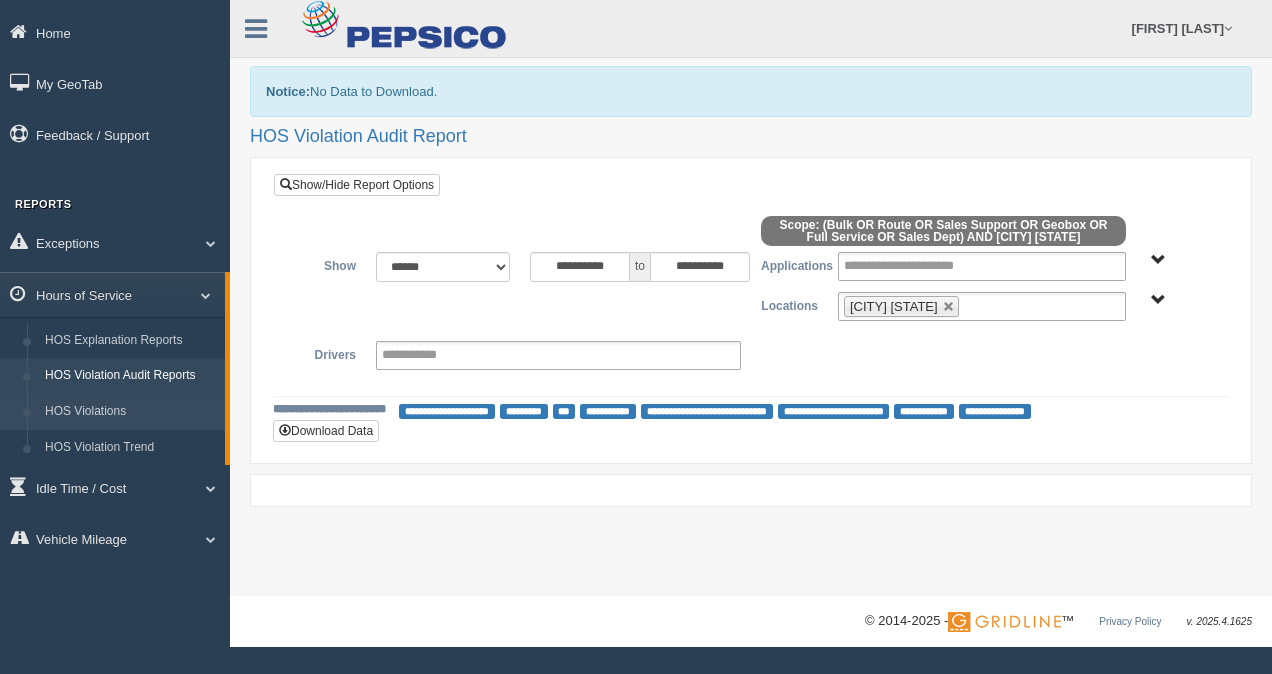click on "HOS Violations" at bounding box center [130, 412] 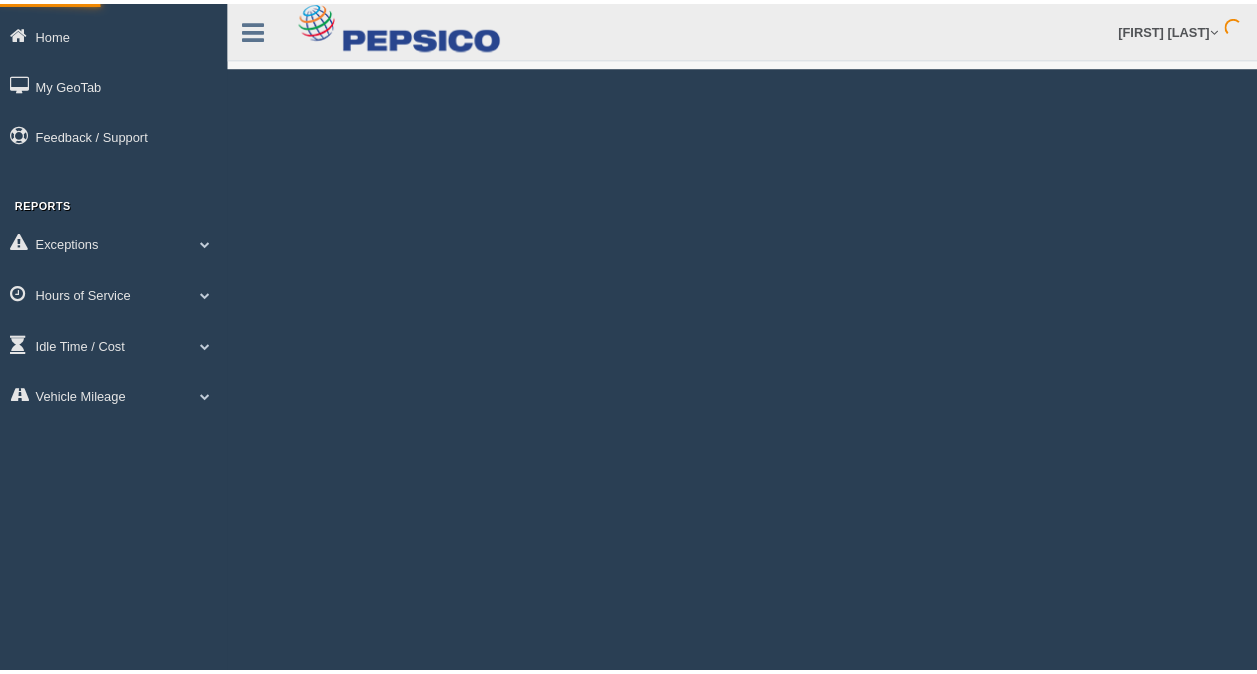 scroll, scrollTop: 0, scrollLeft: 0, axis: both 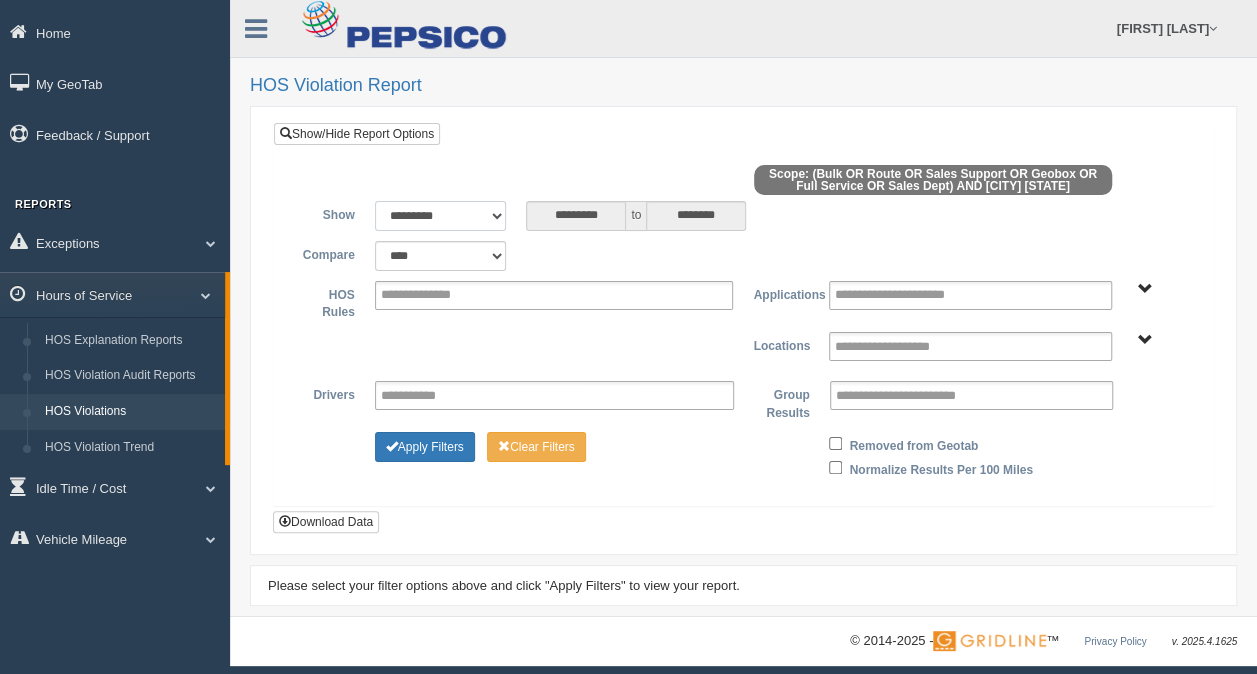 click on "**********" at bounding box center (441, 216) 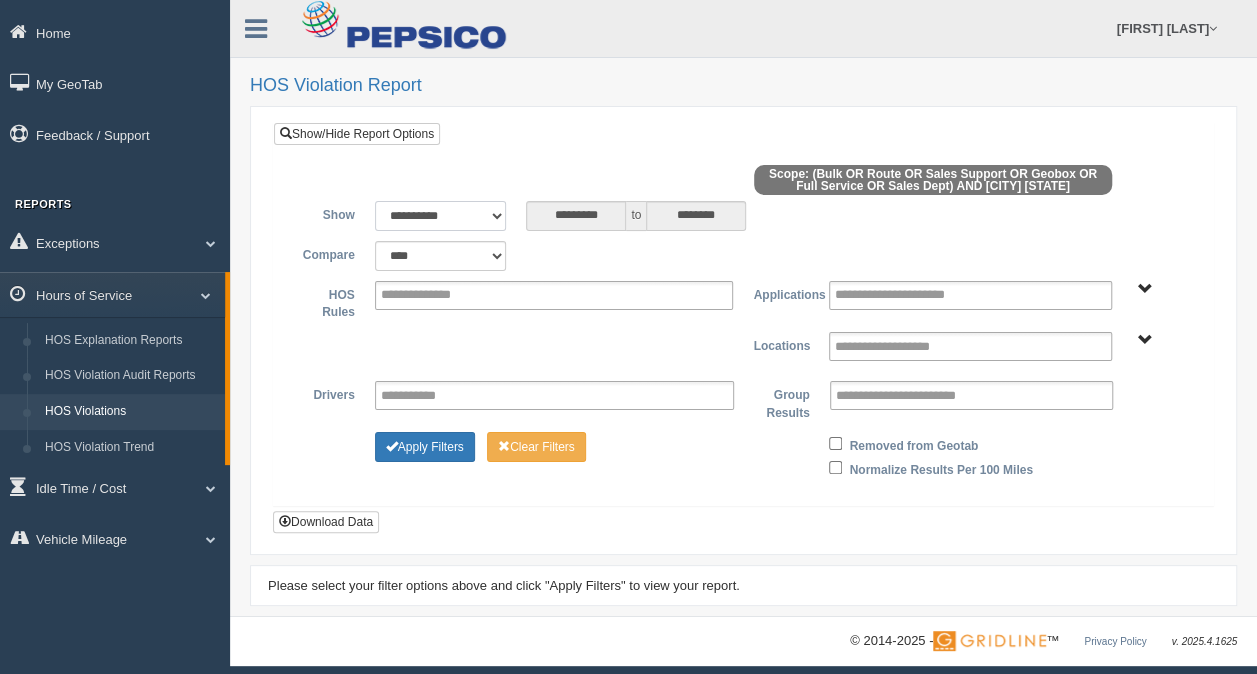 type on "********" 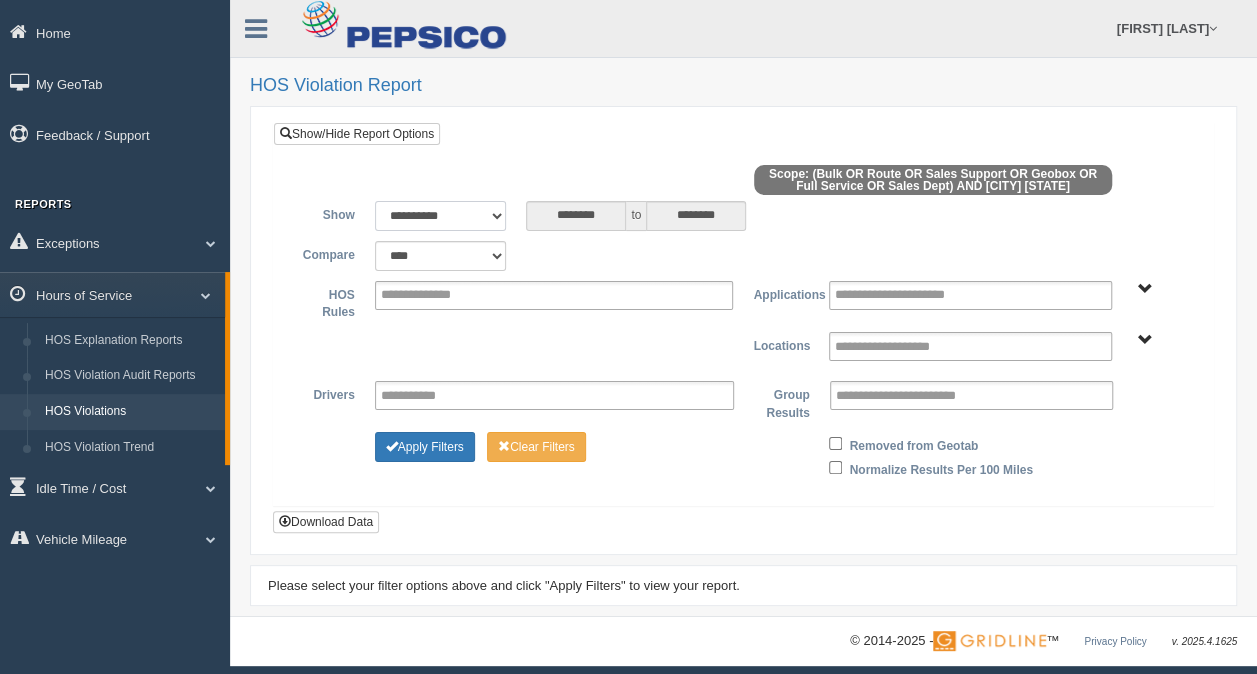 type on "*********" 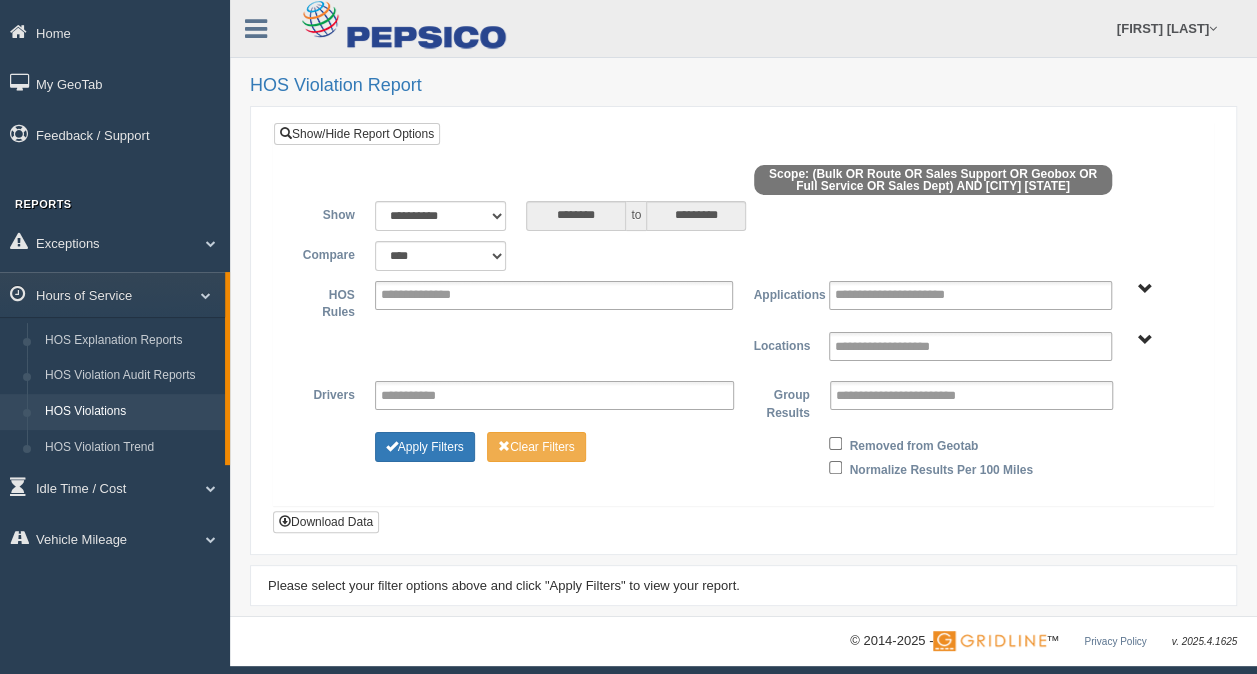 type 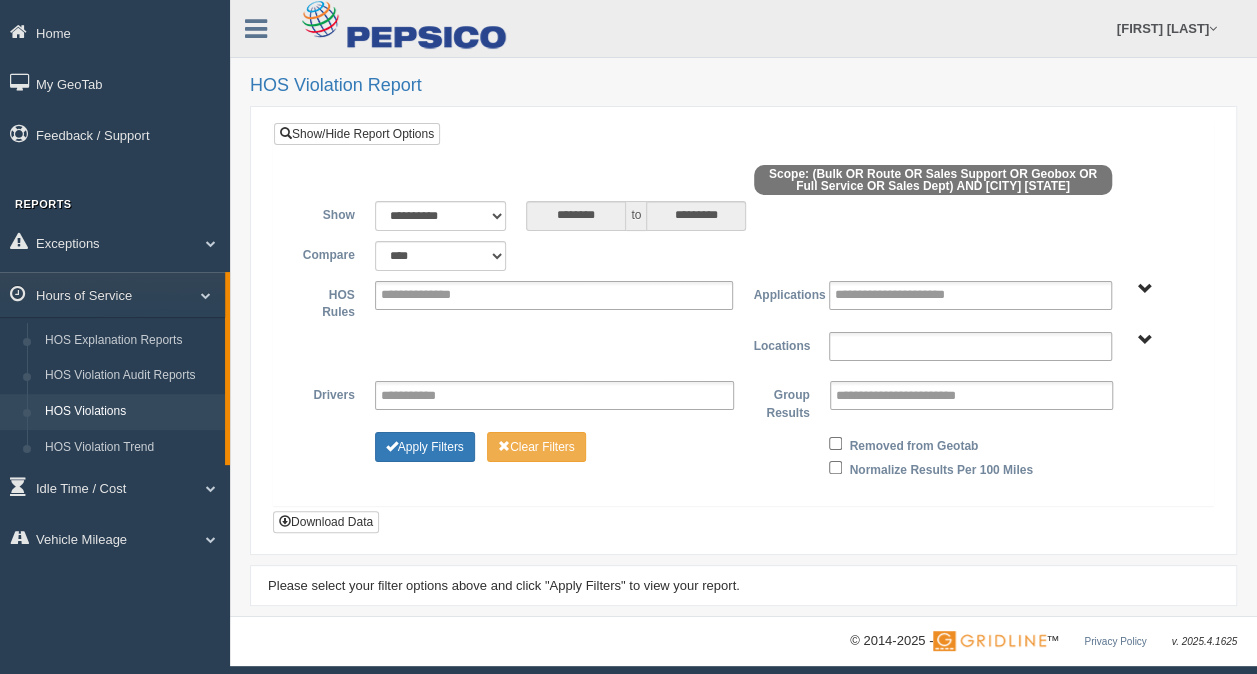click at bounding box center [904, 346] 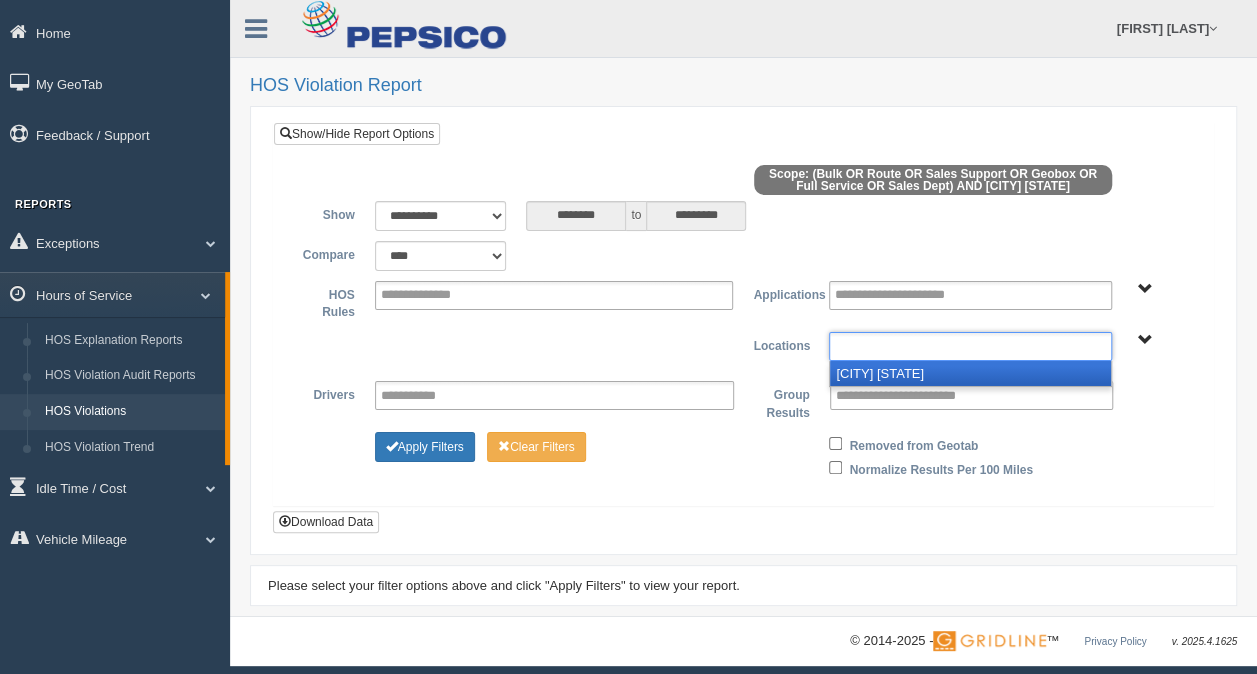 click on "[CITY] [STATE]" at bounding box center [970, 373] 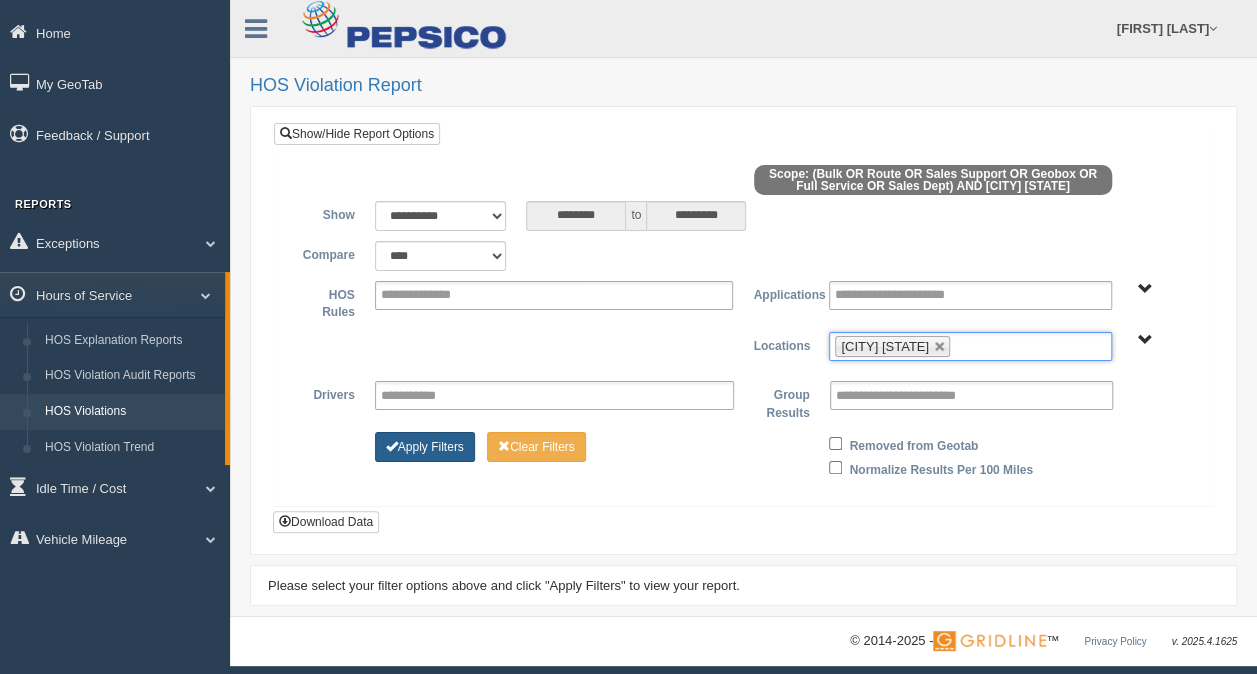 click on "Apply Filters" at bounding box center [425, 447] 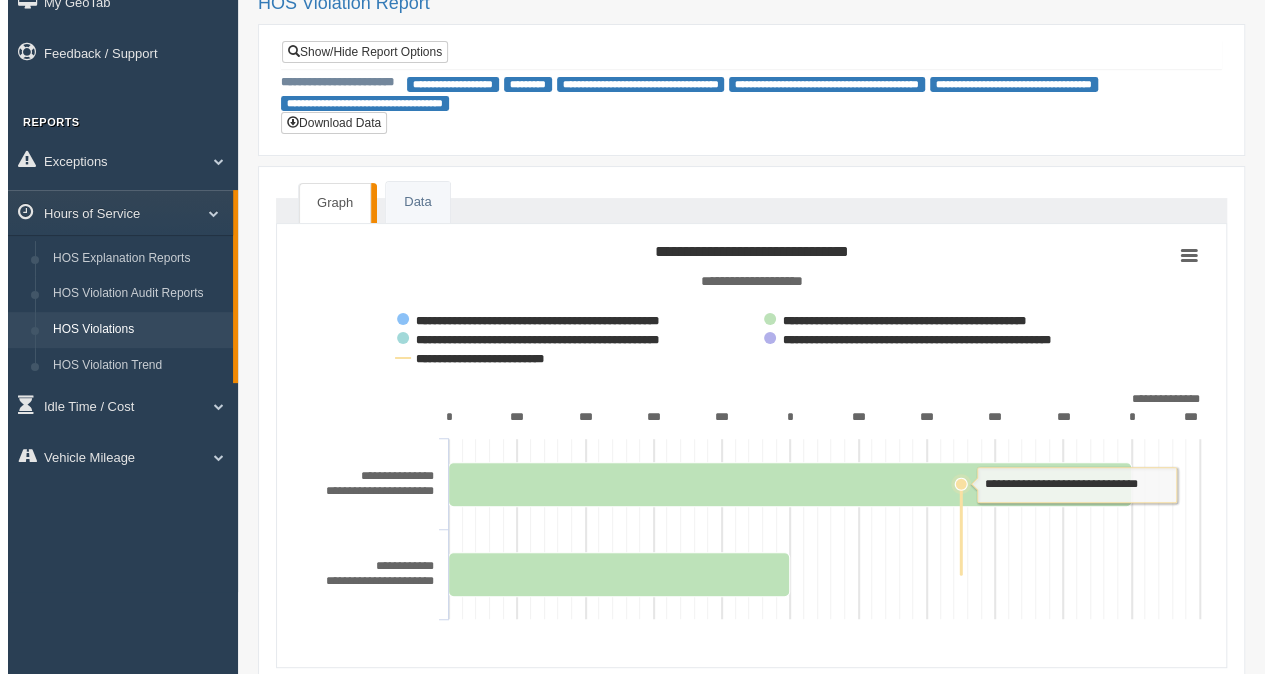 scroll, scrollTop: 0, scrollLeft: 0, axis: both 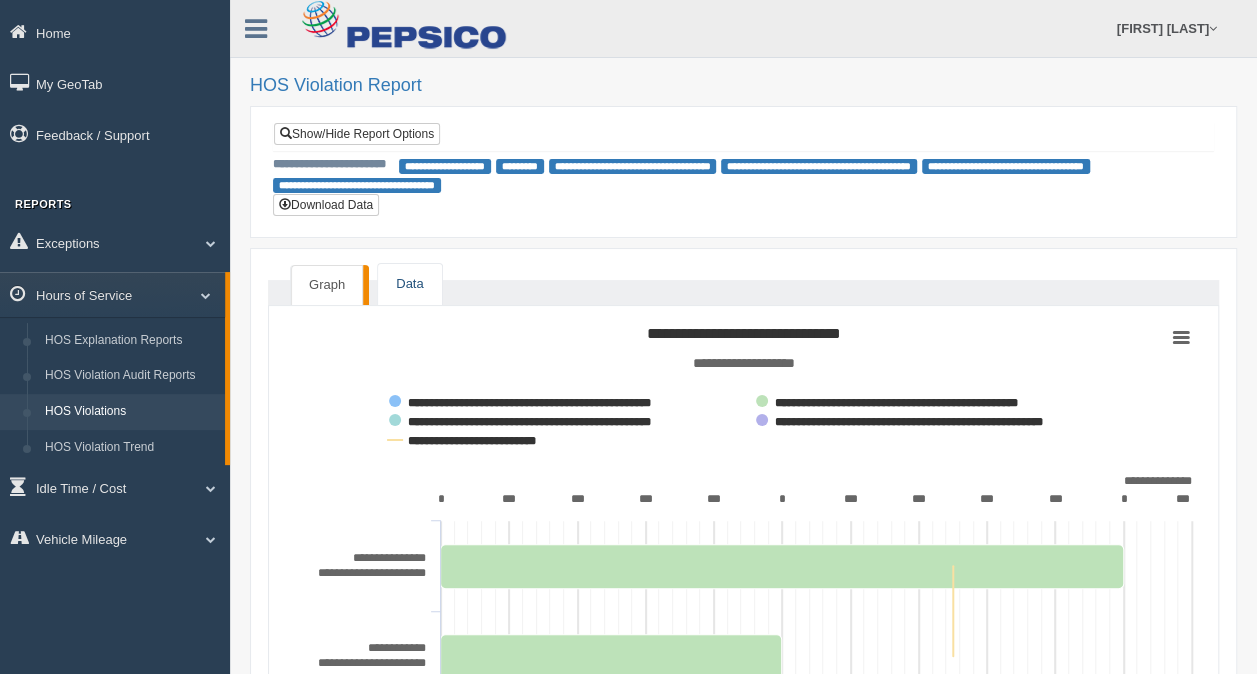 click on "Data" at bounding box center [409, 284] 